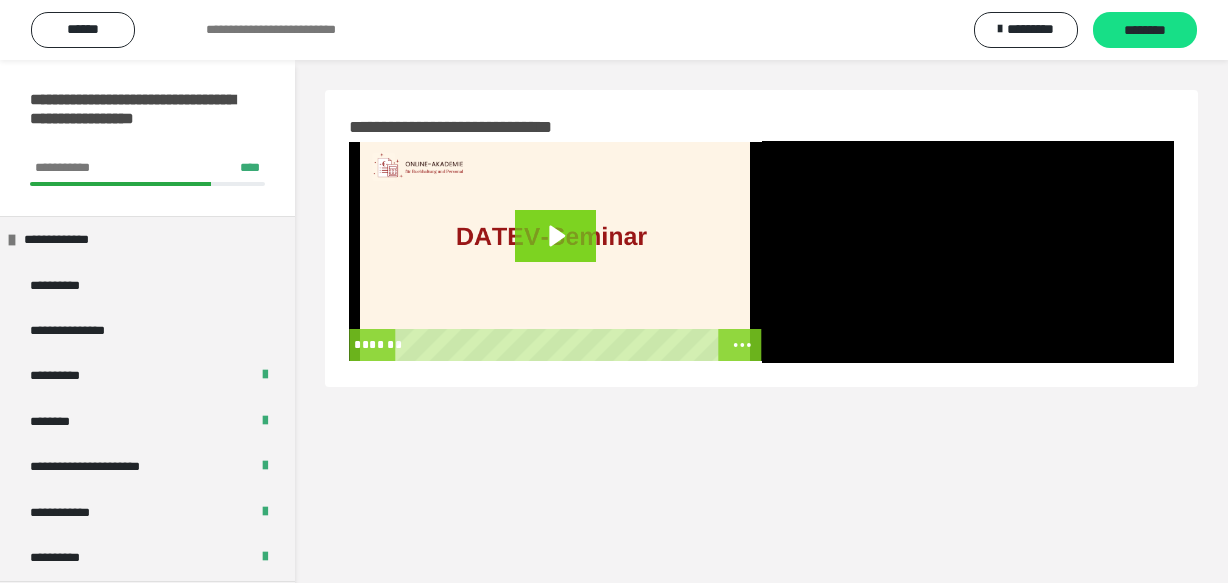scroll, scrollTop: 60, scrollLeft: 0, axis: vertical 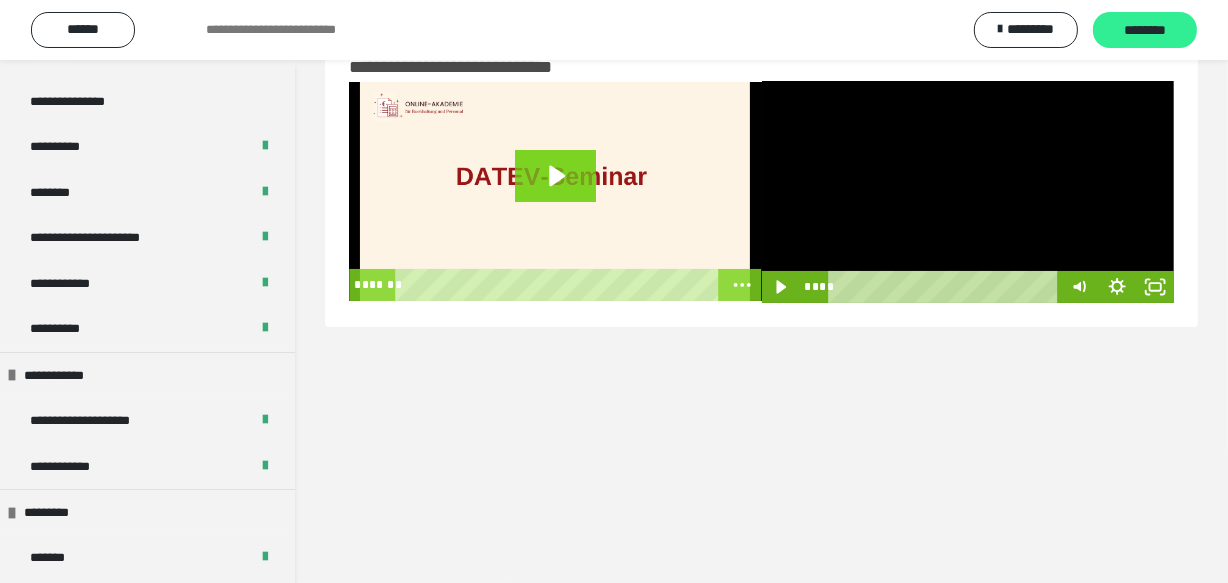 click on "********" at bounding box center (1145, 31) 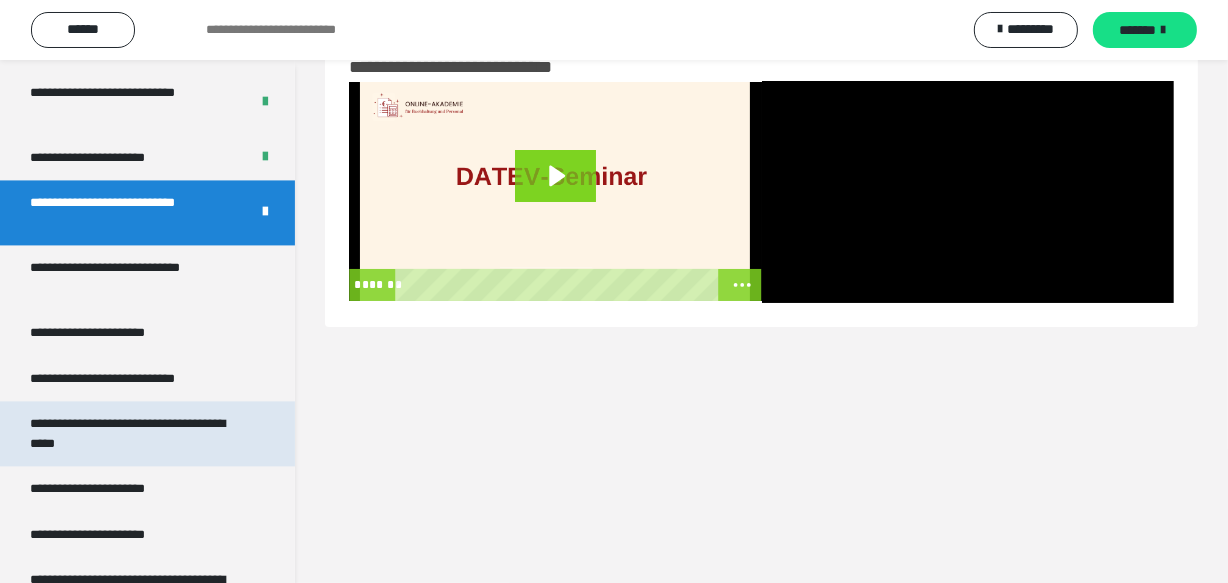 scroll, scrollTop: 3882, scrollLeft: 0, axis: vertical 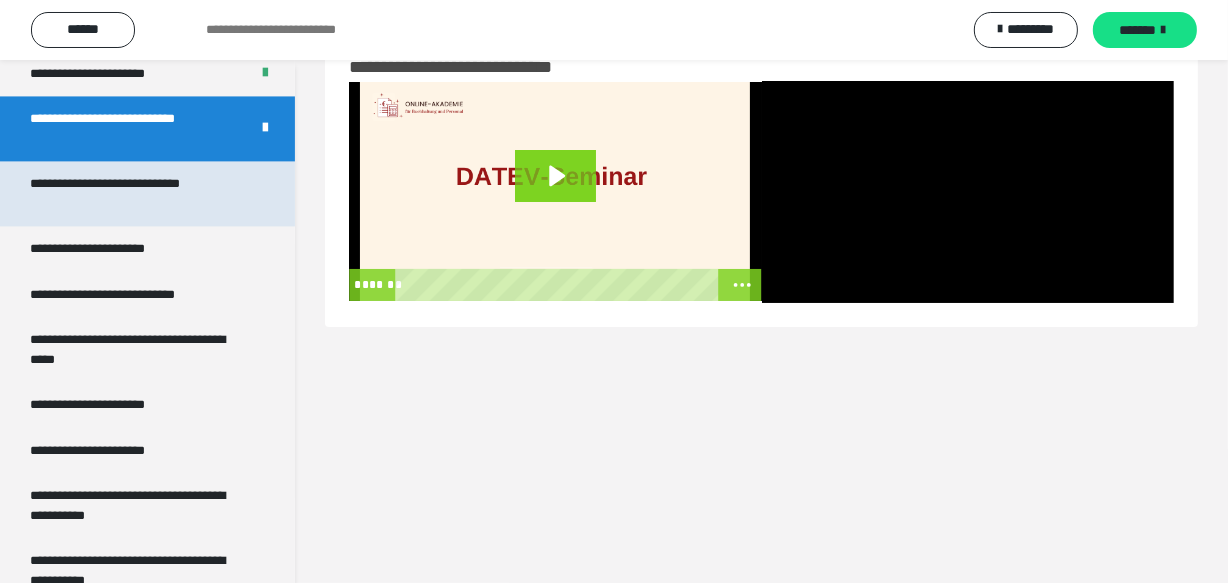 click on "**********" at bounding box center (132, 193) 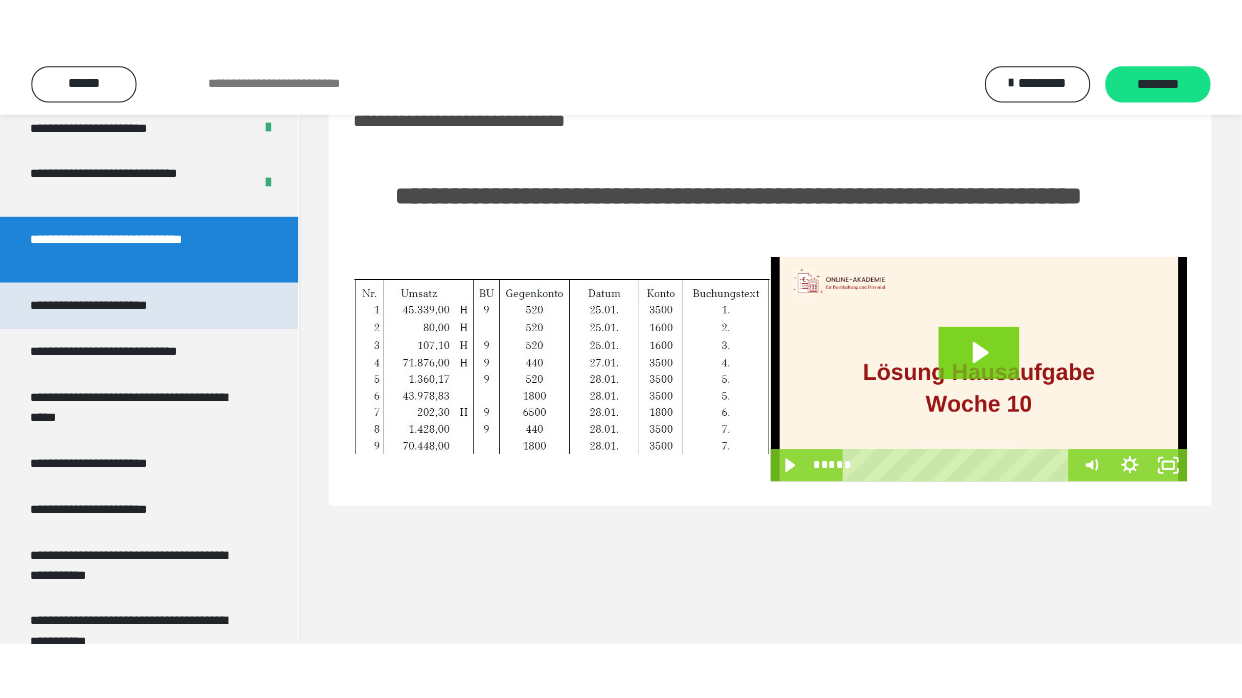 scroll, scrollTop: 3906, scrollLeft: 0, axis: vertical 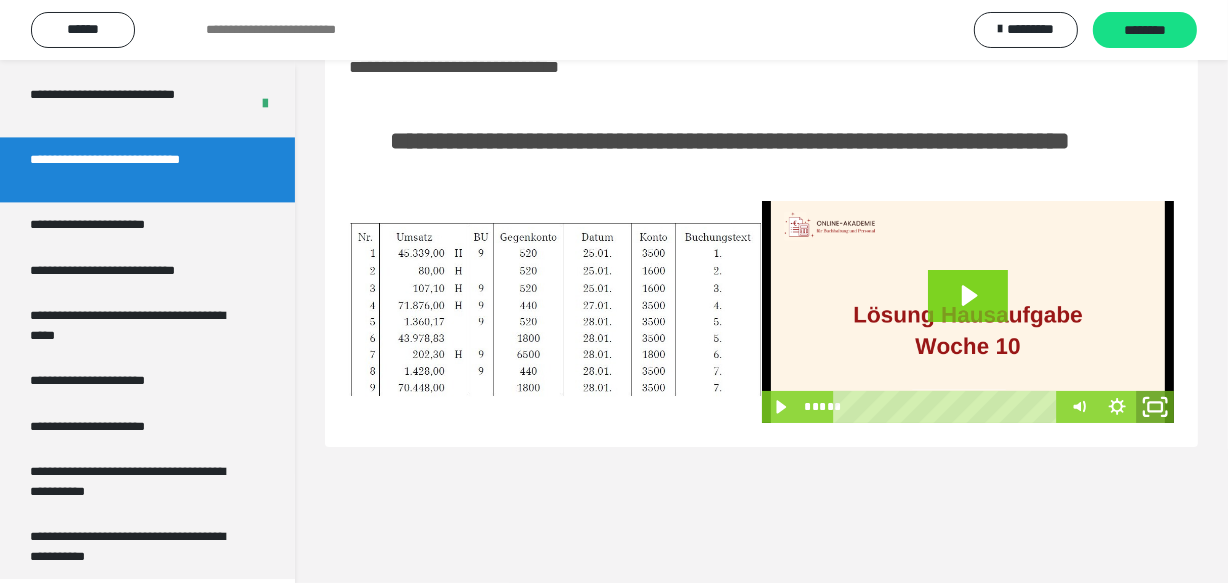 click 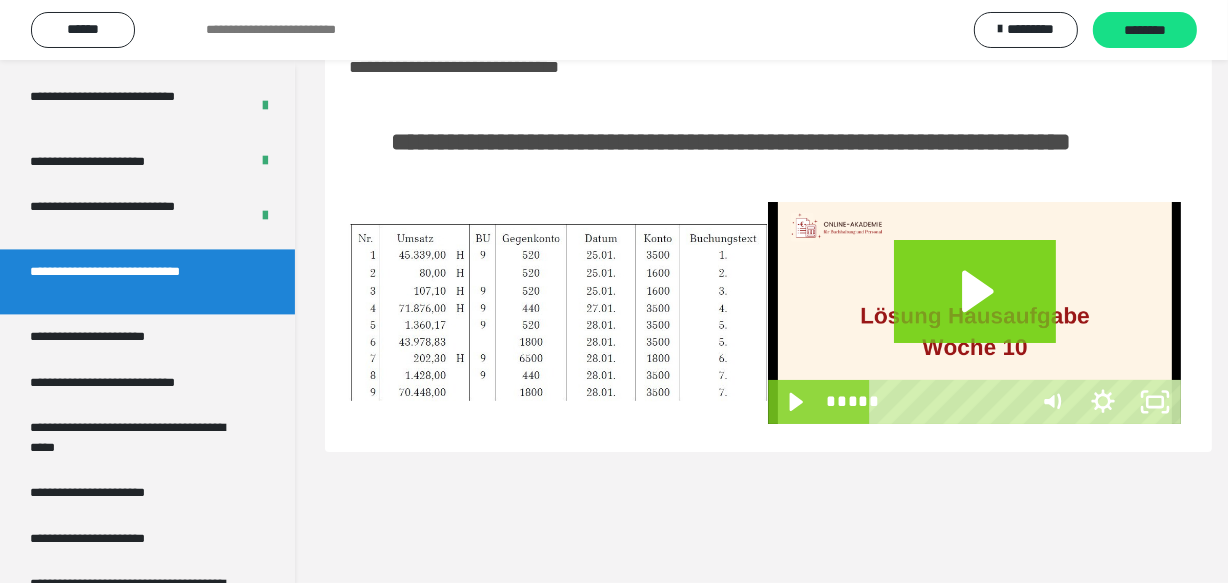 scroll, scrollTop: 3790, scrollLeft: 0, axis: vertical 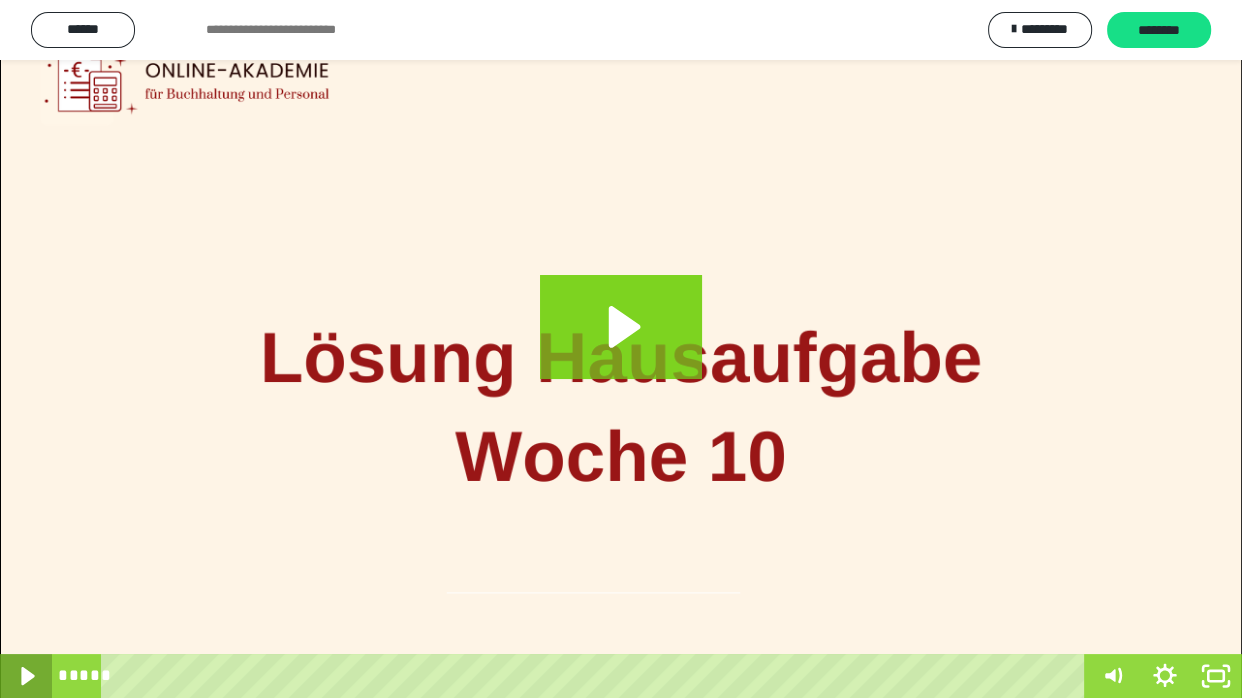 click 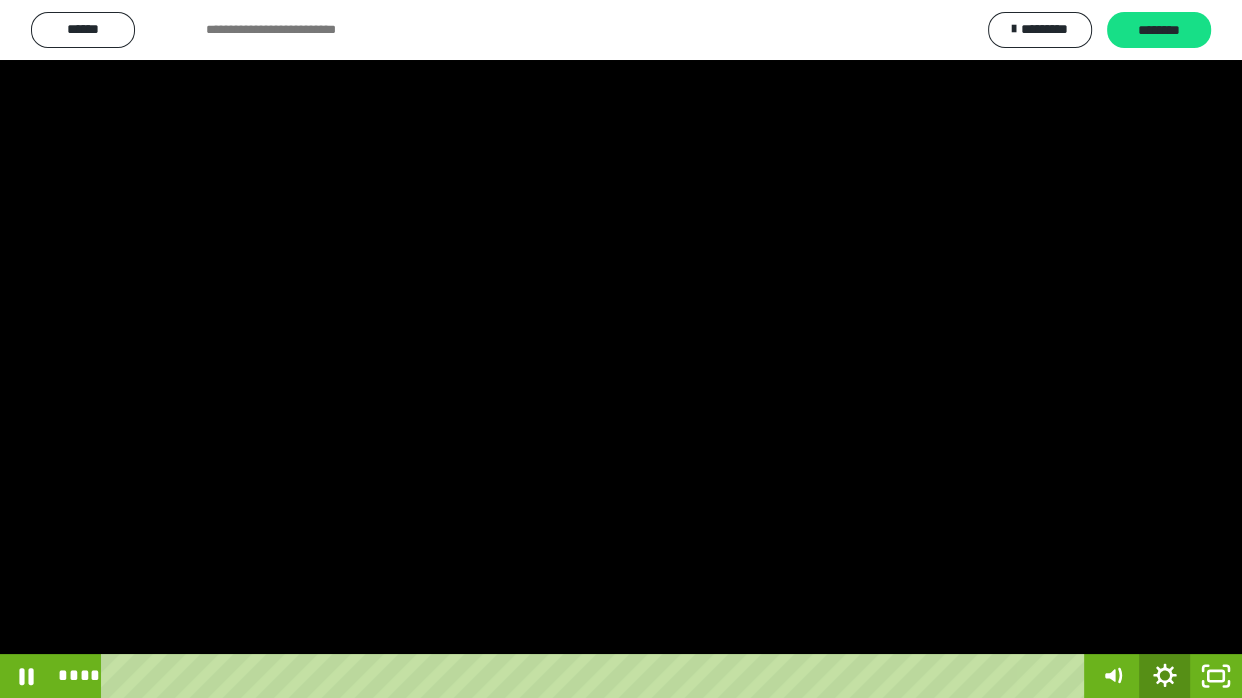 click 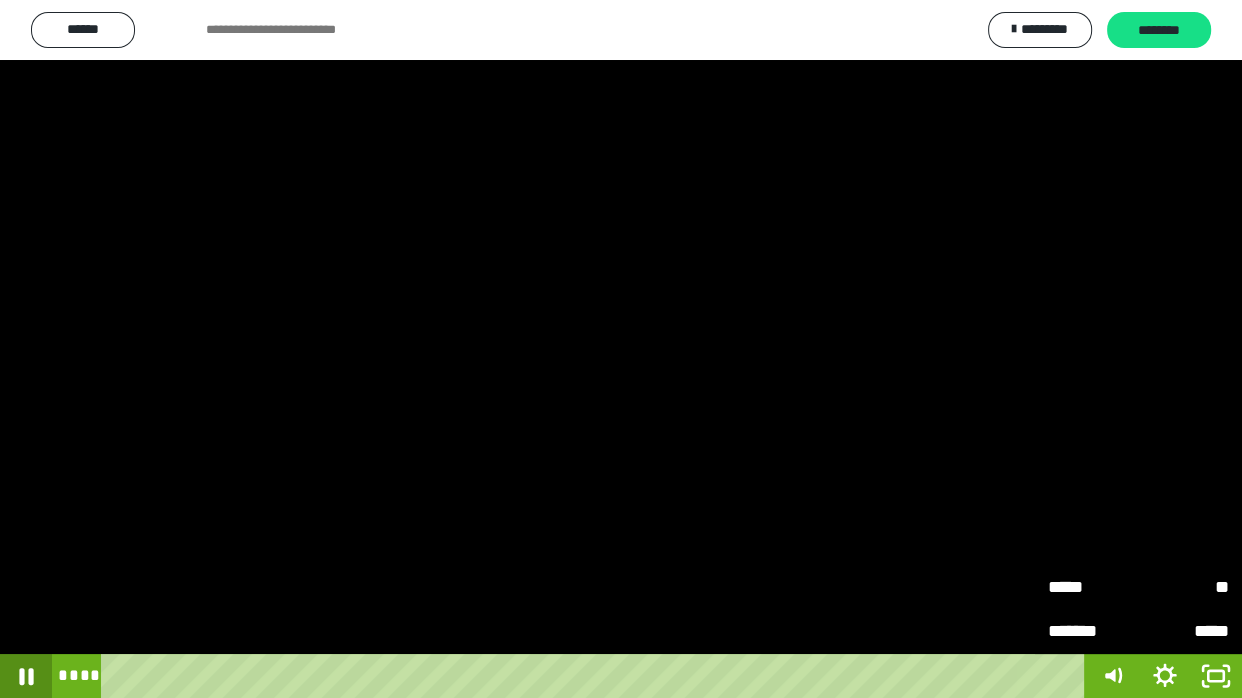 click 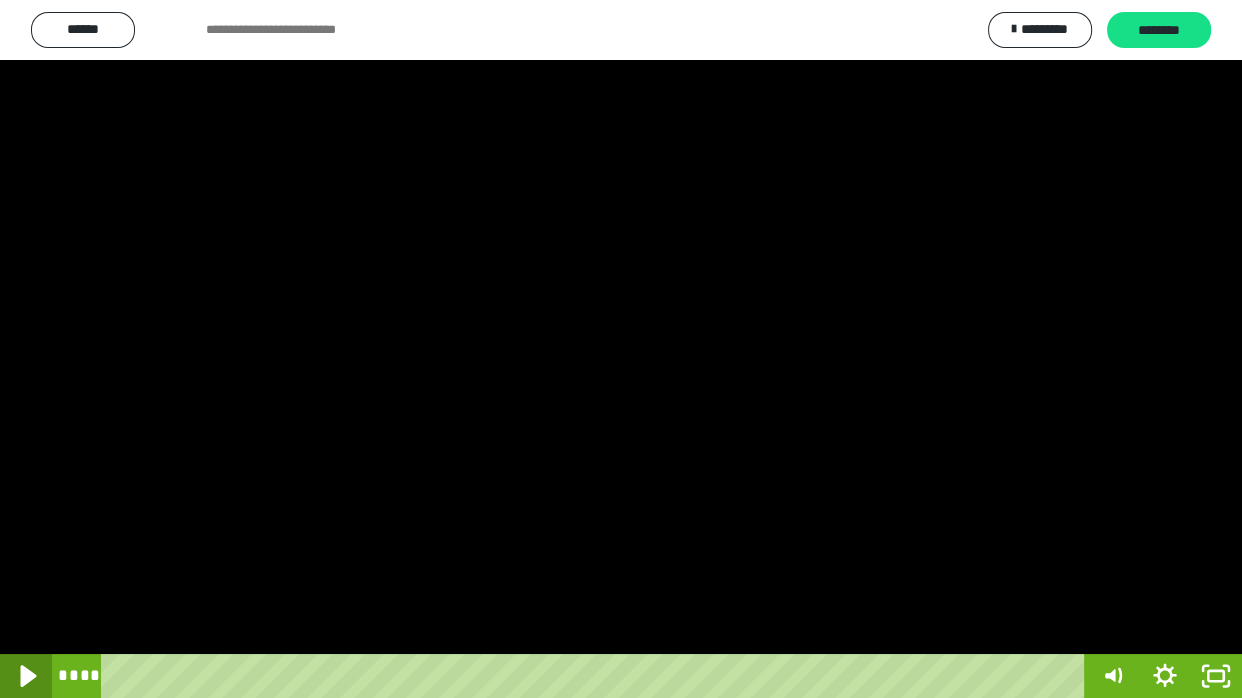 click 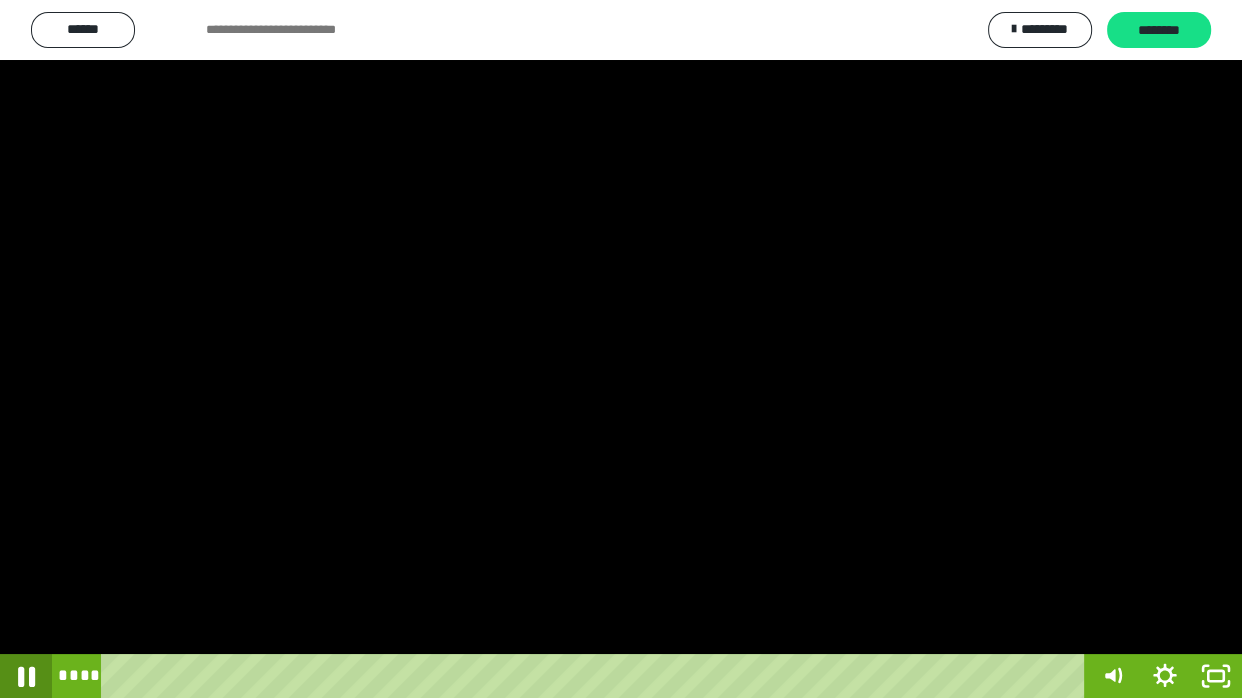 click 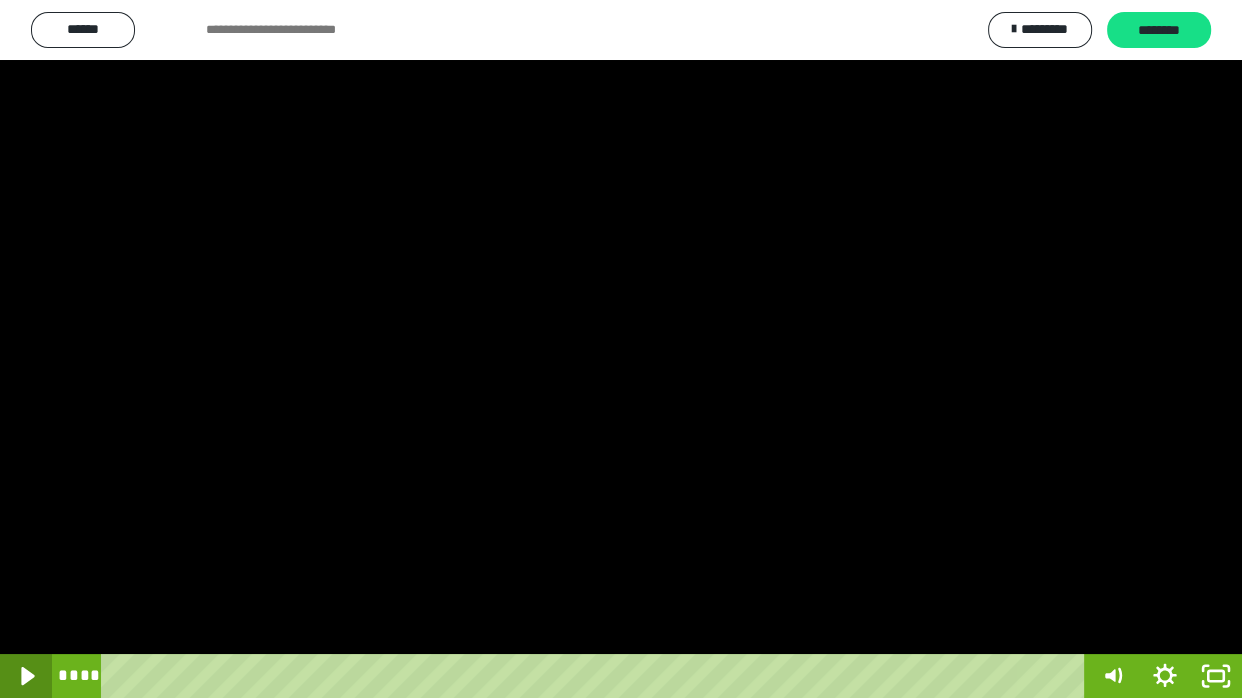click 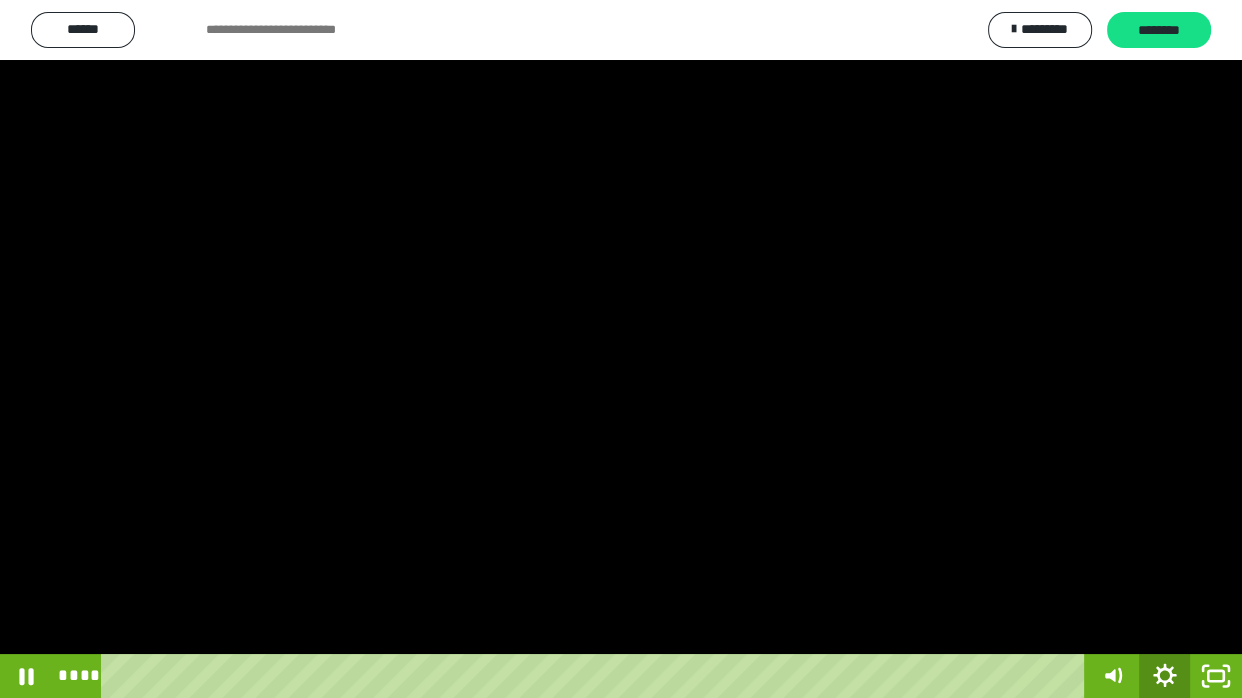 click 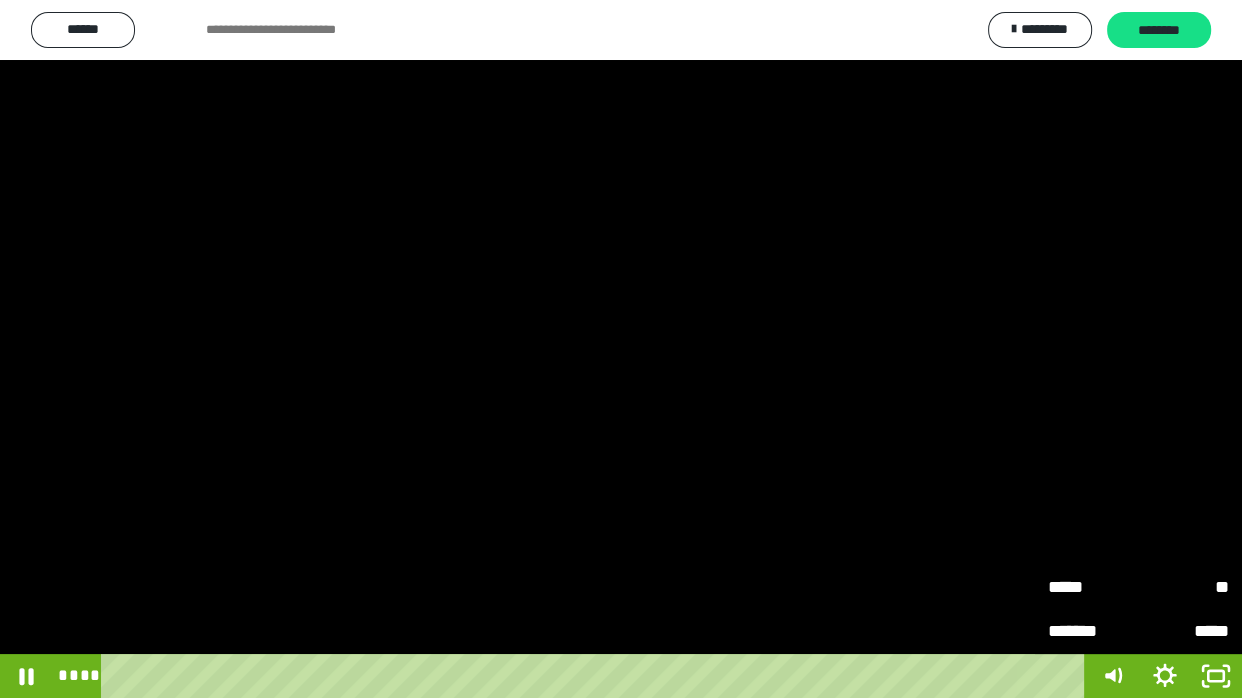 click on "**" at bounding box center (1184, 579) 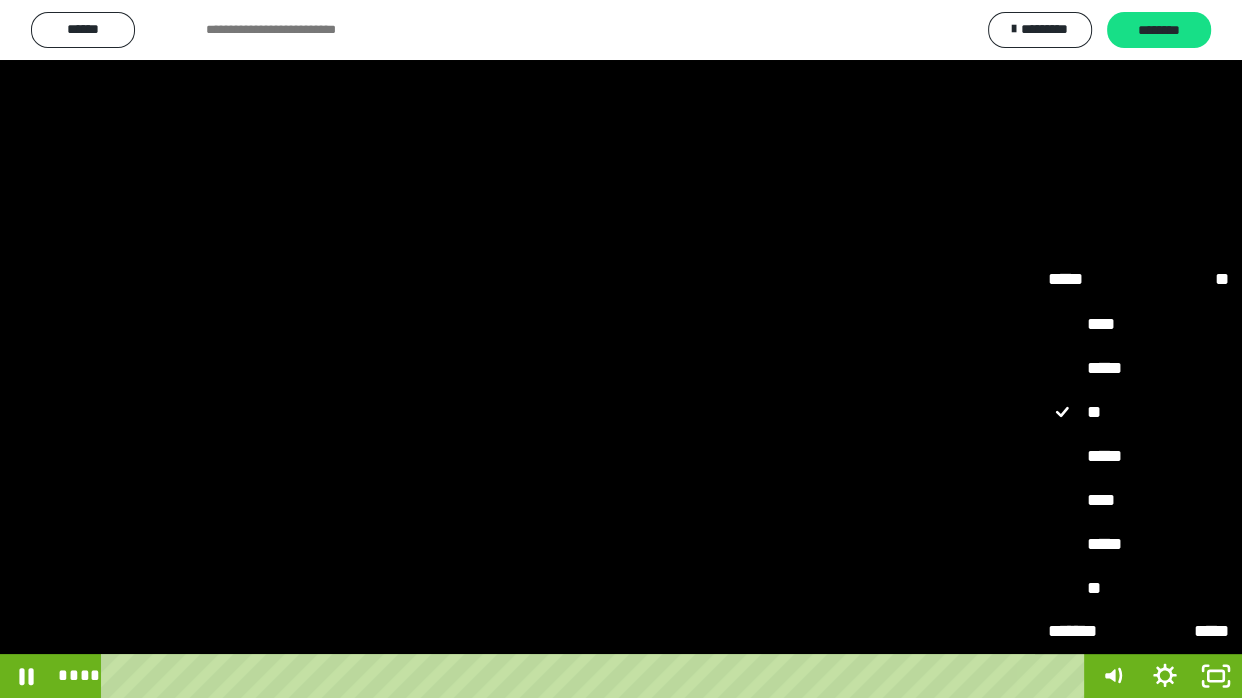 click on "*****" at bounding box center (1138, 456) 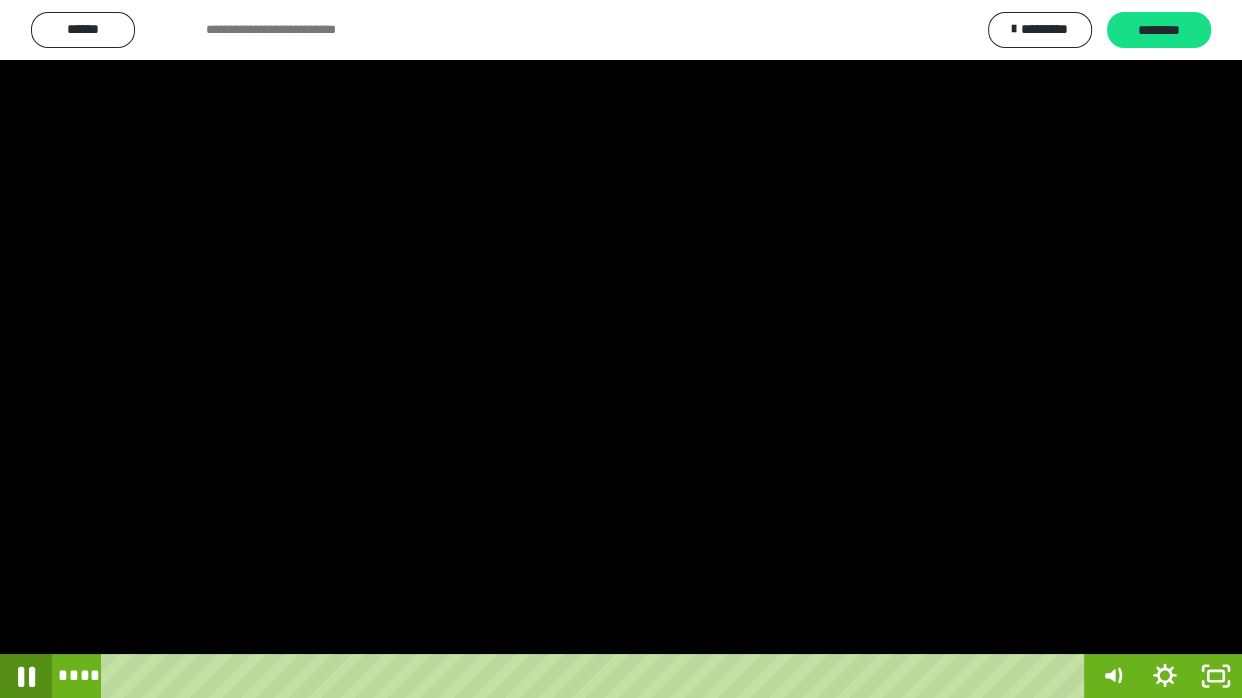 click 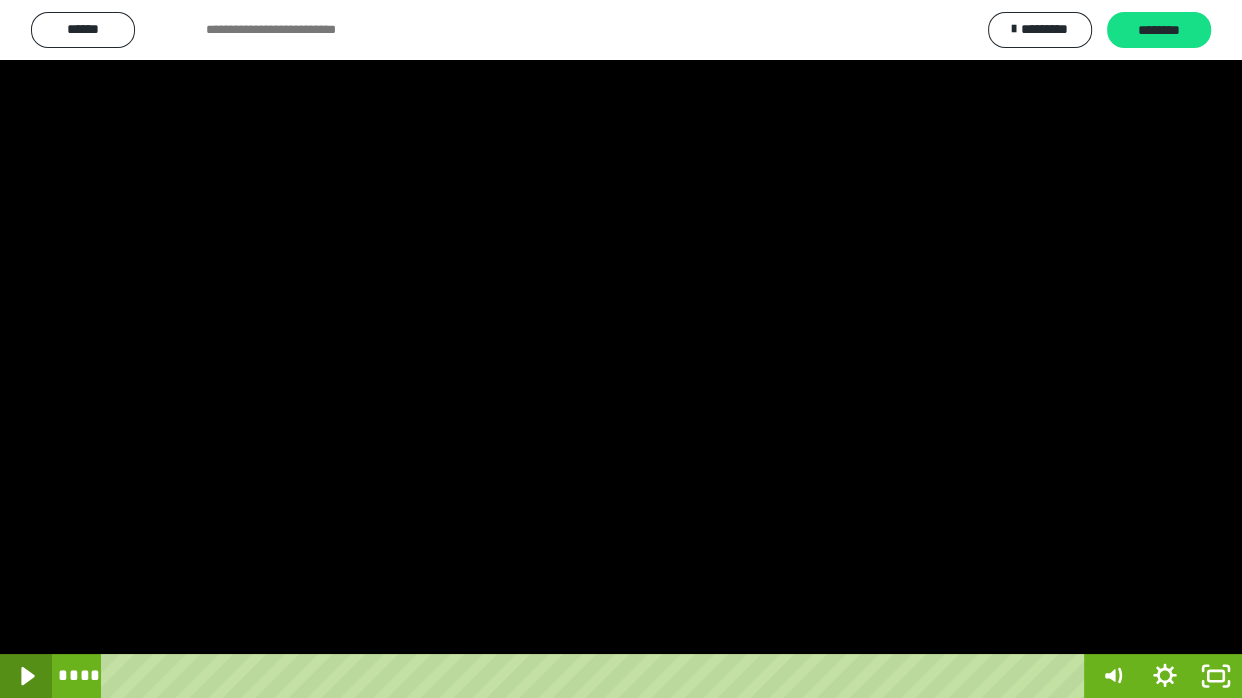 click 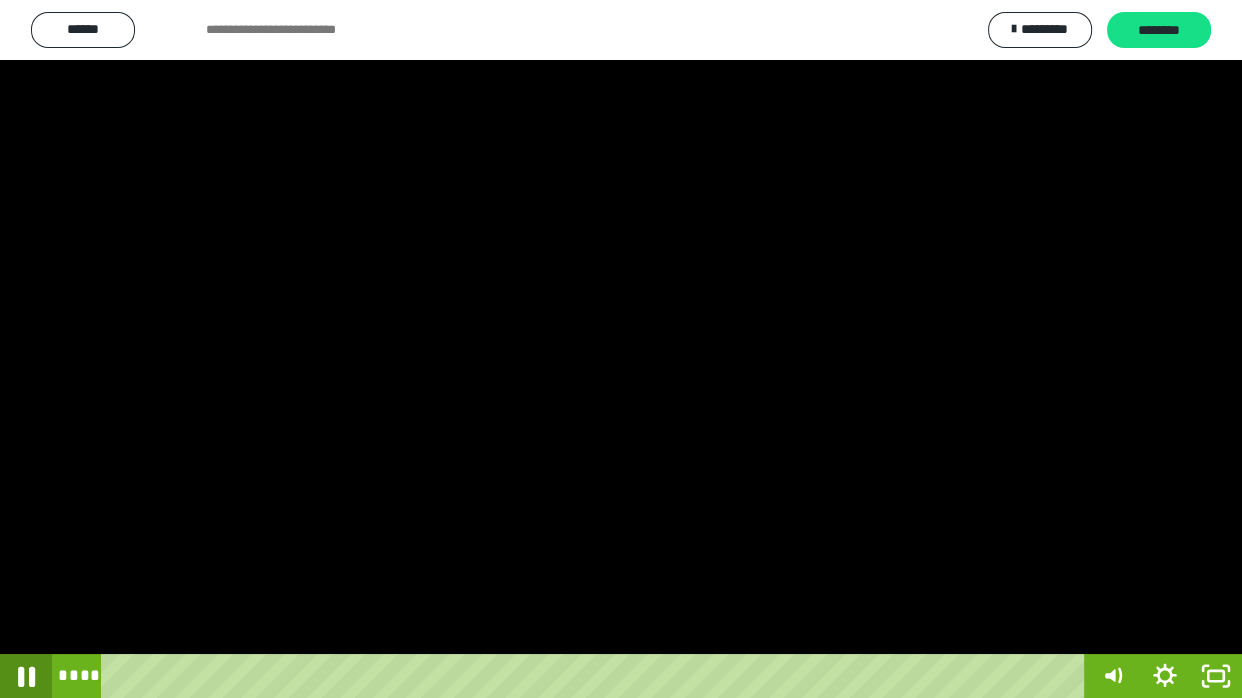 click 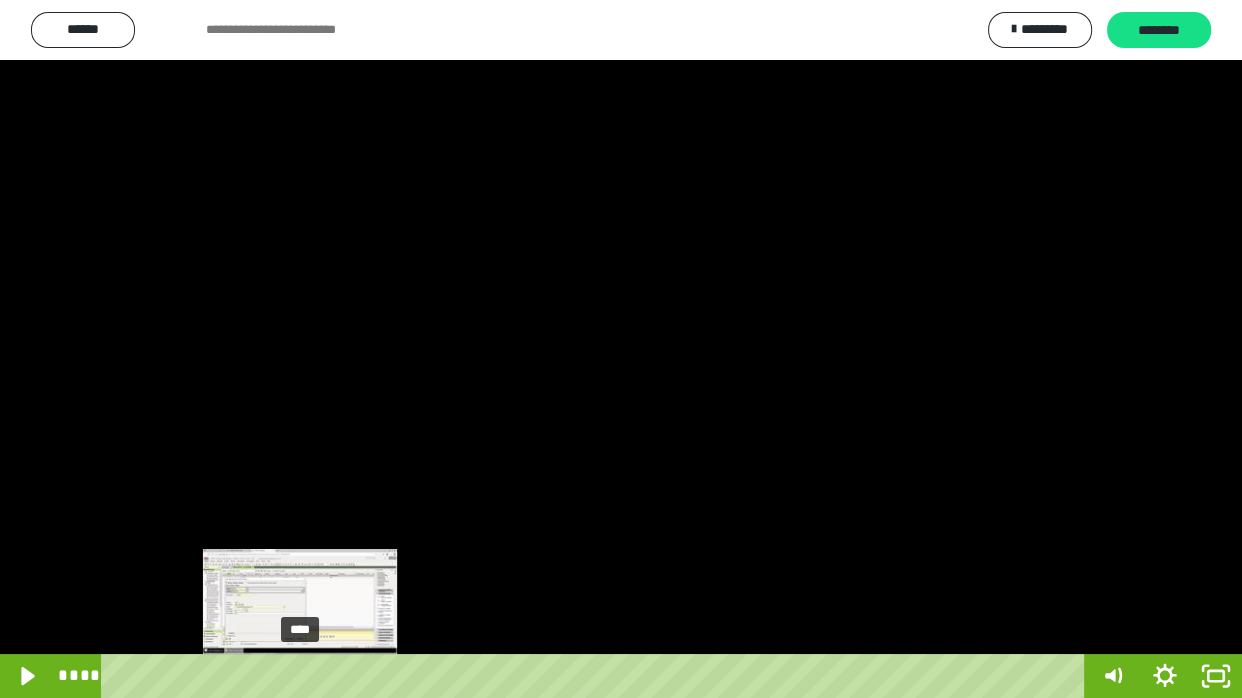 click on "****" at bounding box center [597, 676] 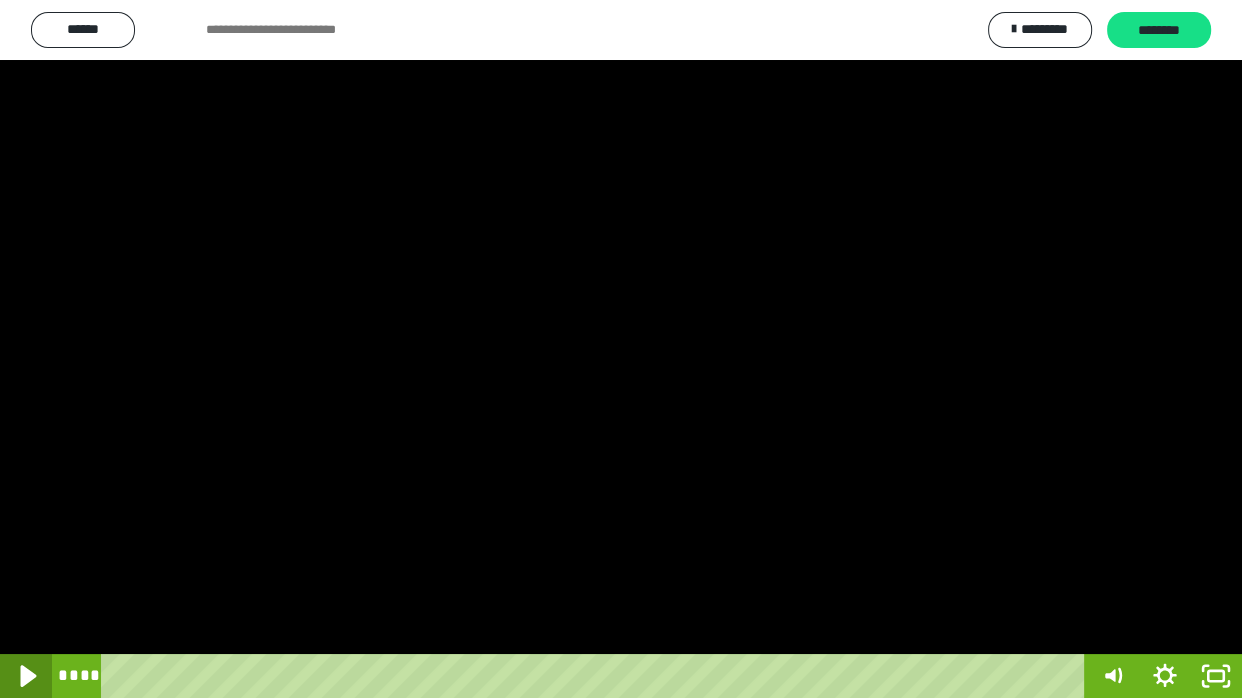 click 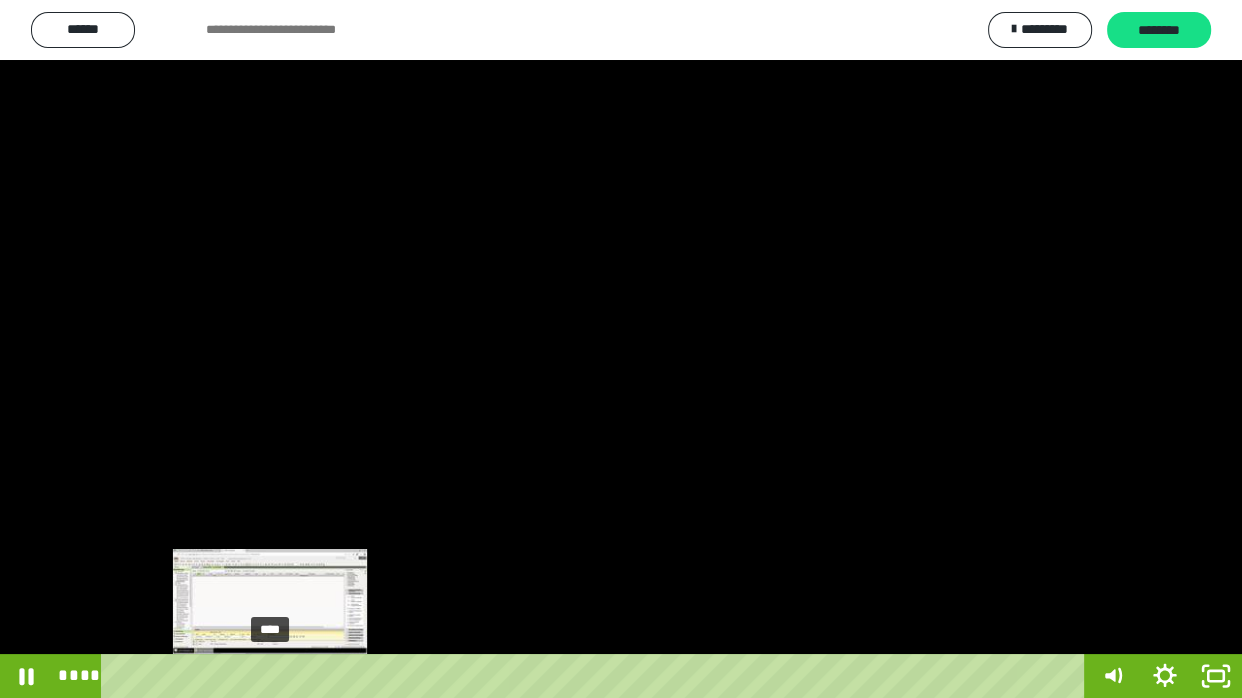 click on "****" at bounding box center (597, 676) 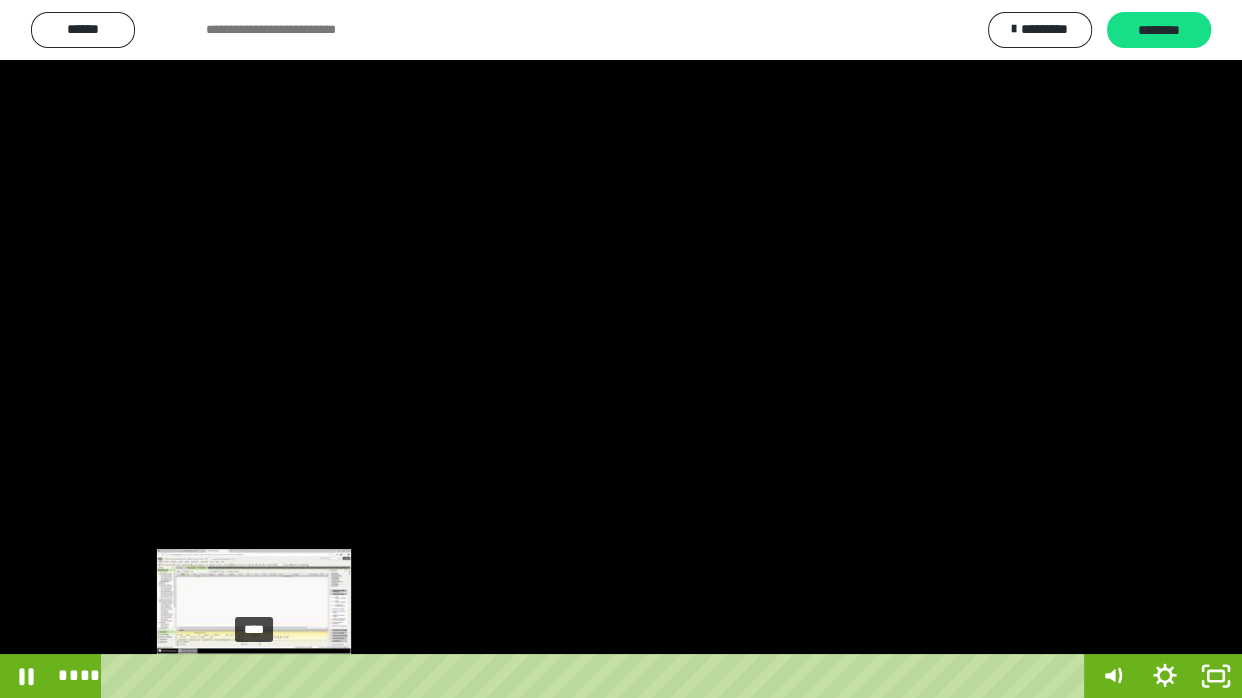 click on "****" at bounding box center [597, 676] 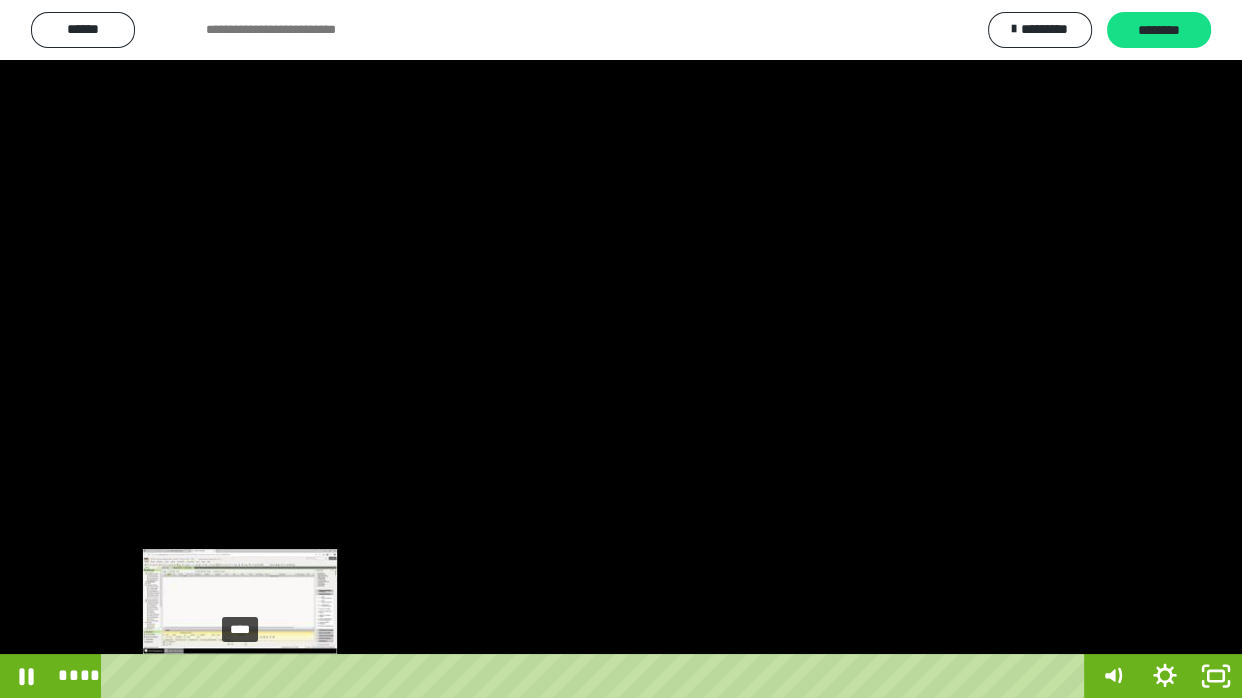 click on "****" at bounding box center [597, 676] 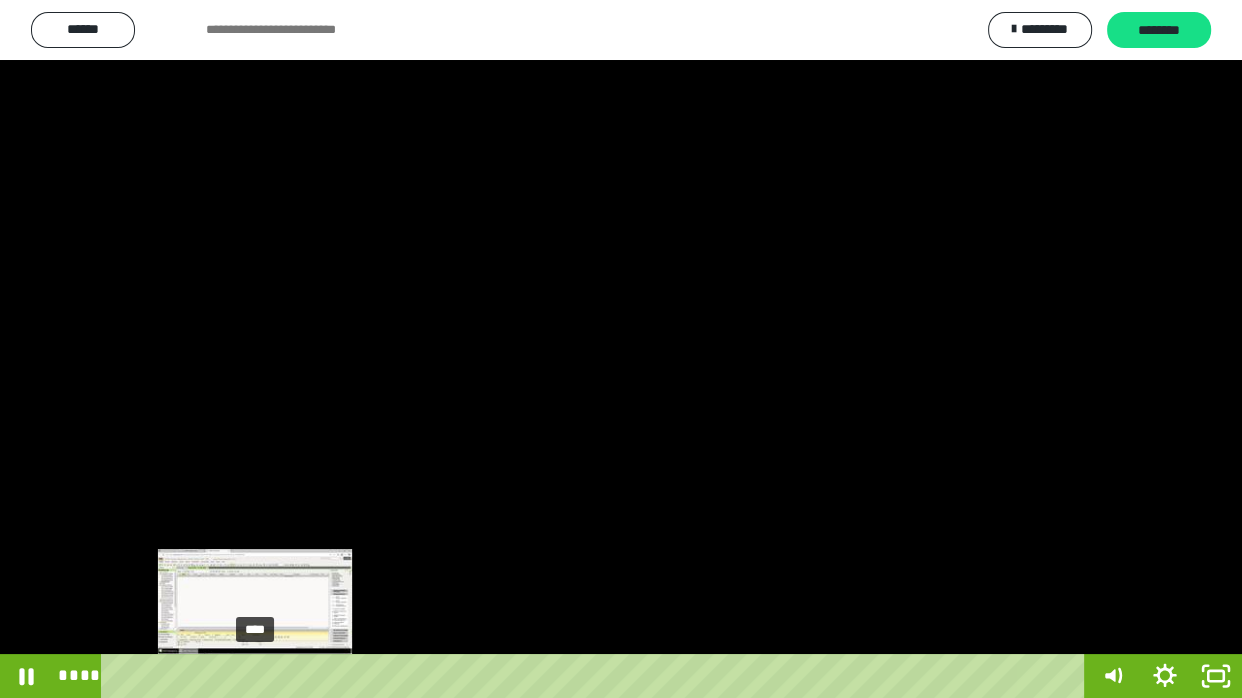 click on "****" at bounding box center [597, 676] 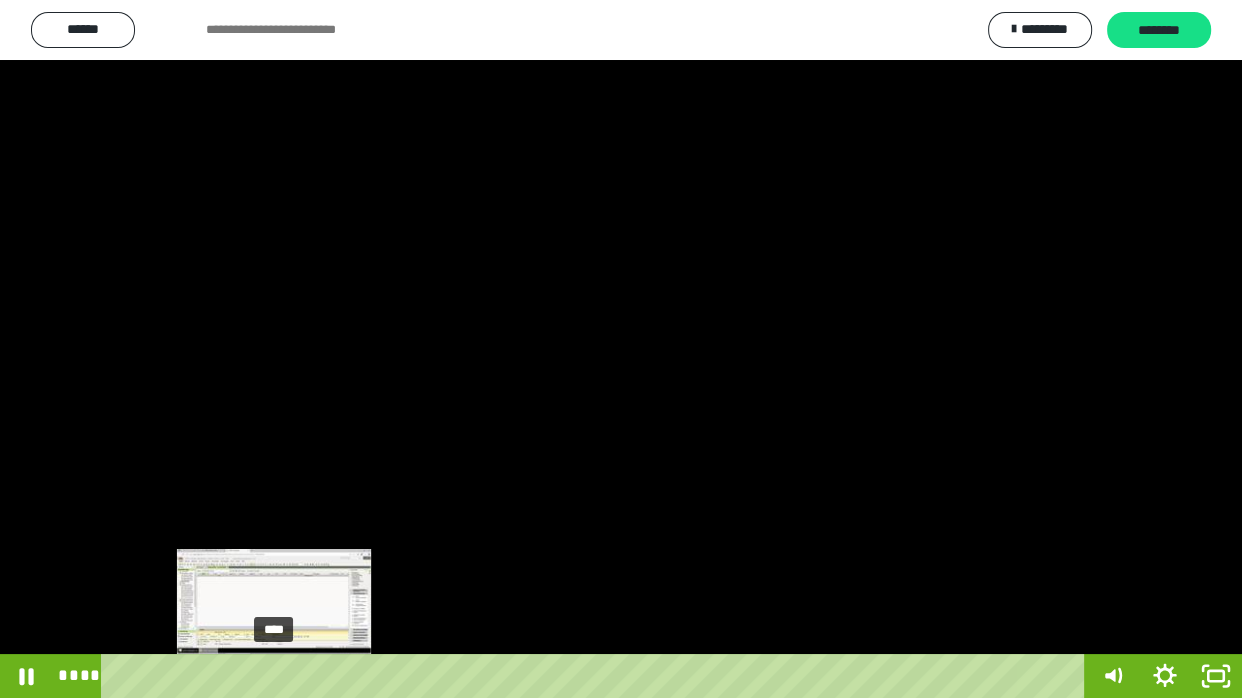 click on "****" at bounding box center (597, 676) 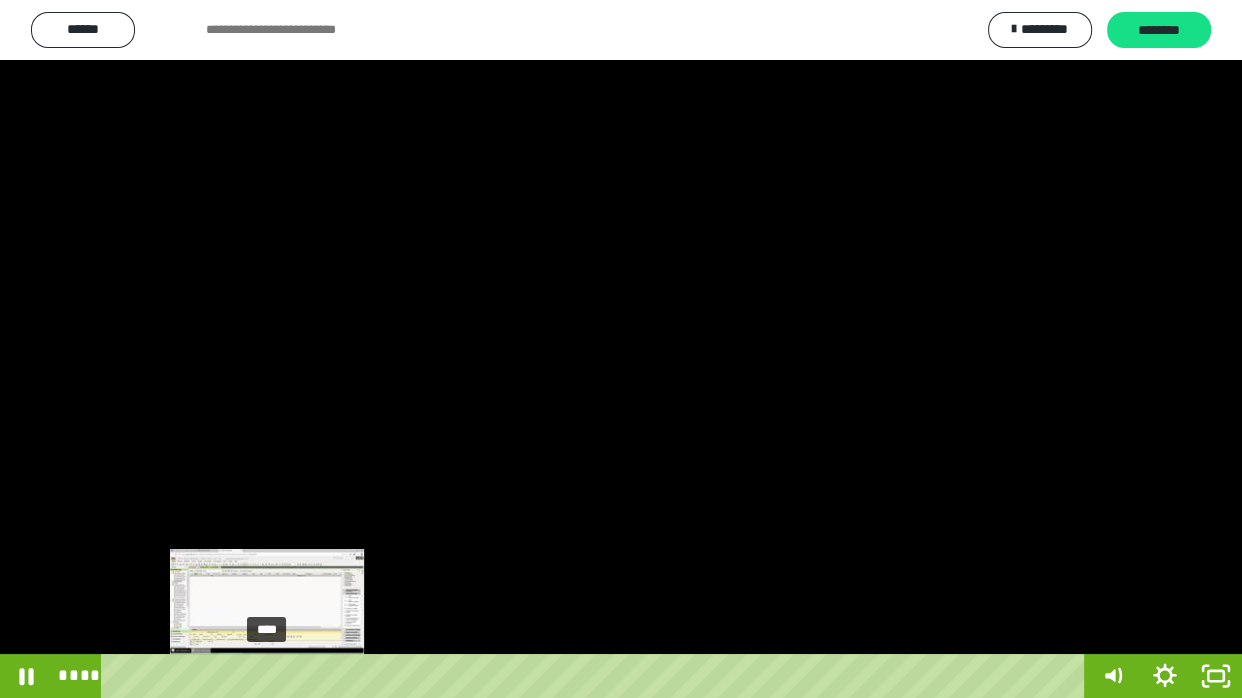click on "****" at bounding box center (597, 676) 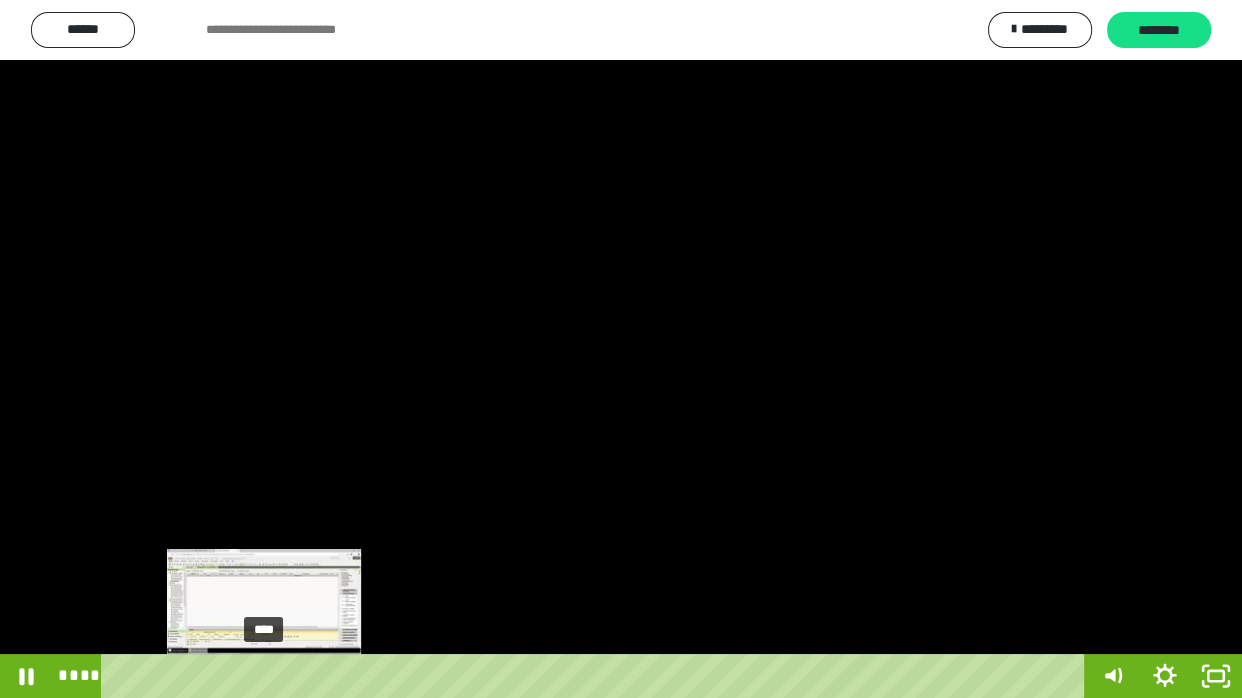 click at bounding box center [269, 676] 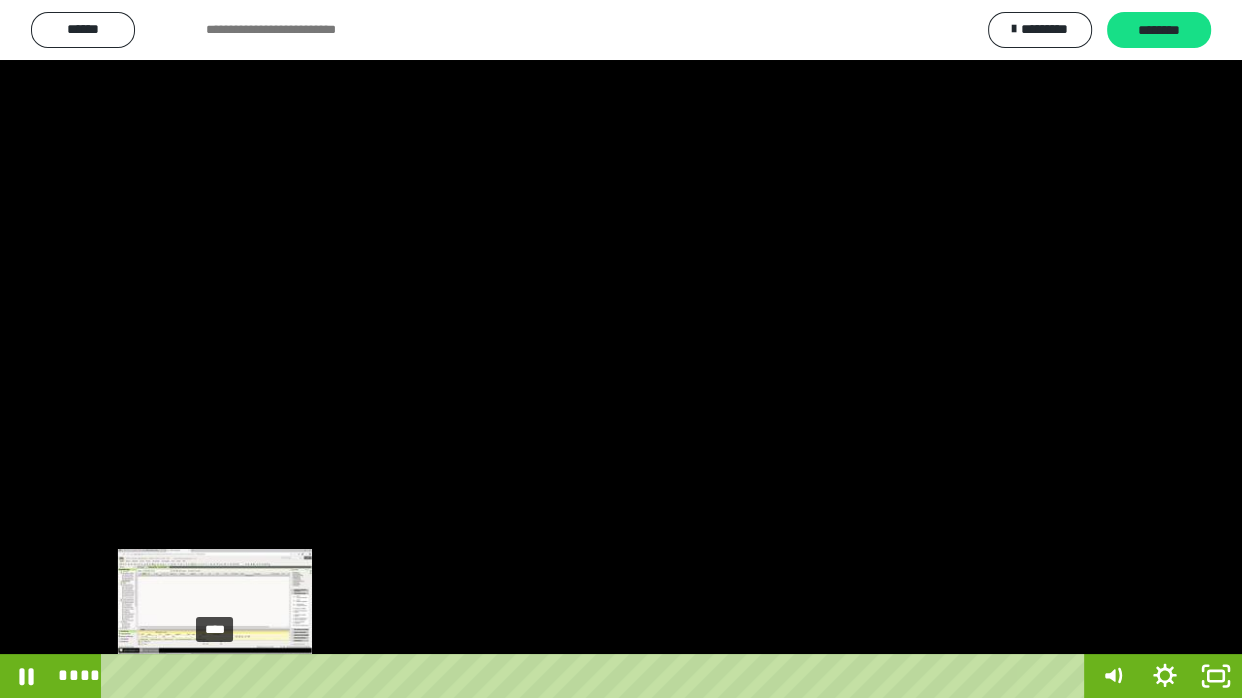 click on "****" at bounding box center (597, 676) 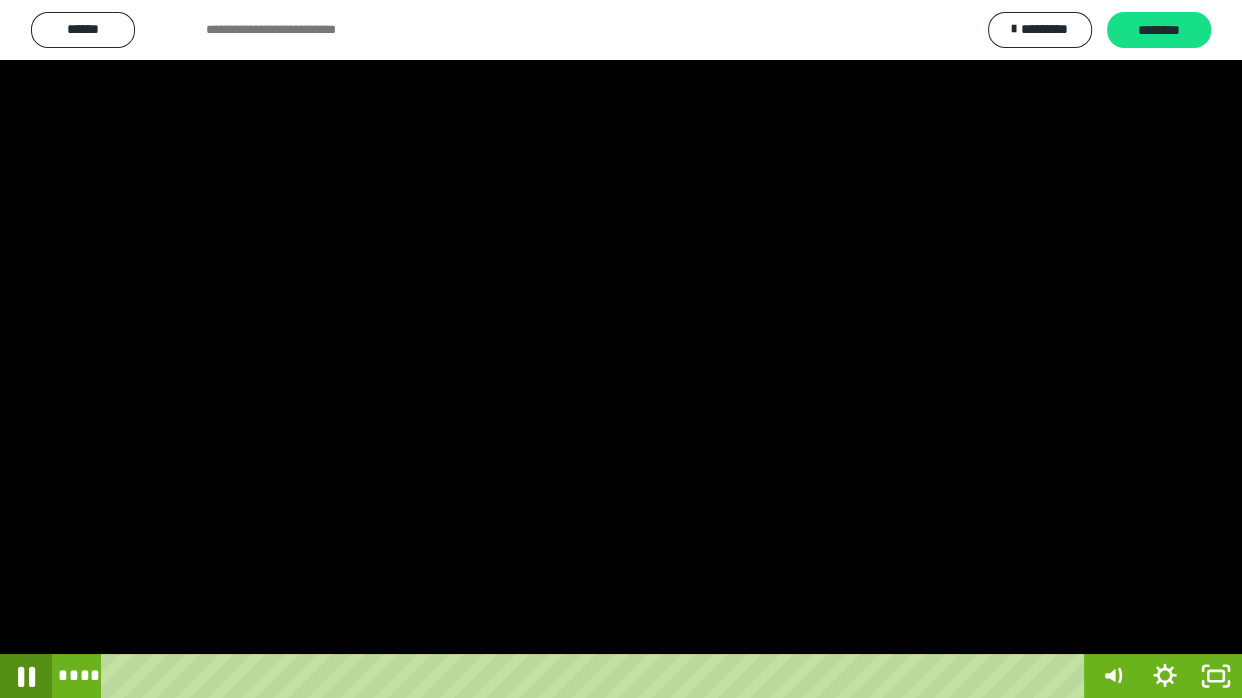 click 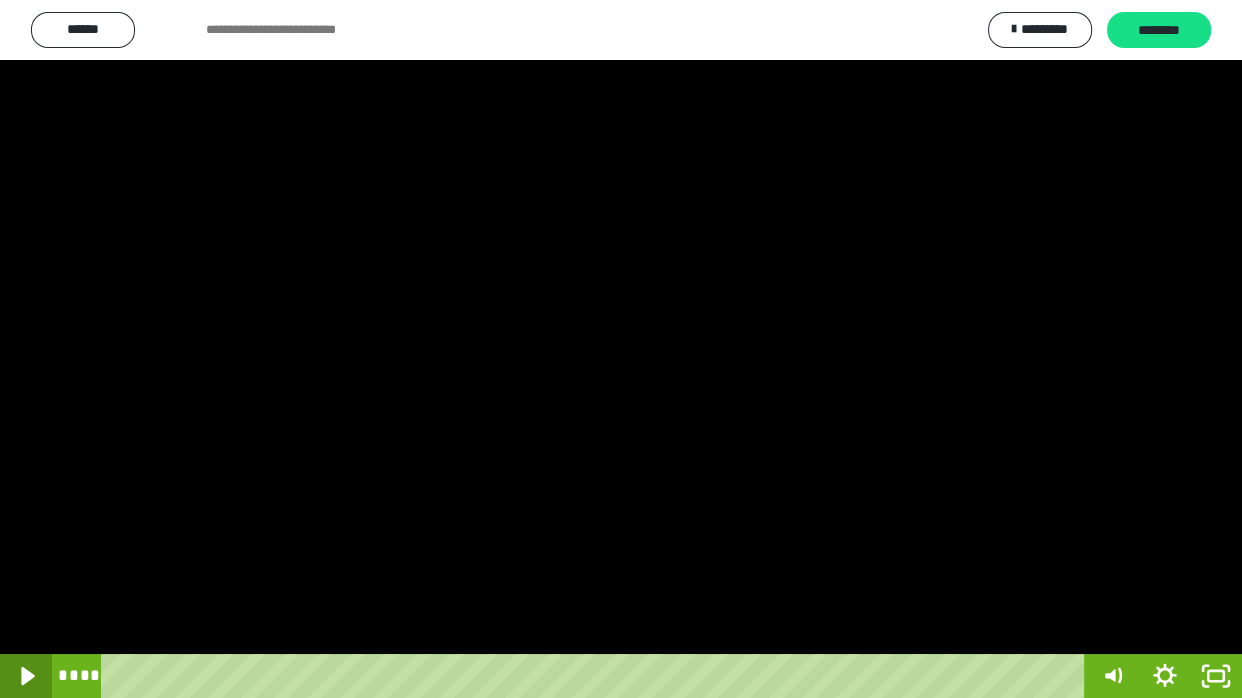 click 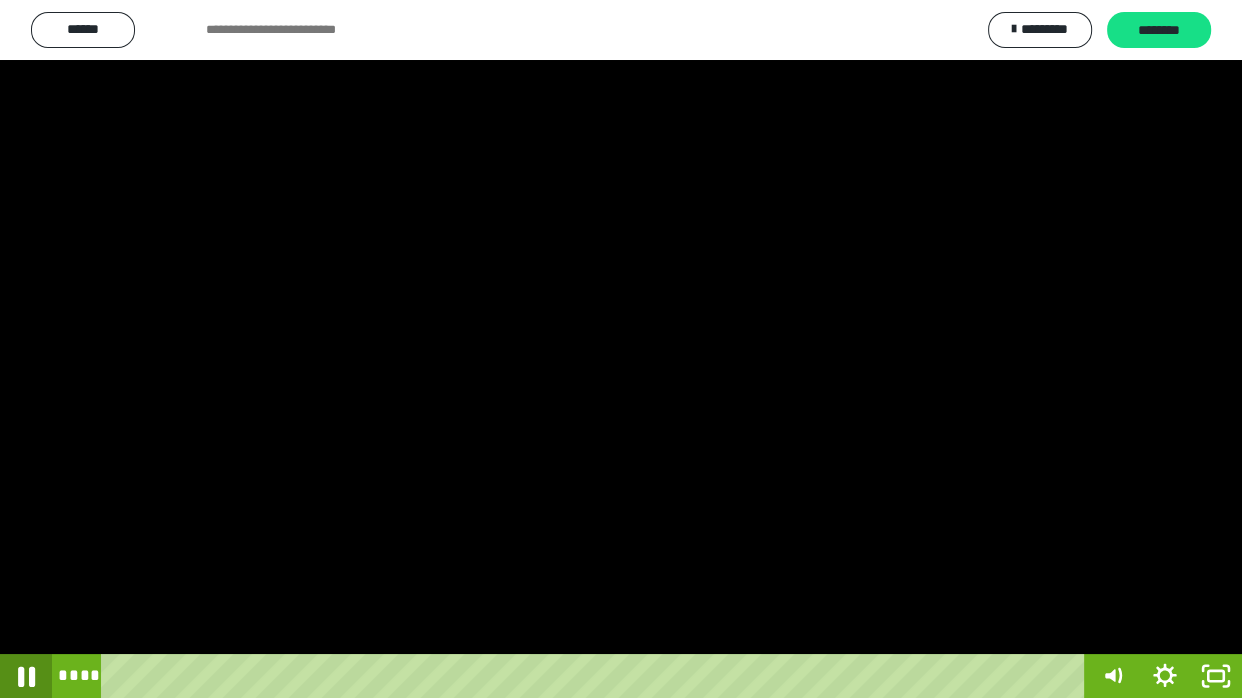 click 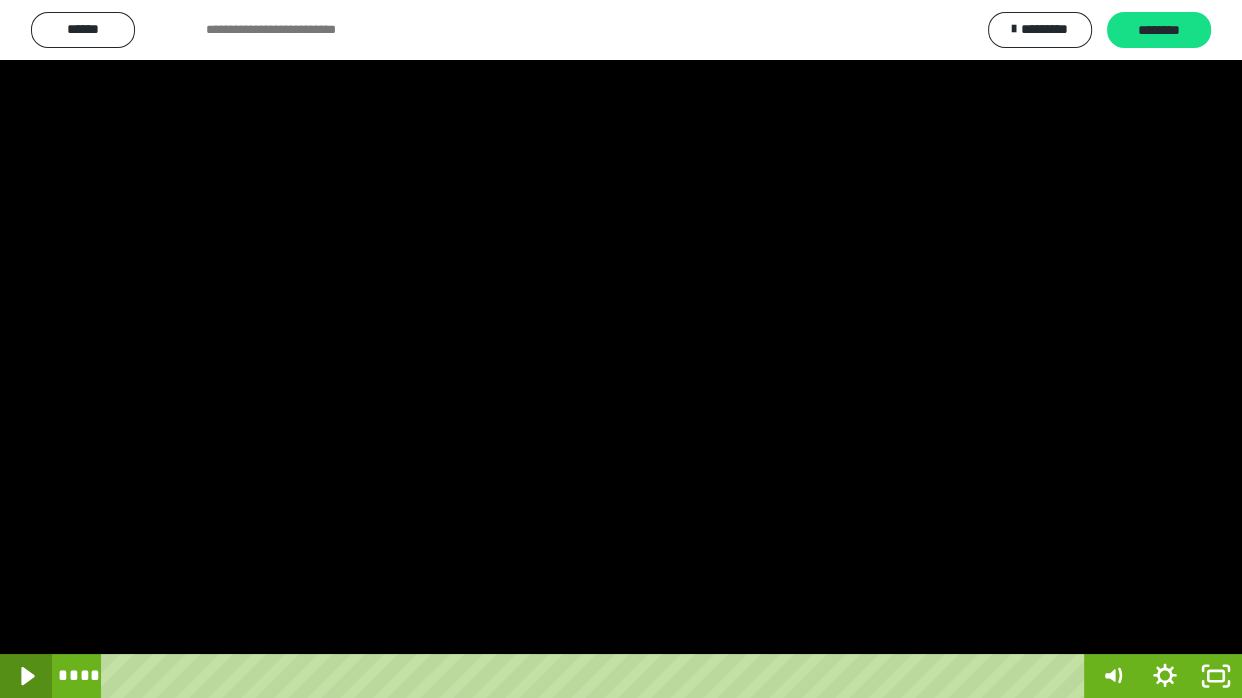 click 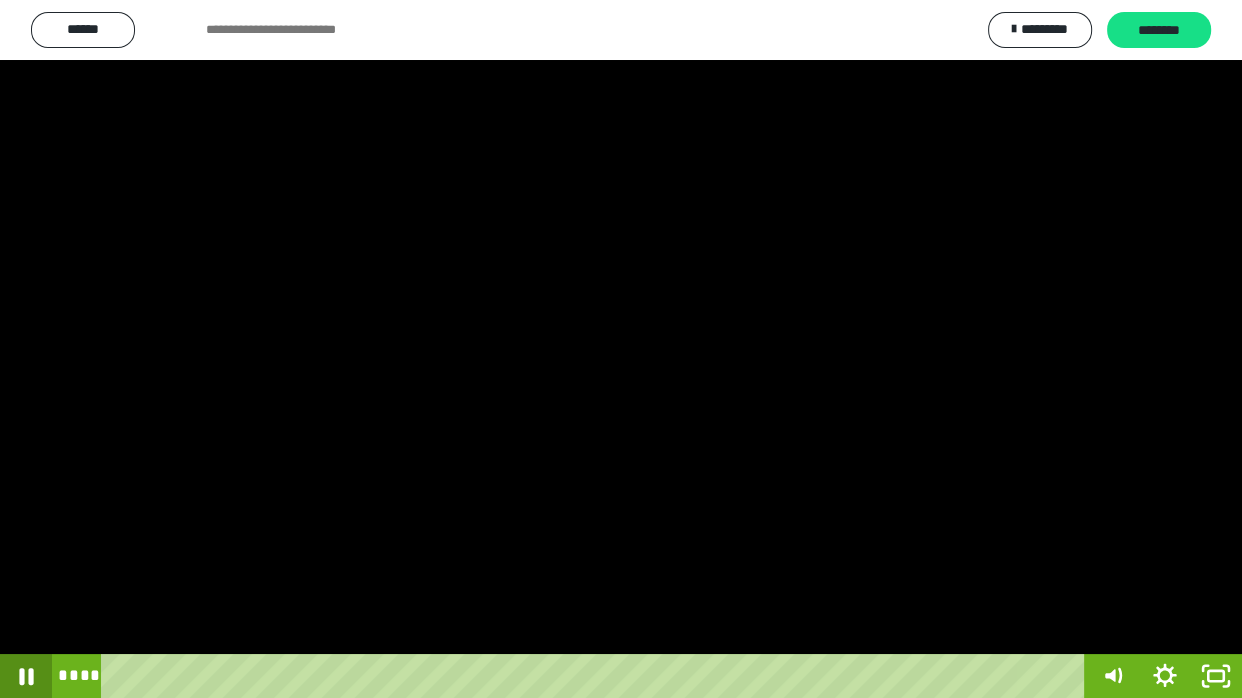 click 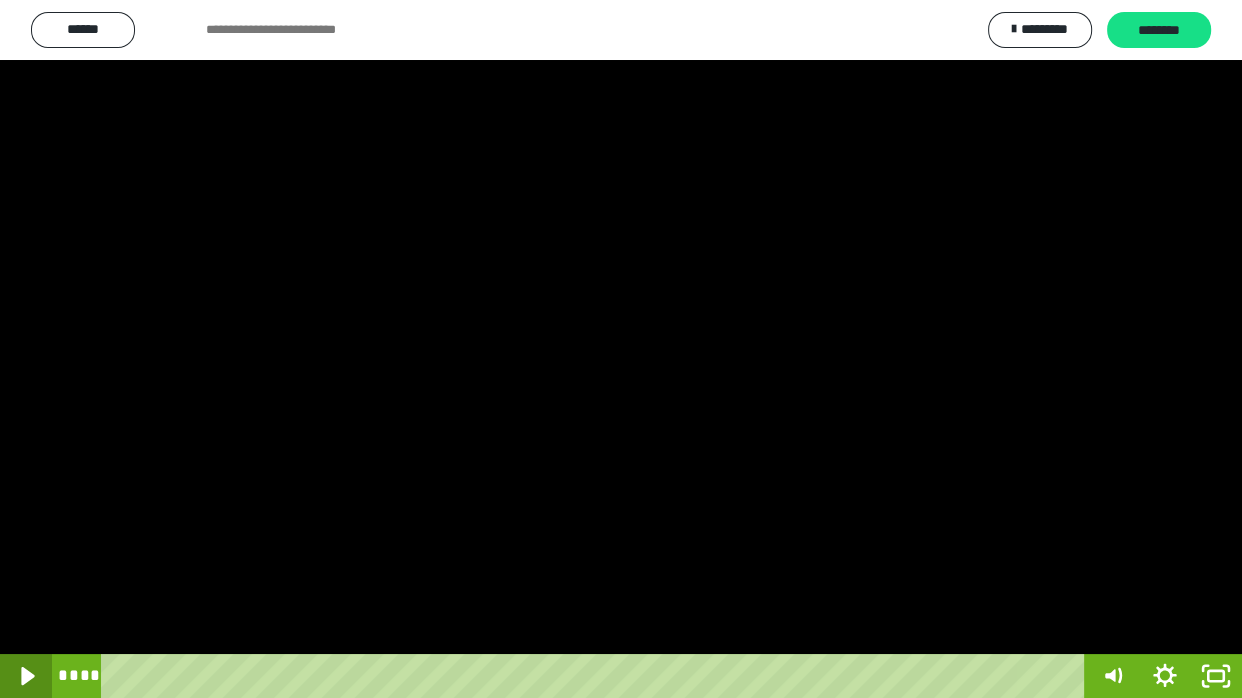click 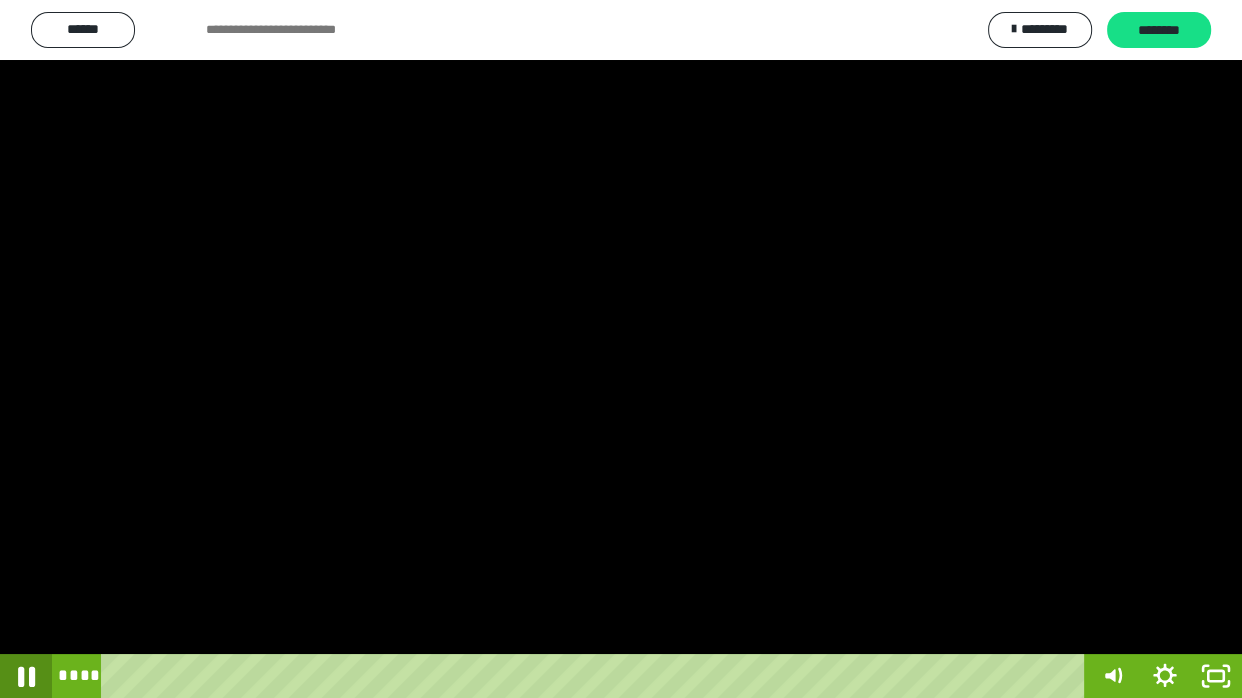 click 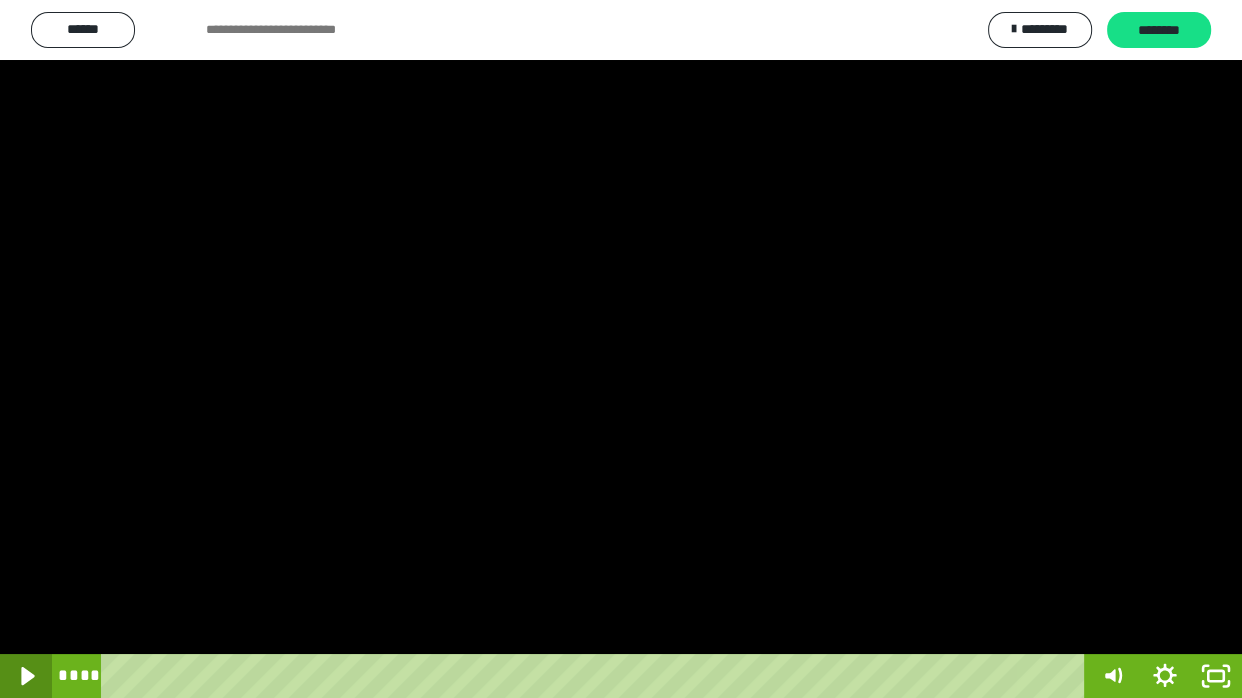 click 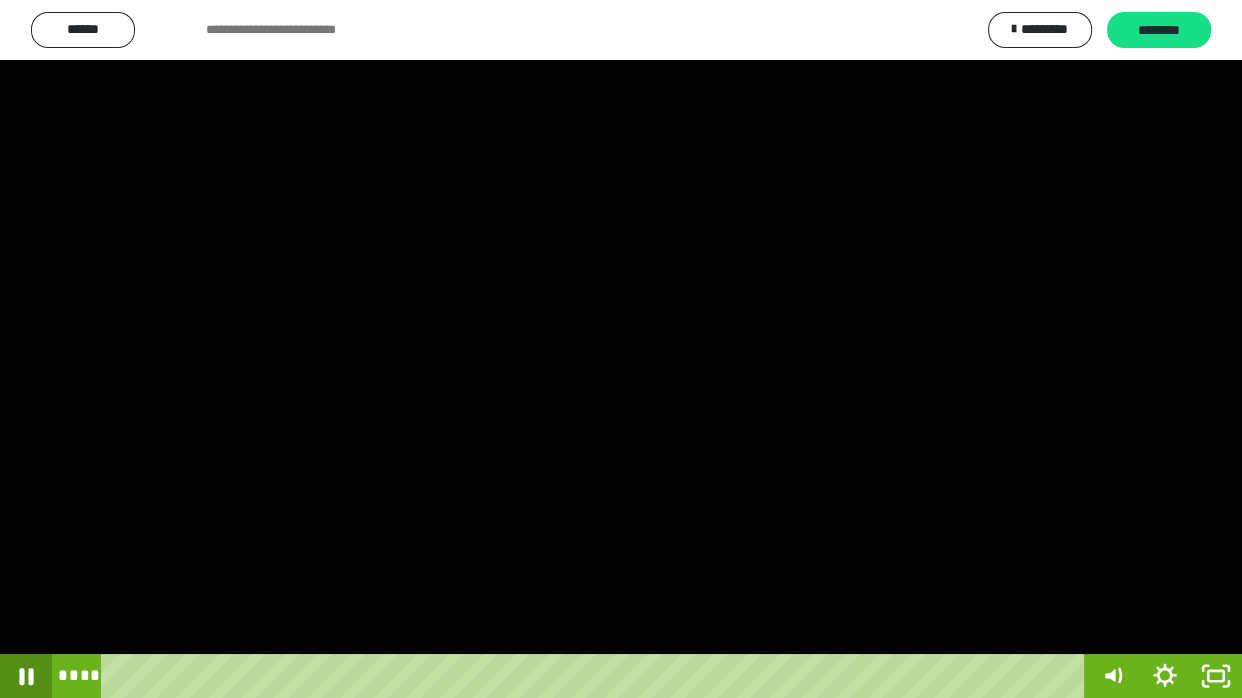 click 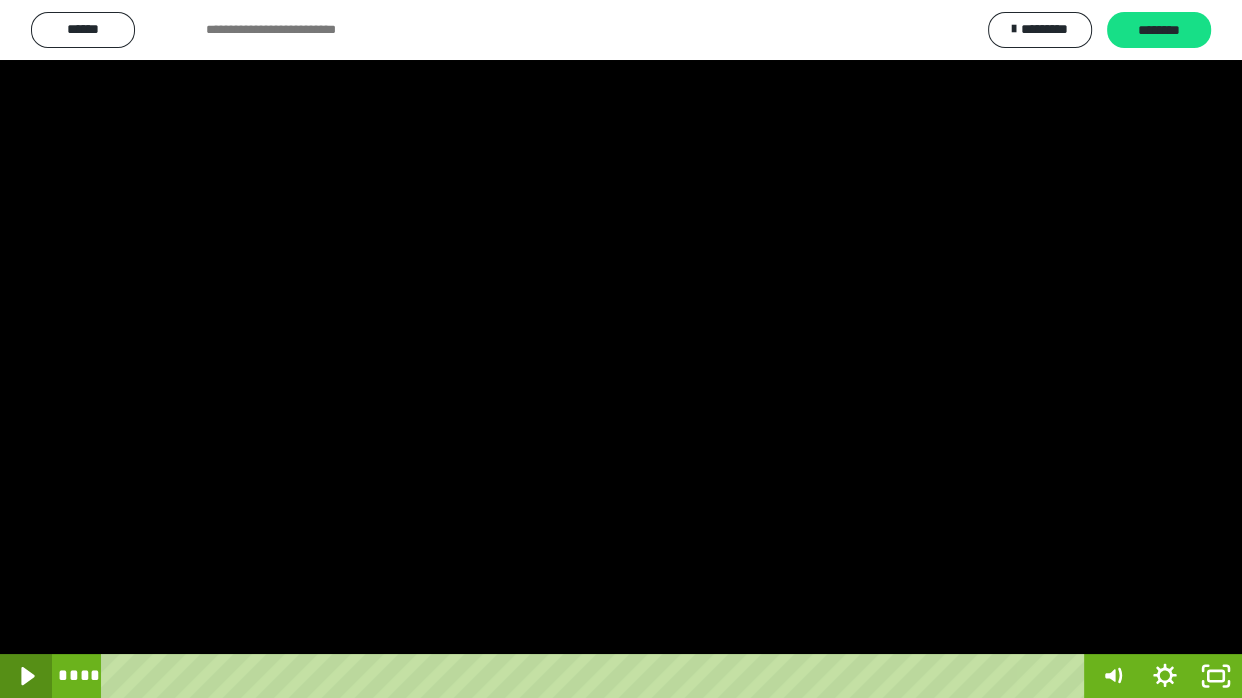 click 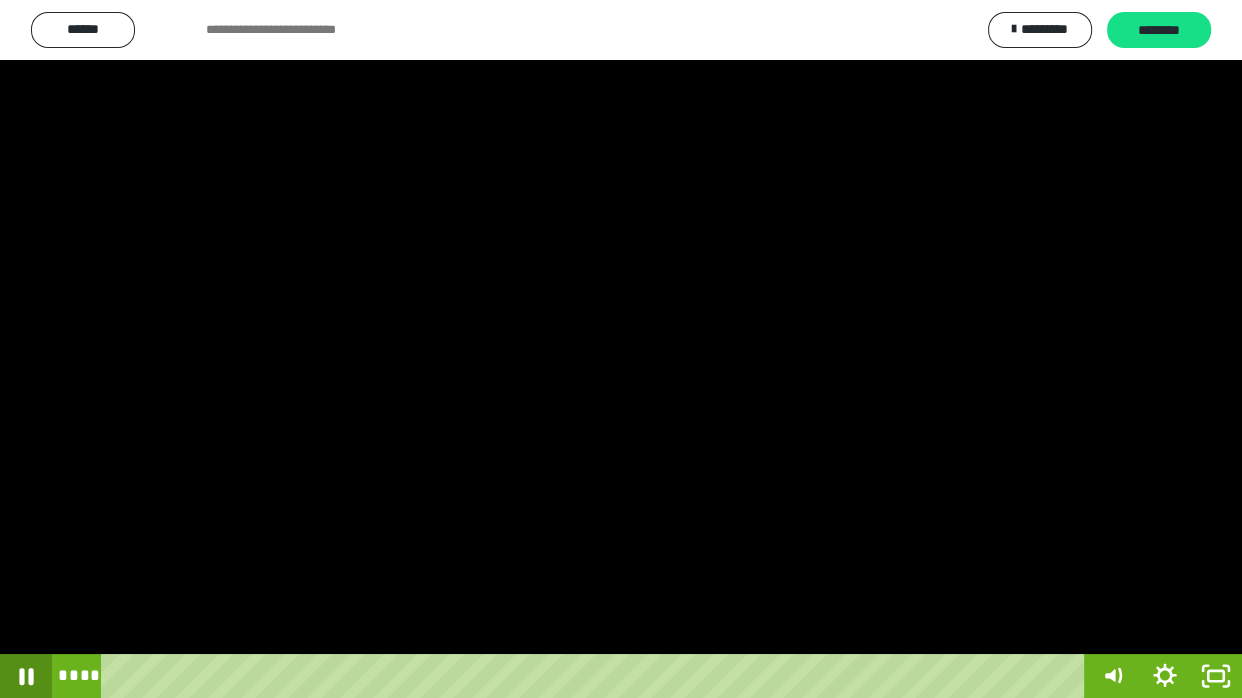 click 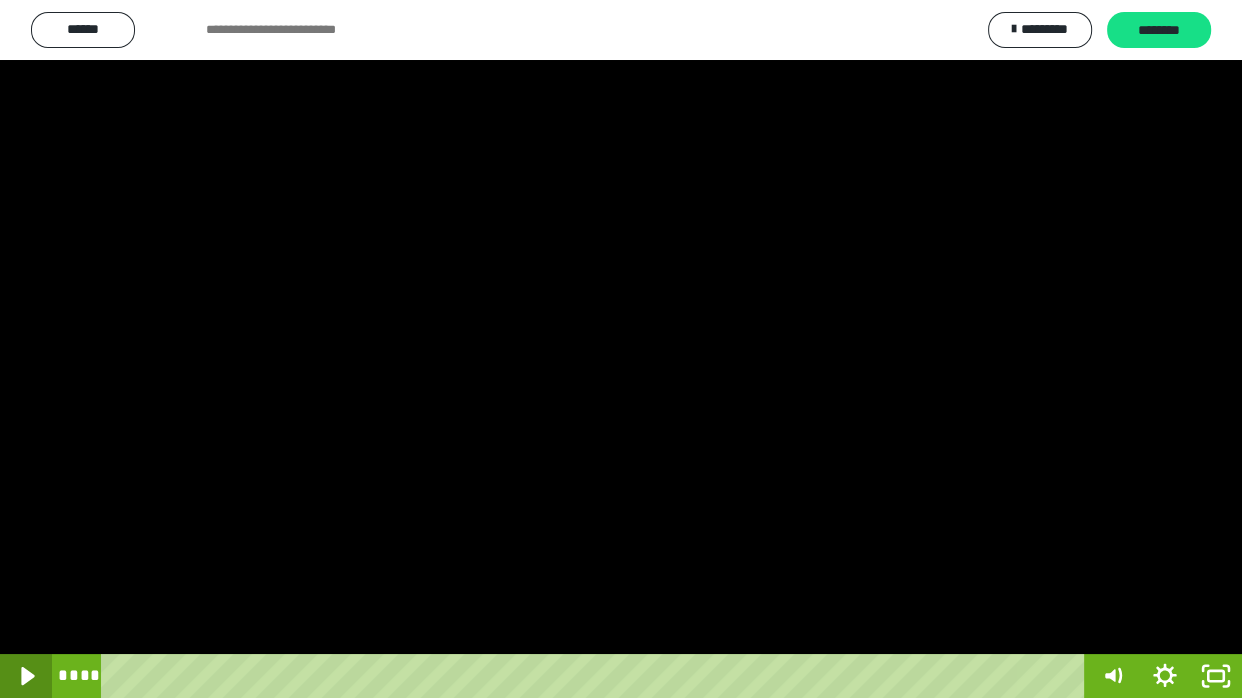click 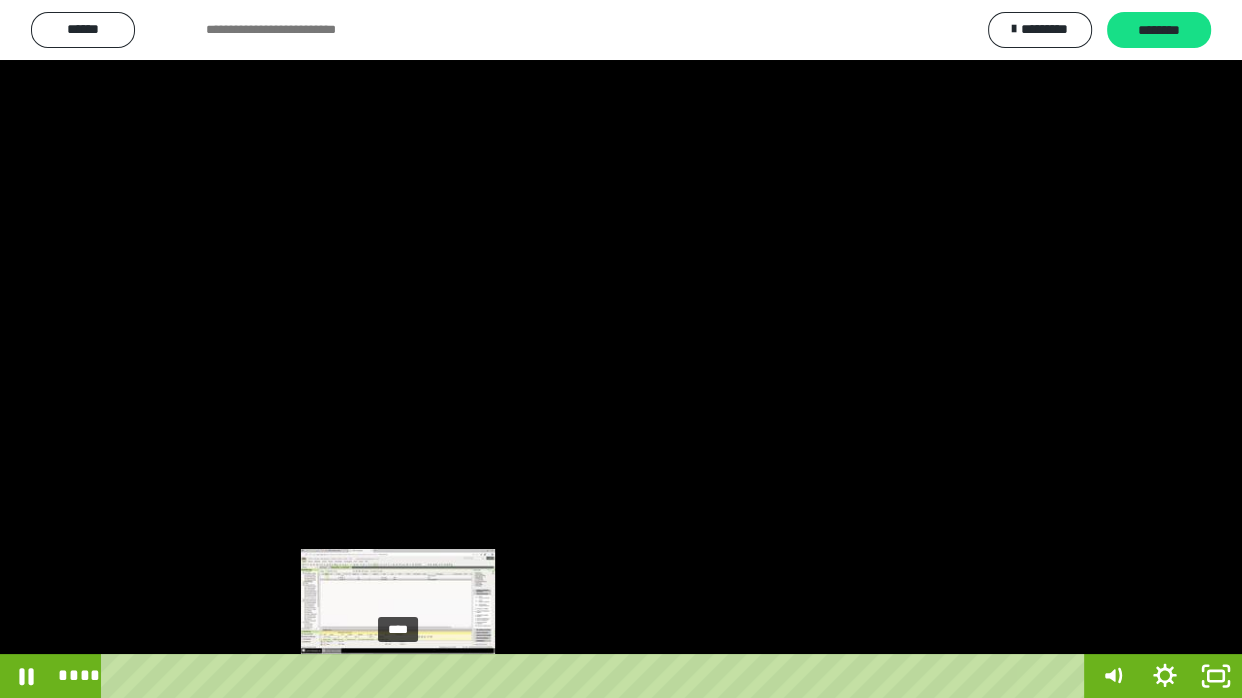 click at bounding box center (398, 676) 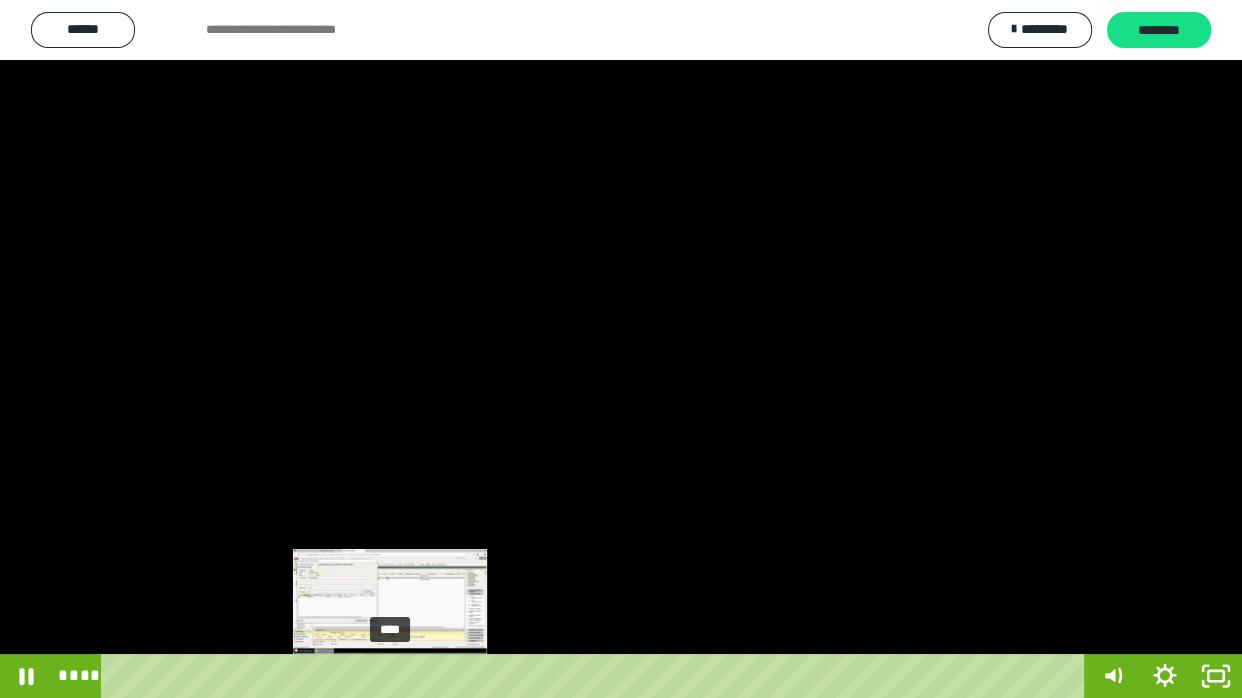 click at bounding box center [390, 676] 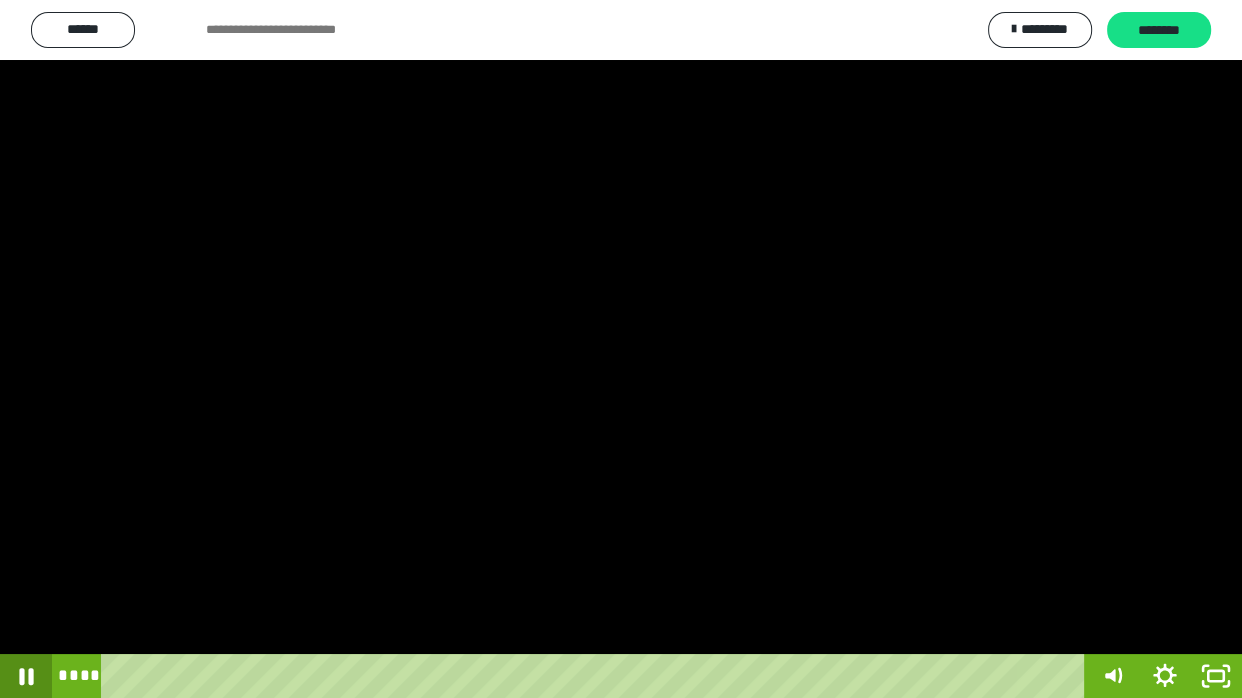click 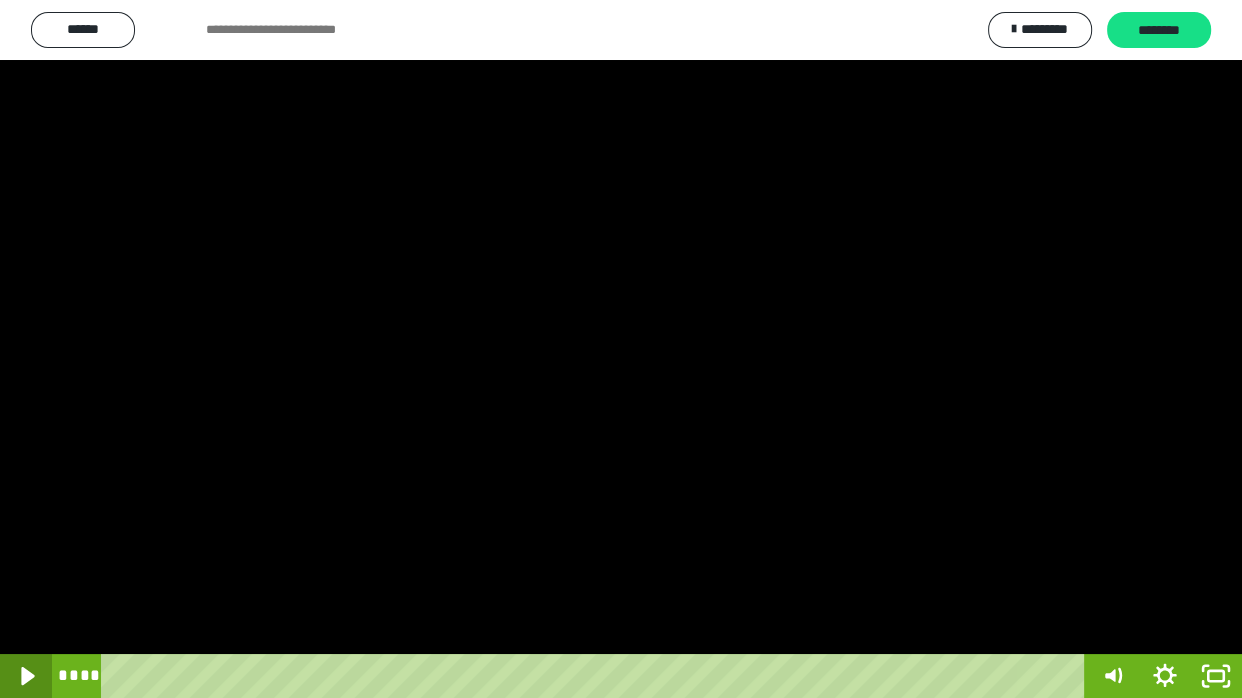 click 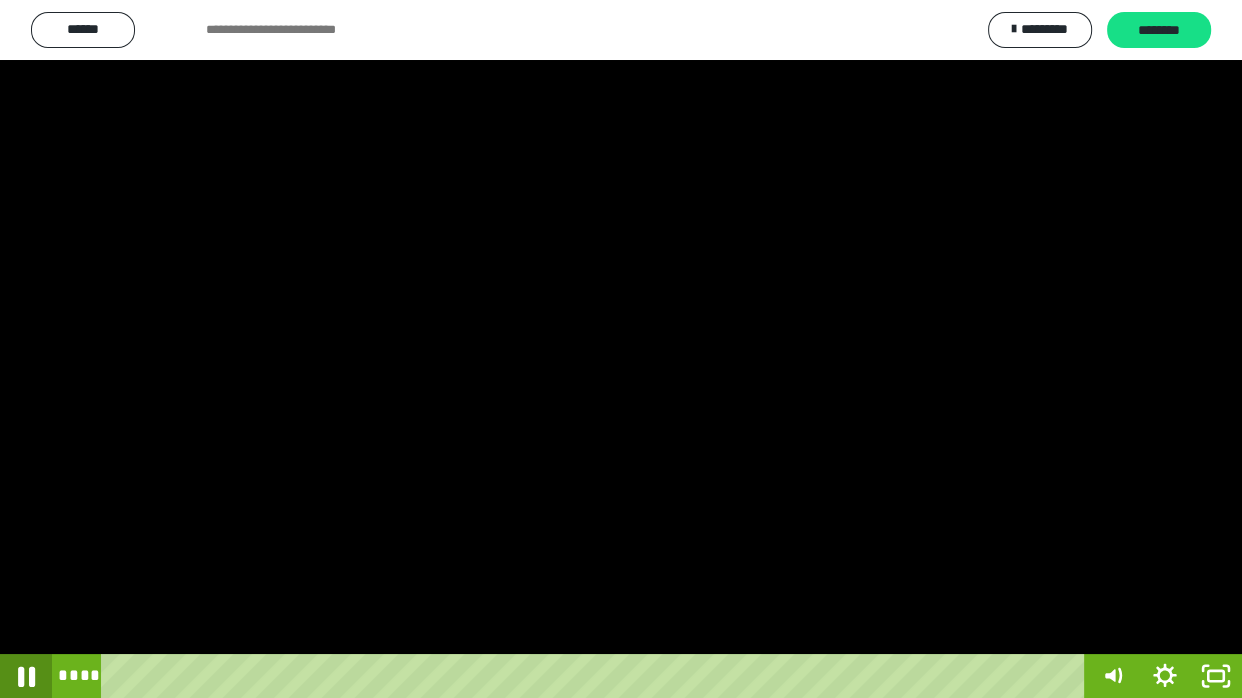 click 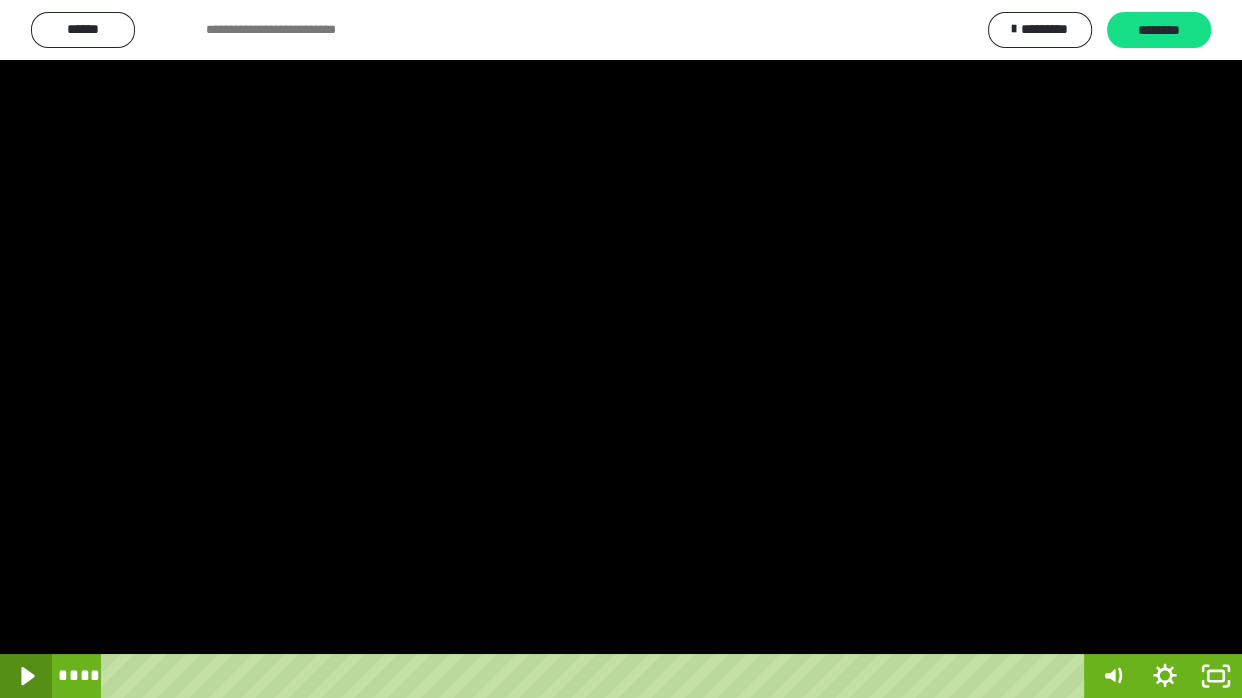 click at bounding box center (26, 676) 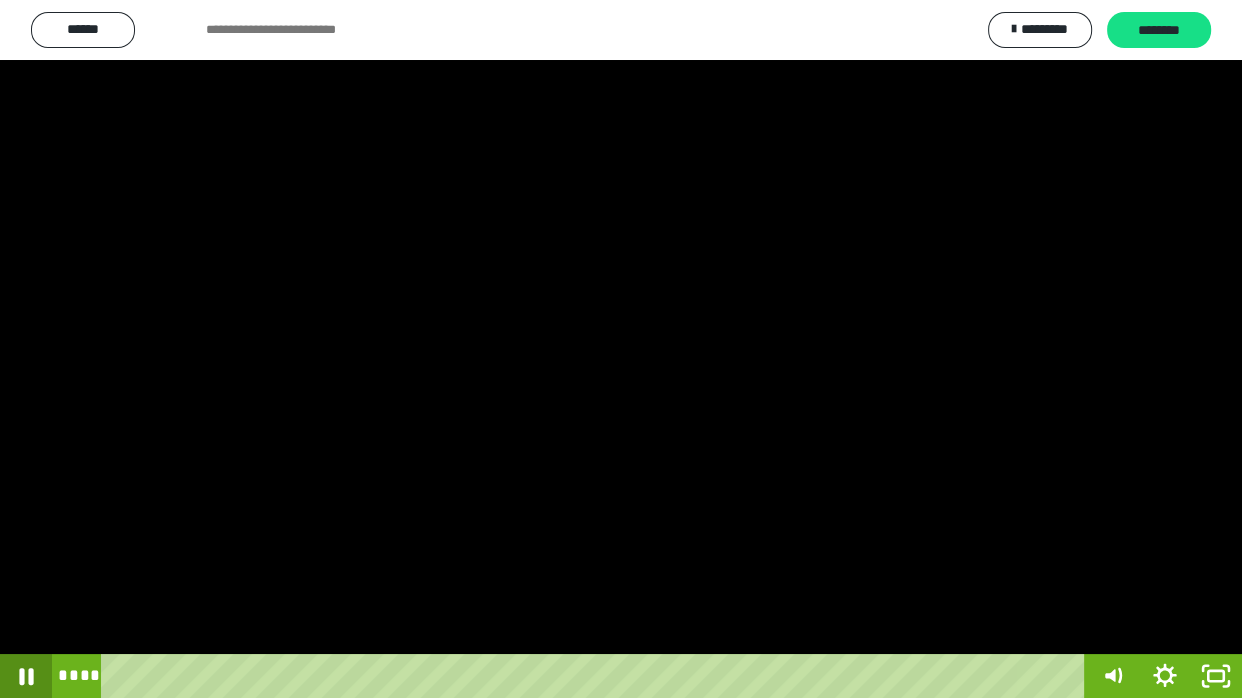 click 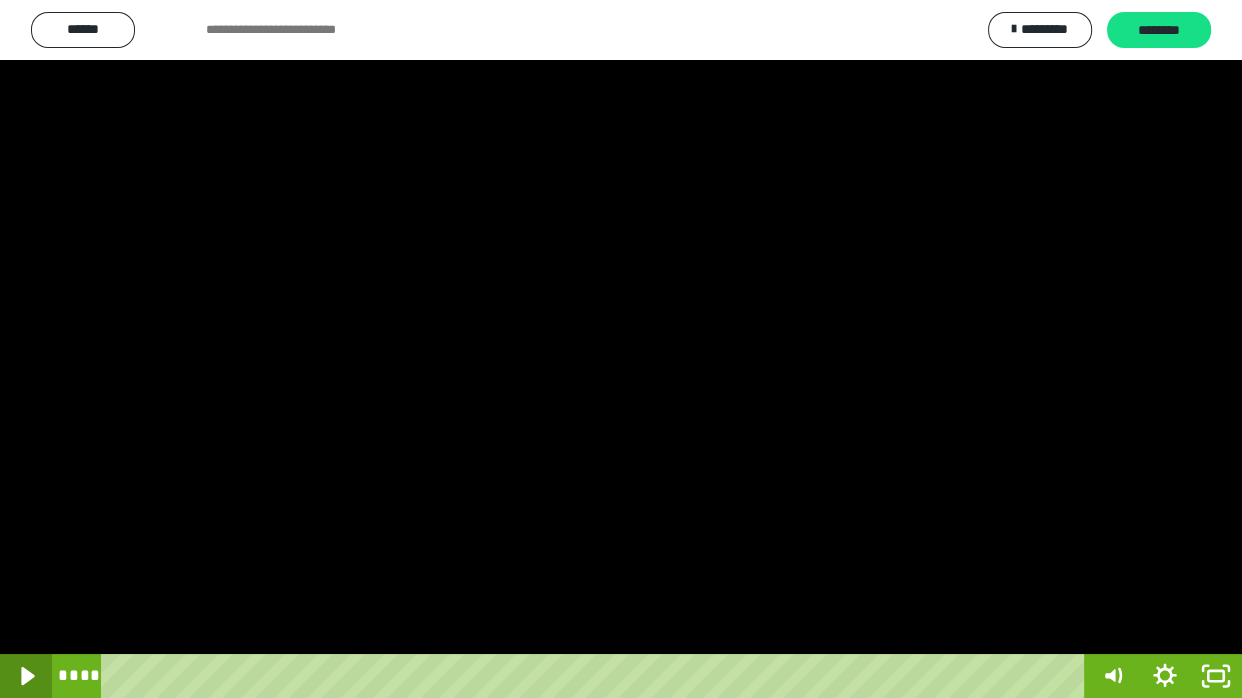 click 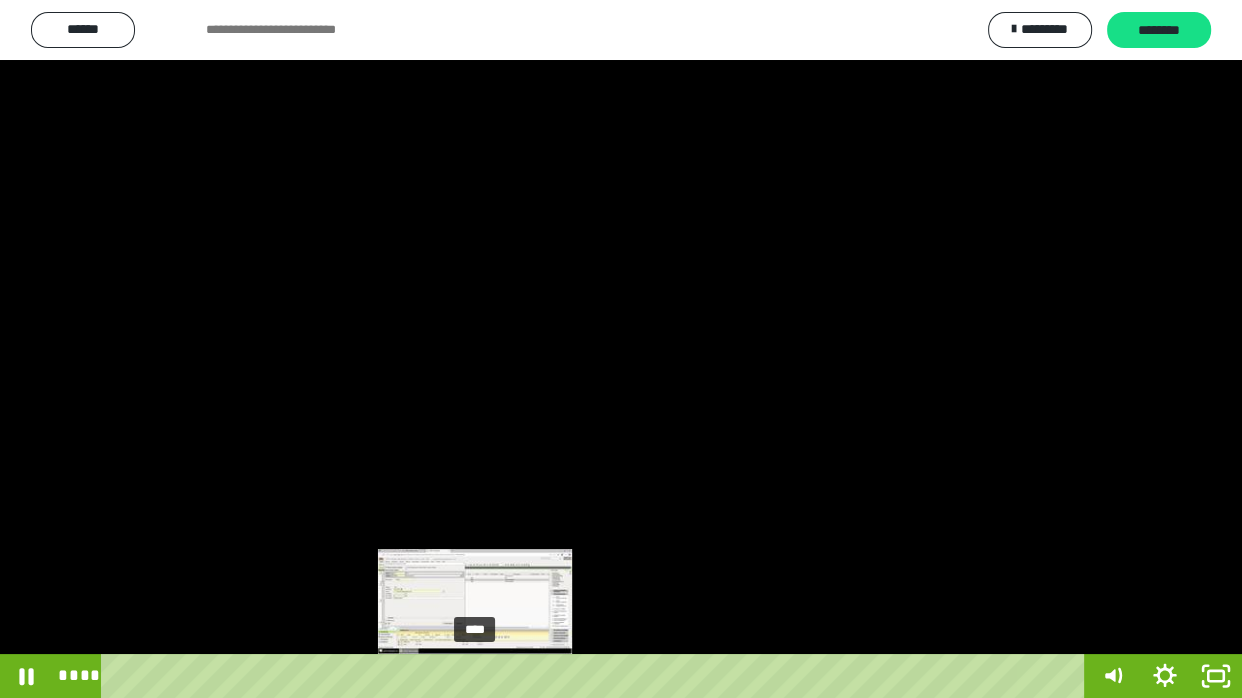 click on "****" at bounding box center (597, 676) 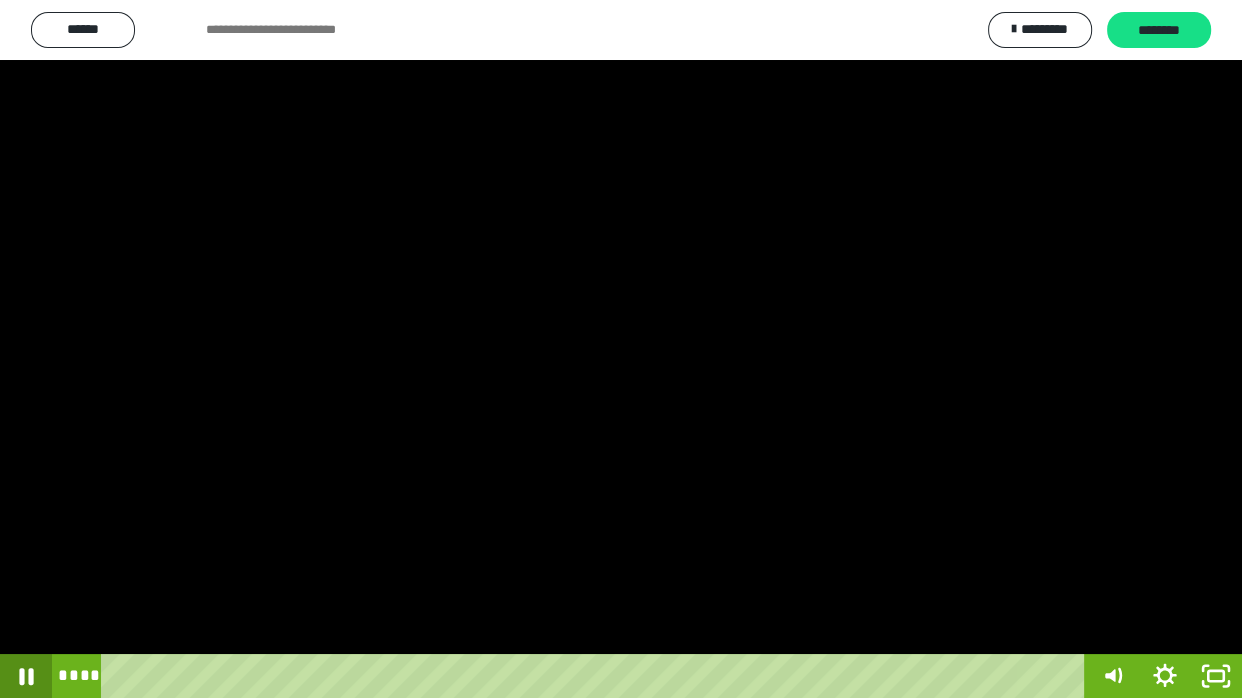 click 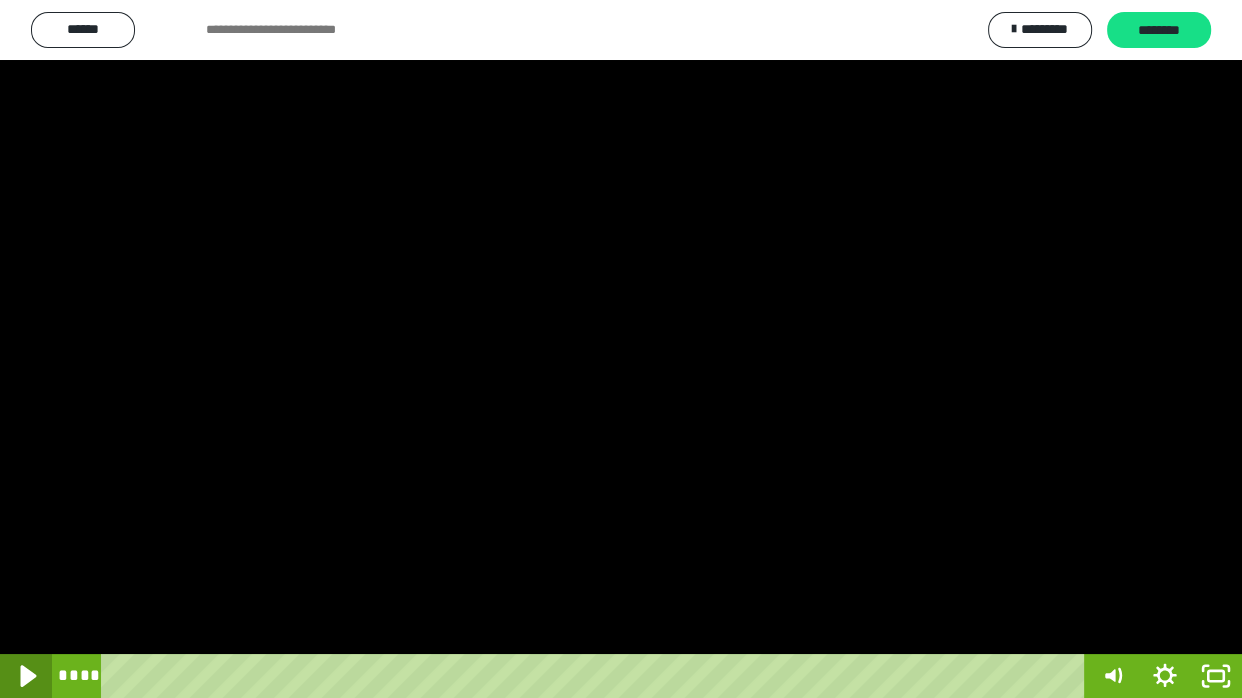 click at bounding box center [26, 676] 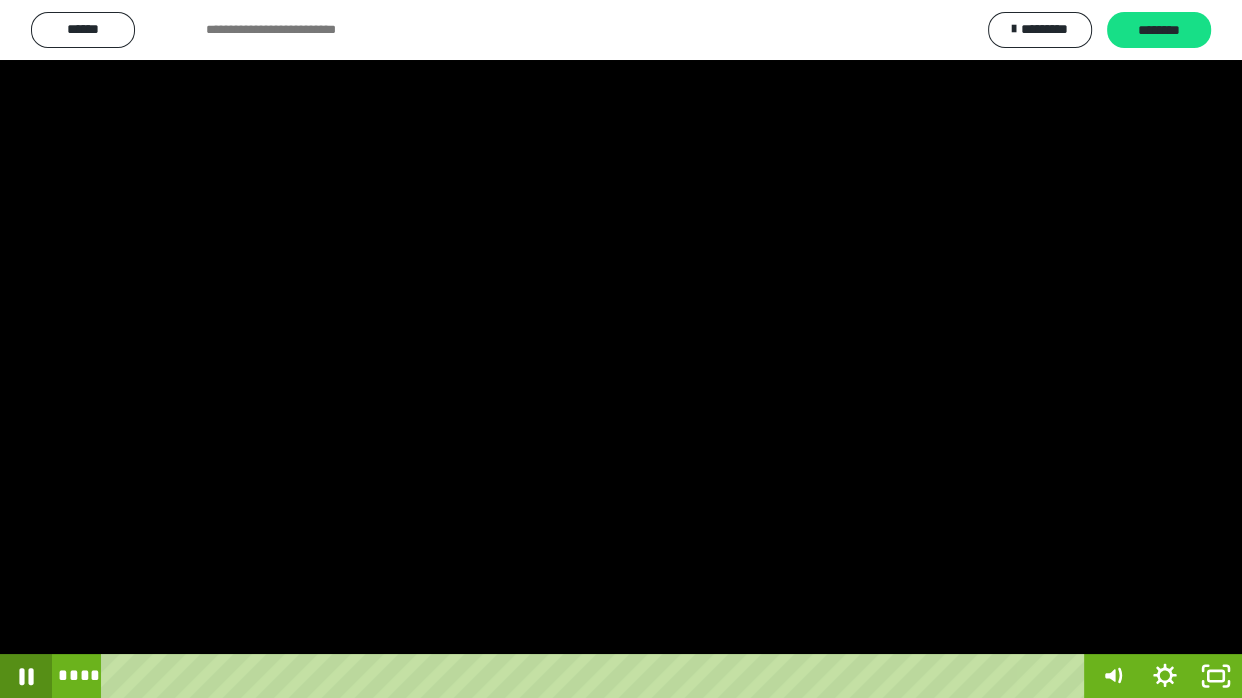 click 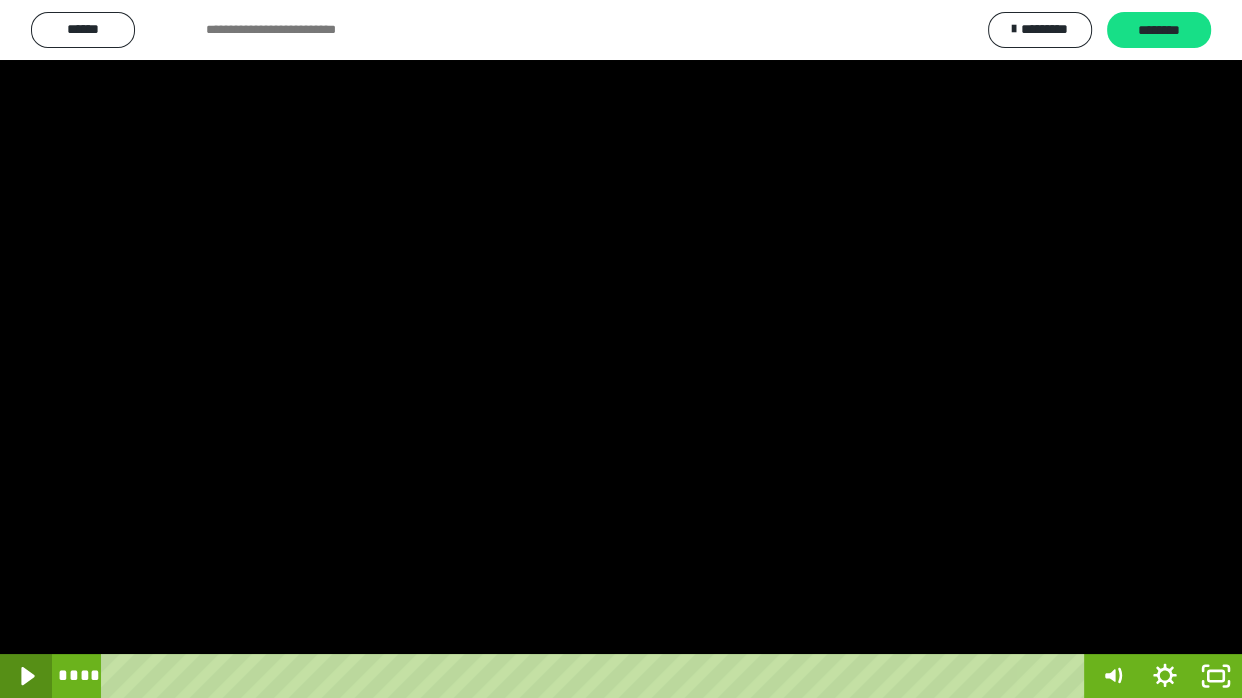 click 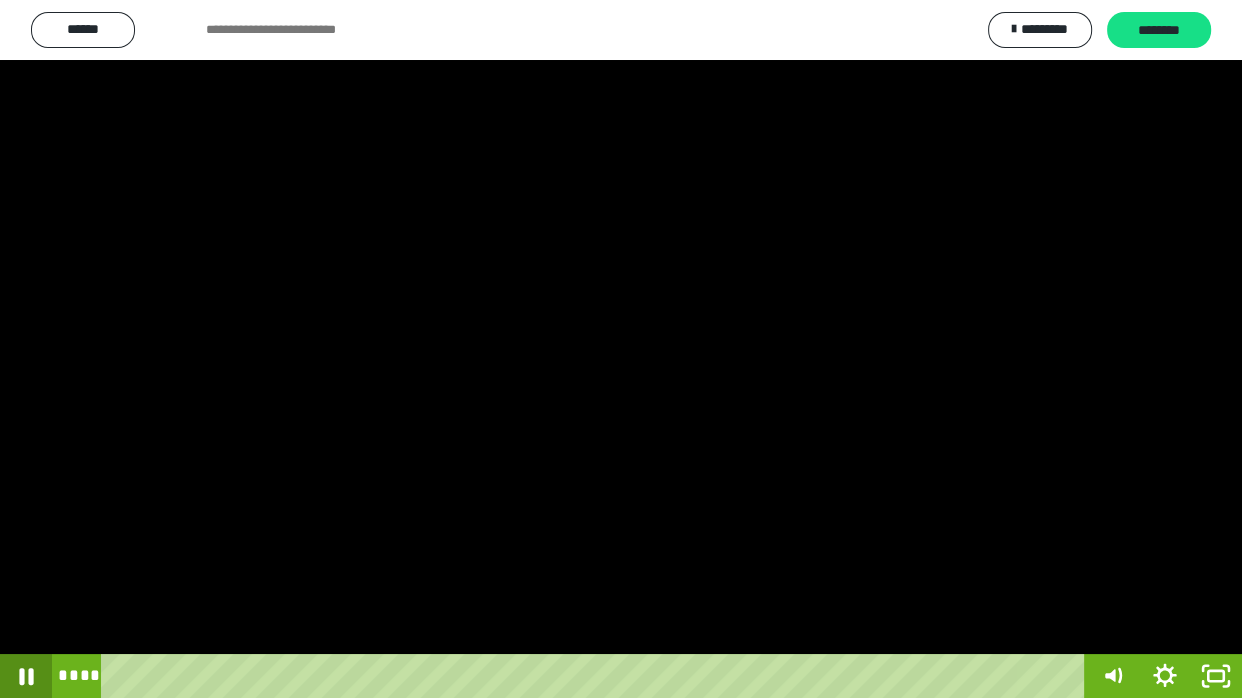 click 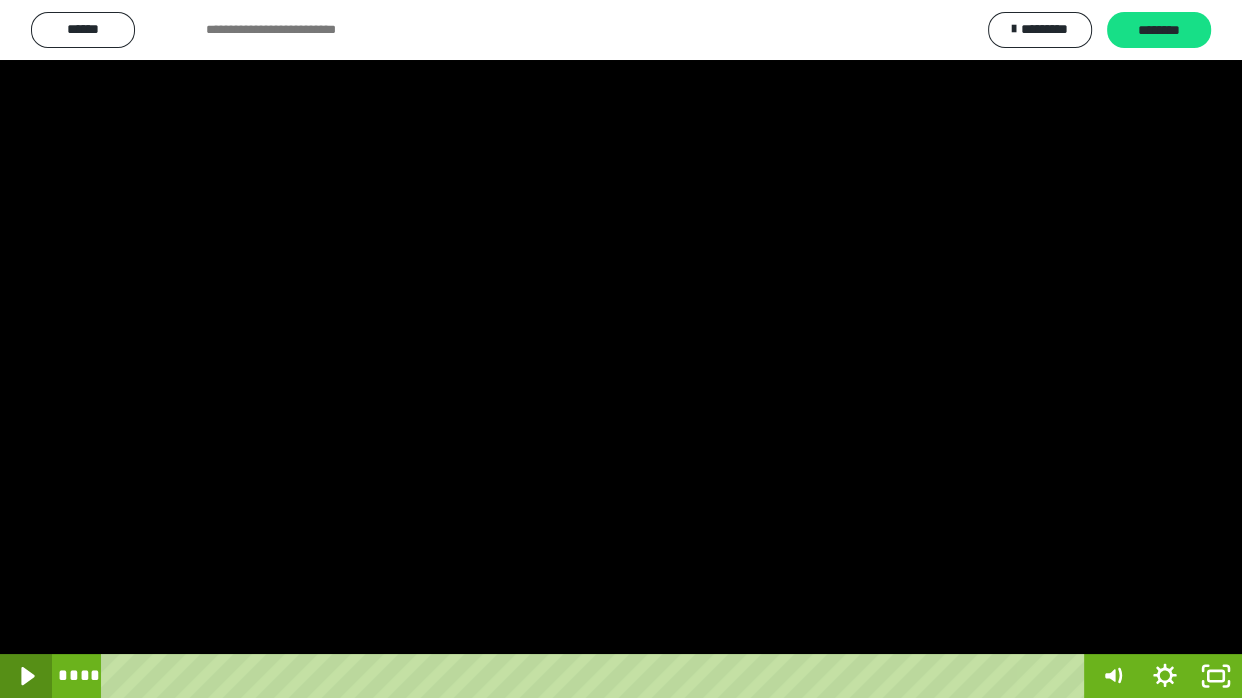 click 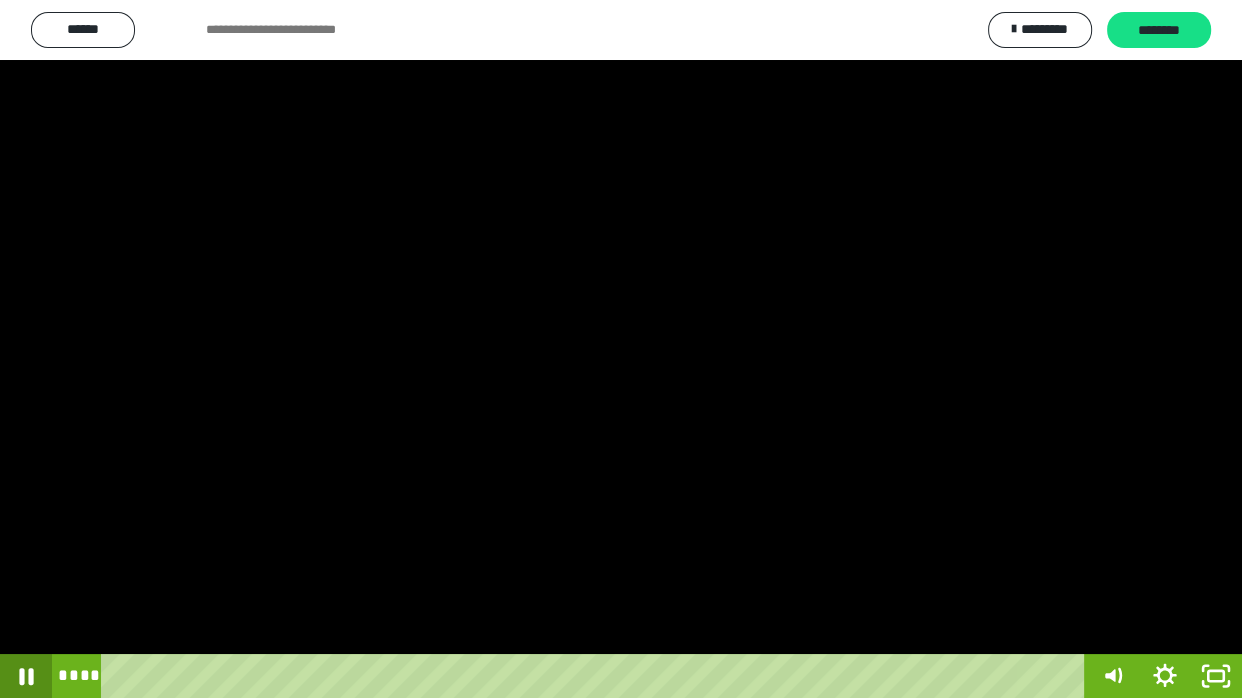 click 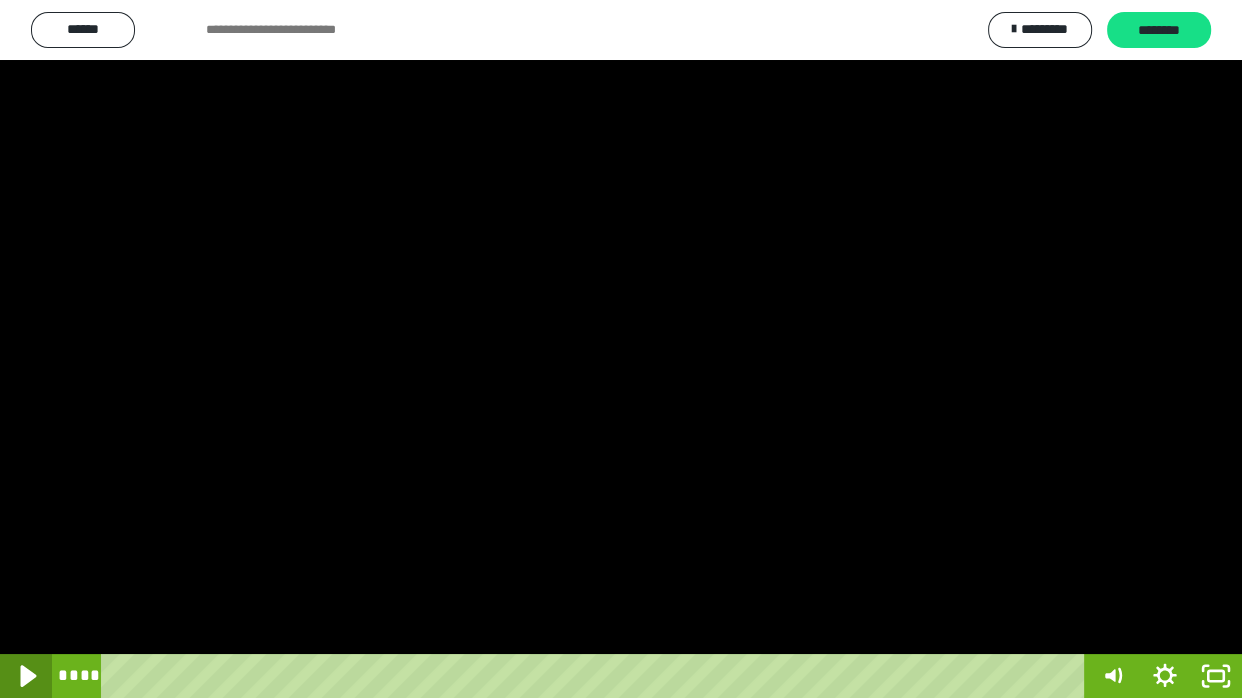 click 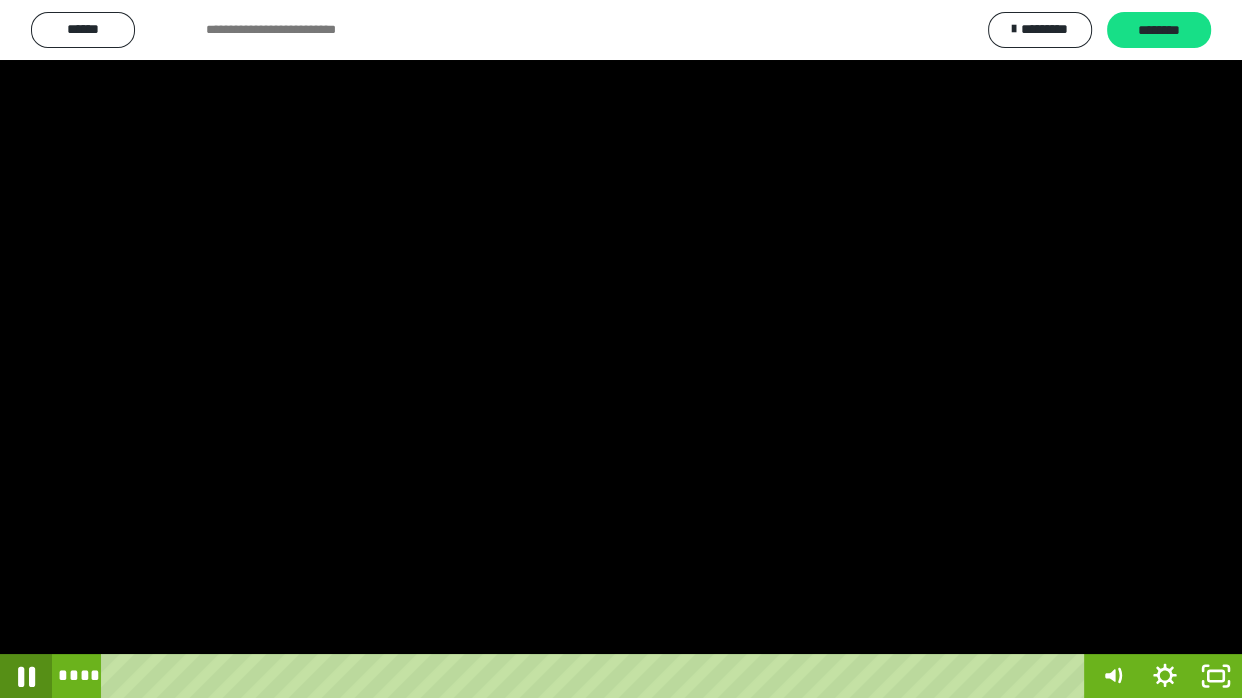 click 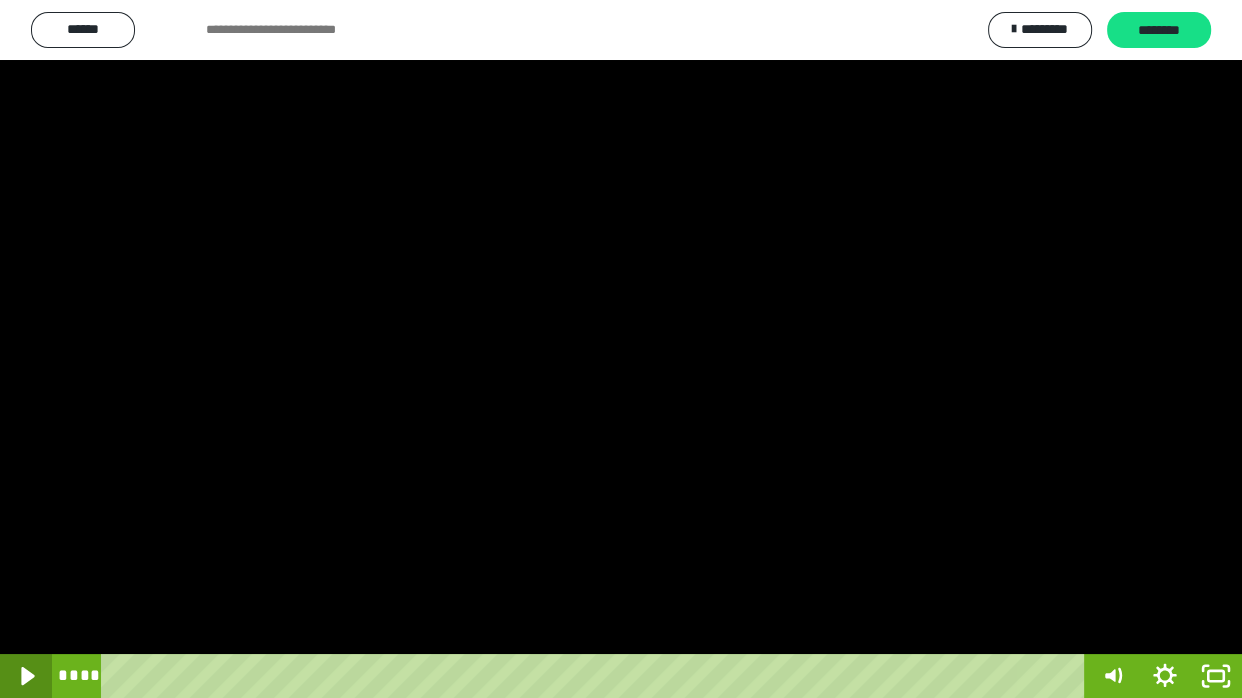 click 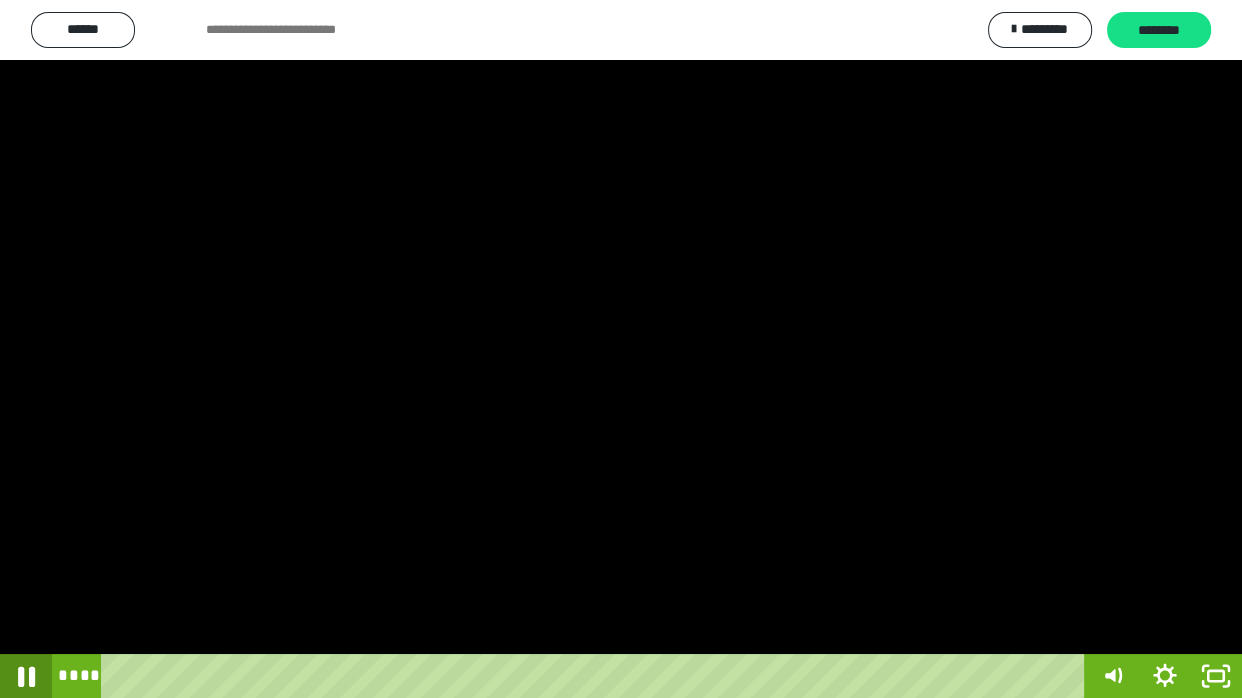 click 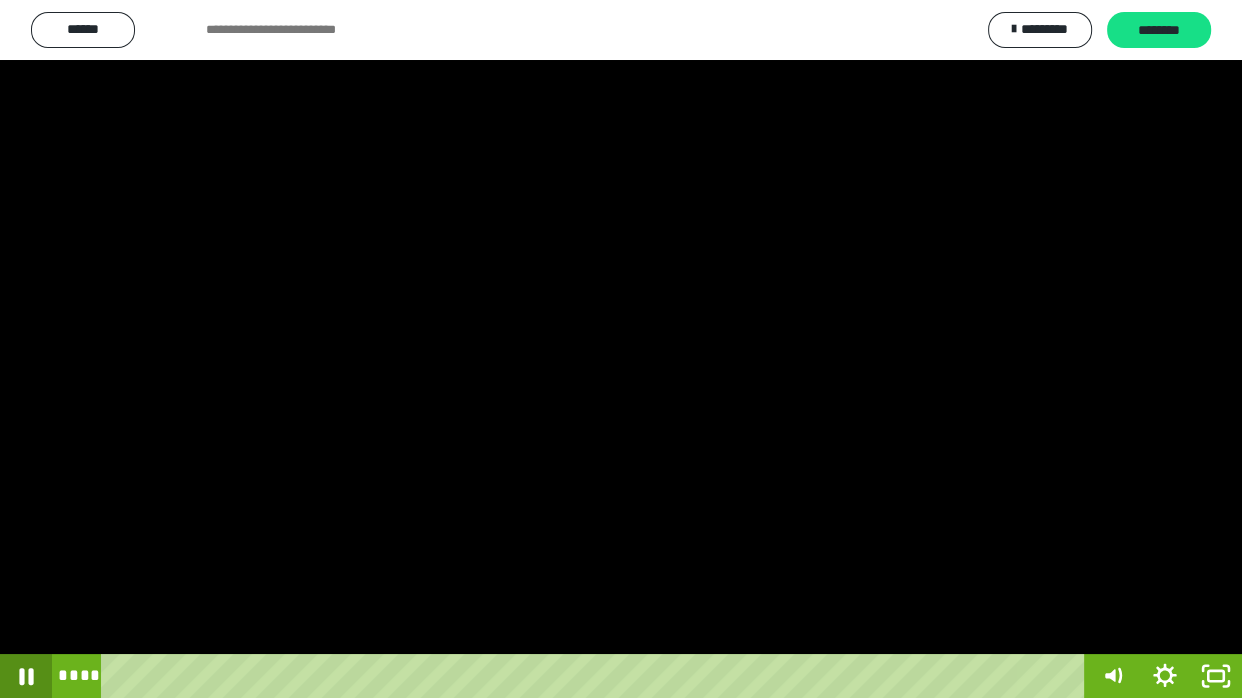 click 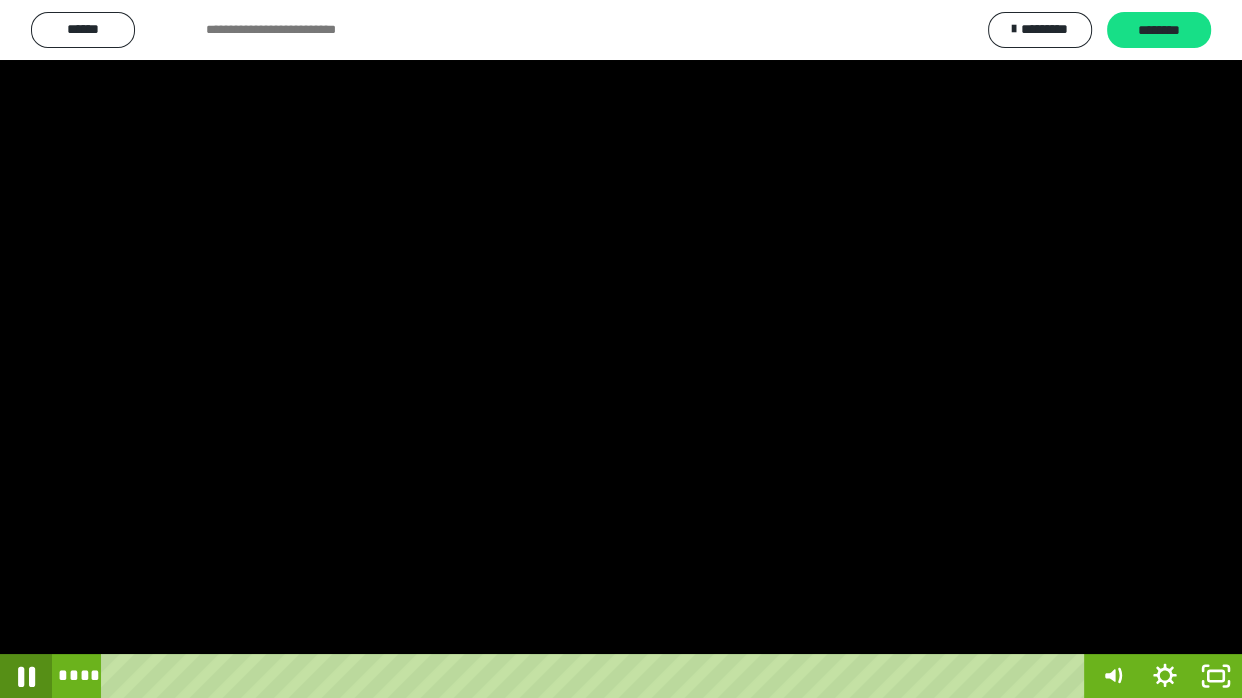 click 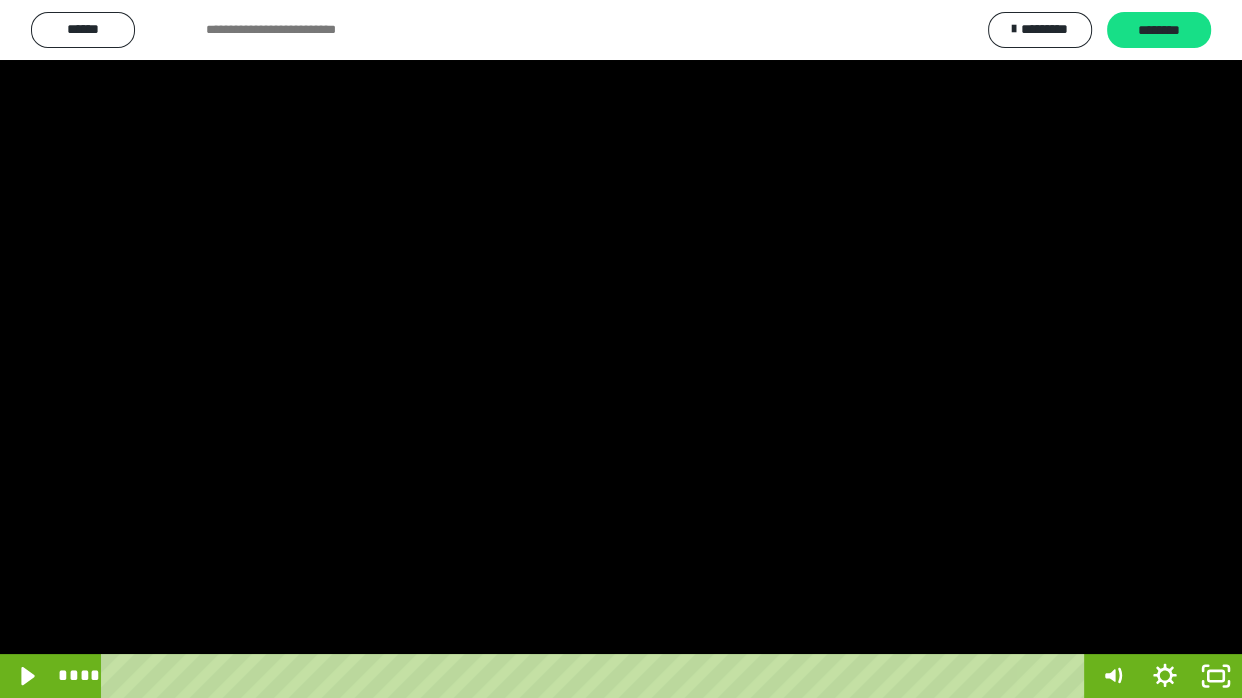 click on "**** ****" at bounding box center [569, 676] 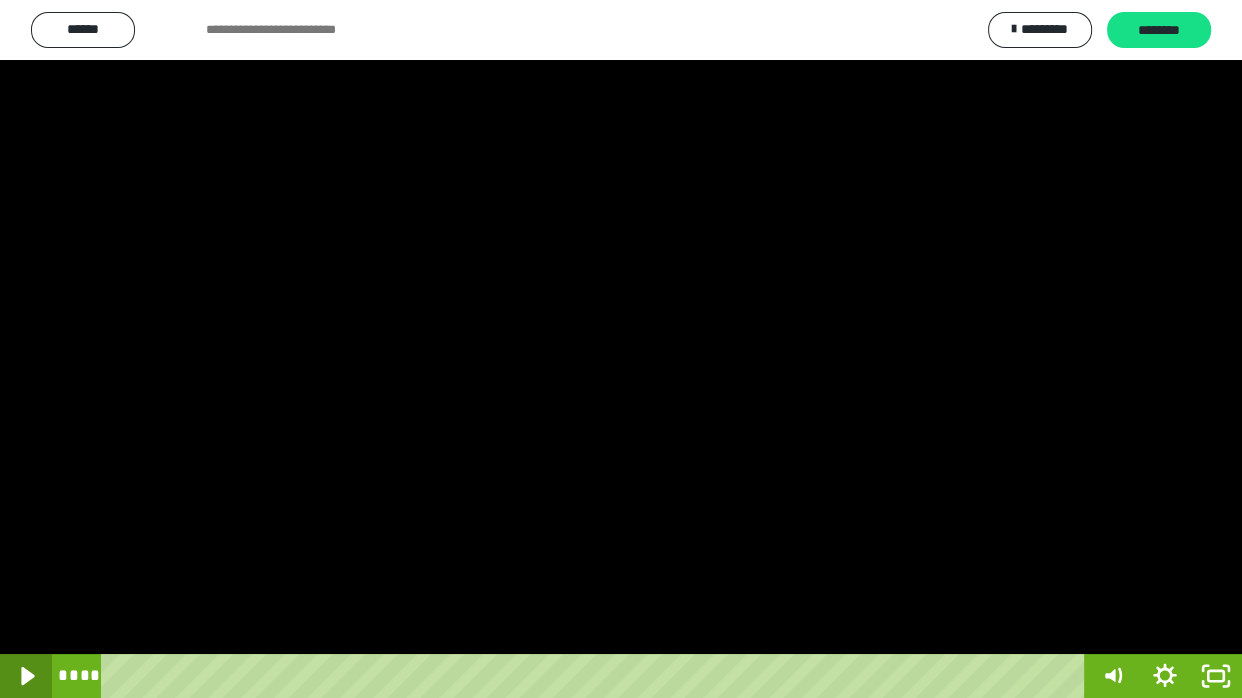 click 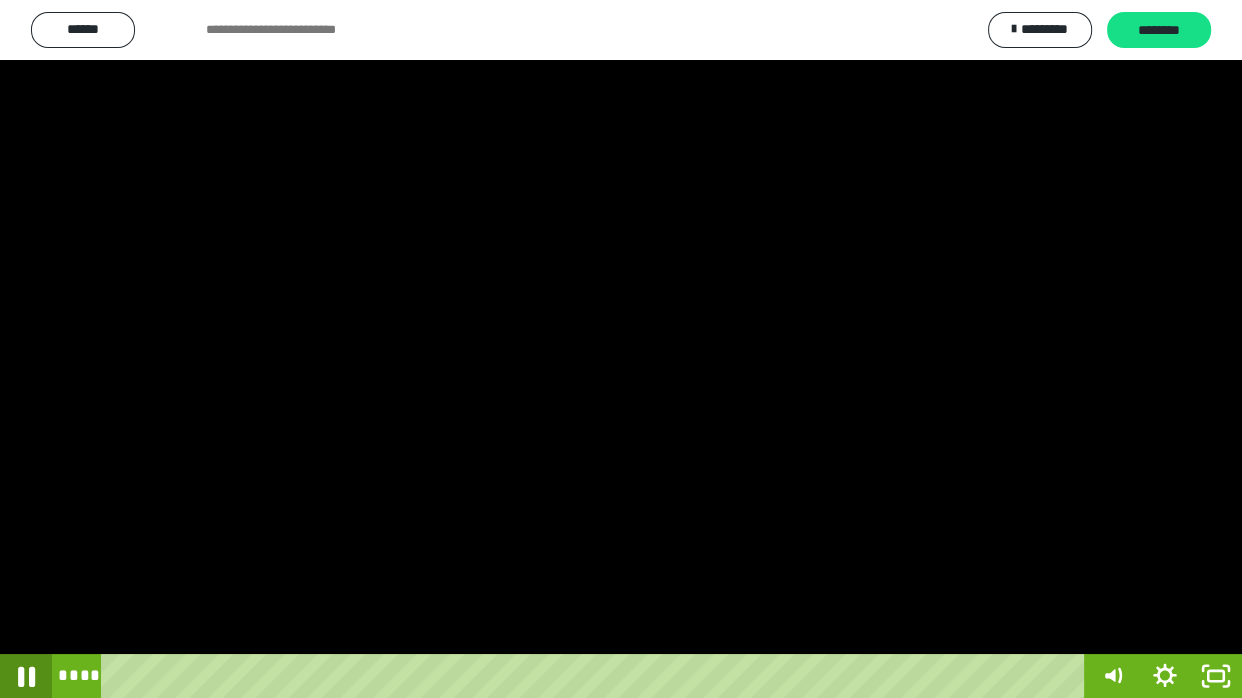 click 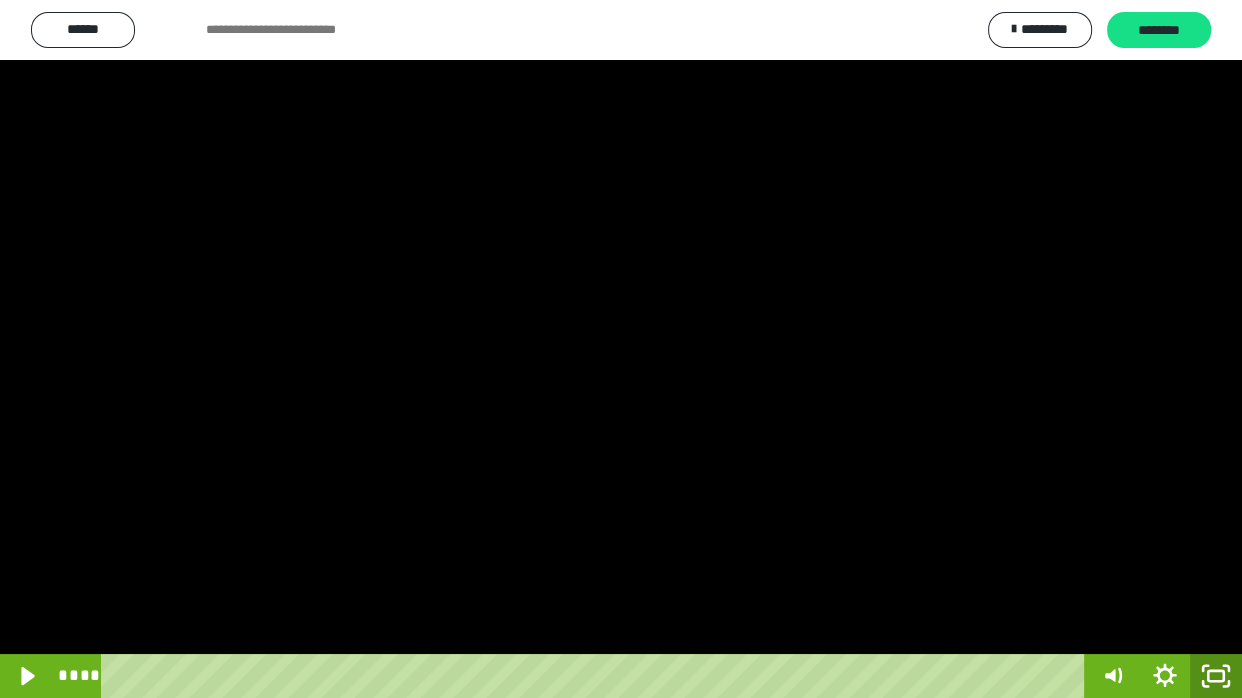 click 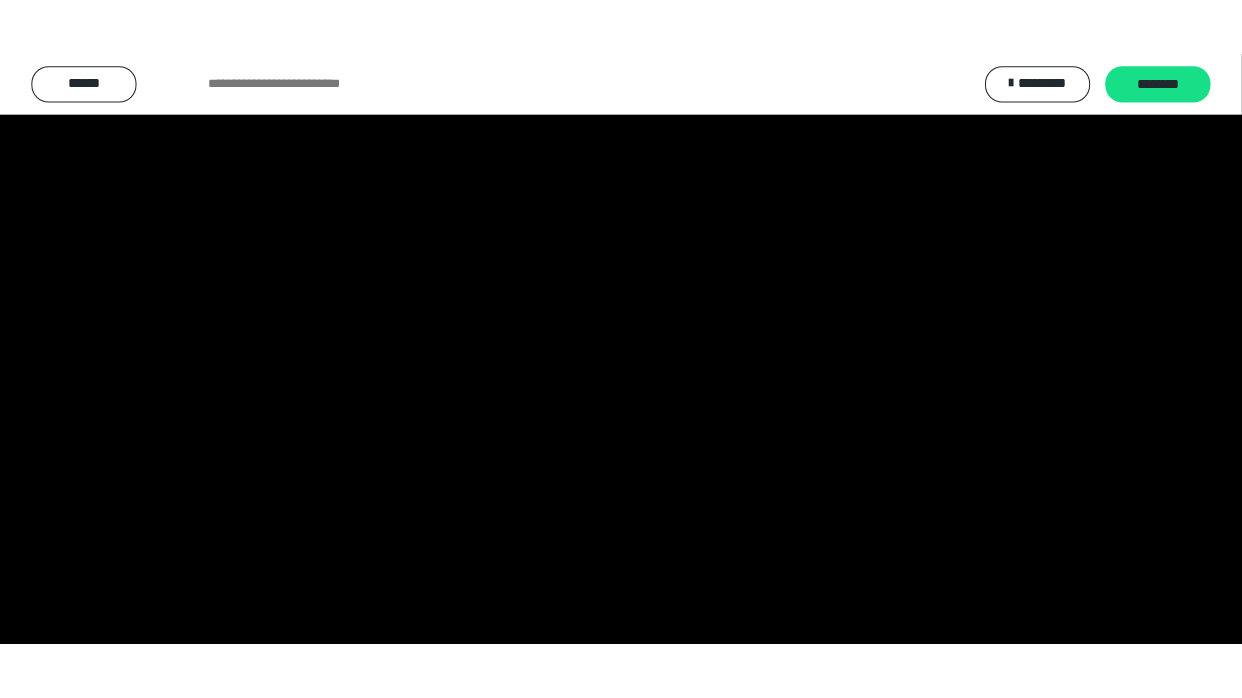 scroll, scrollTop: 3906, scrollLeft: 0, axis: vertical 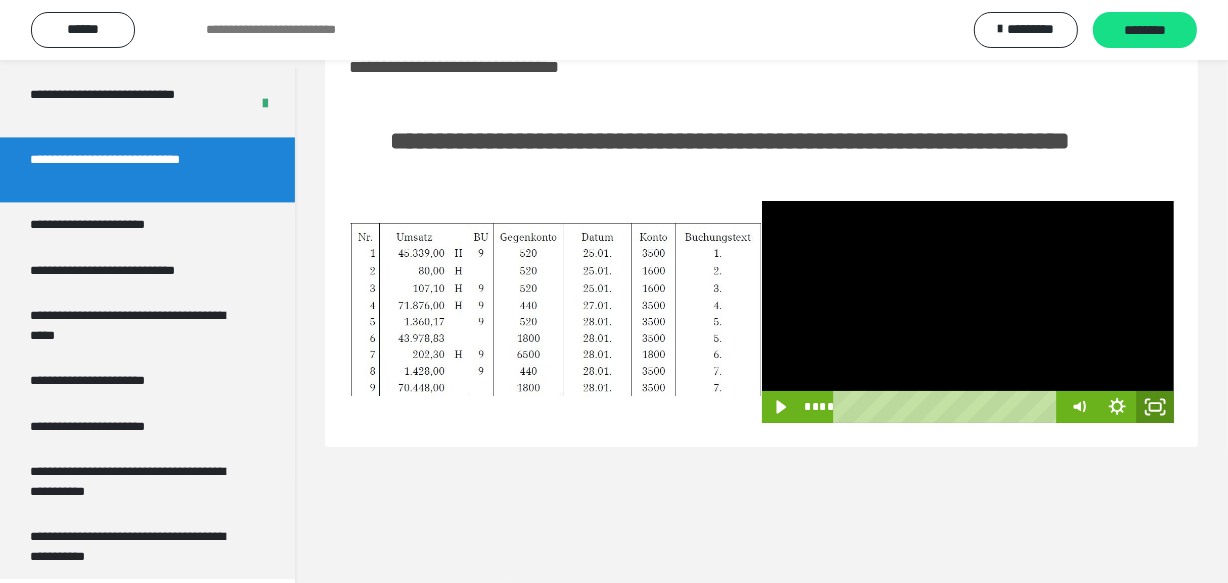 click 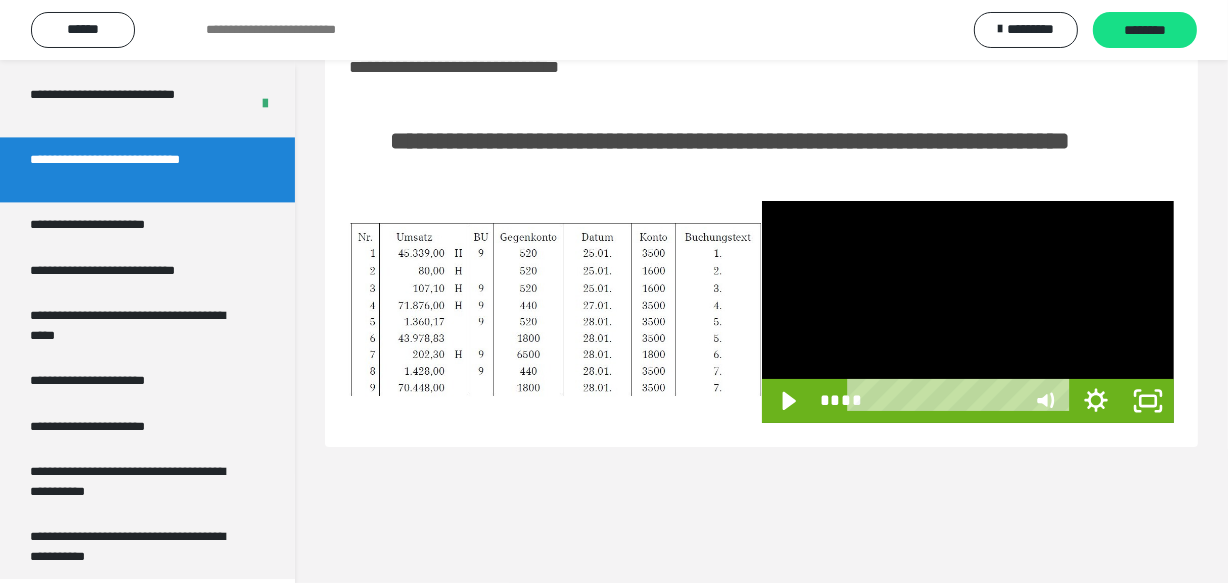 scroll, scrollTop: 3790, scrollLeft: 0, axis: vertical 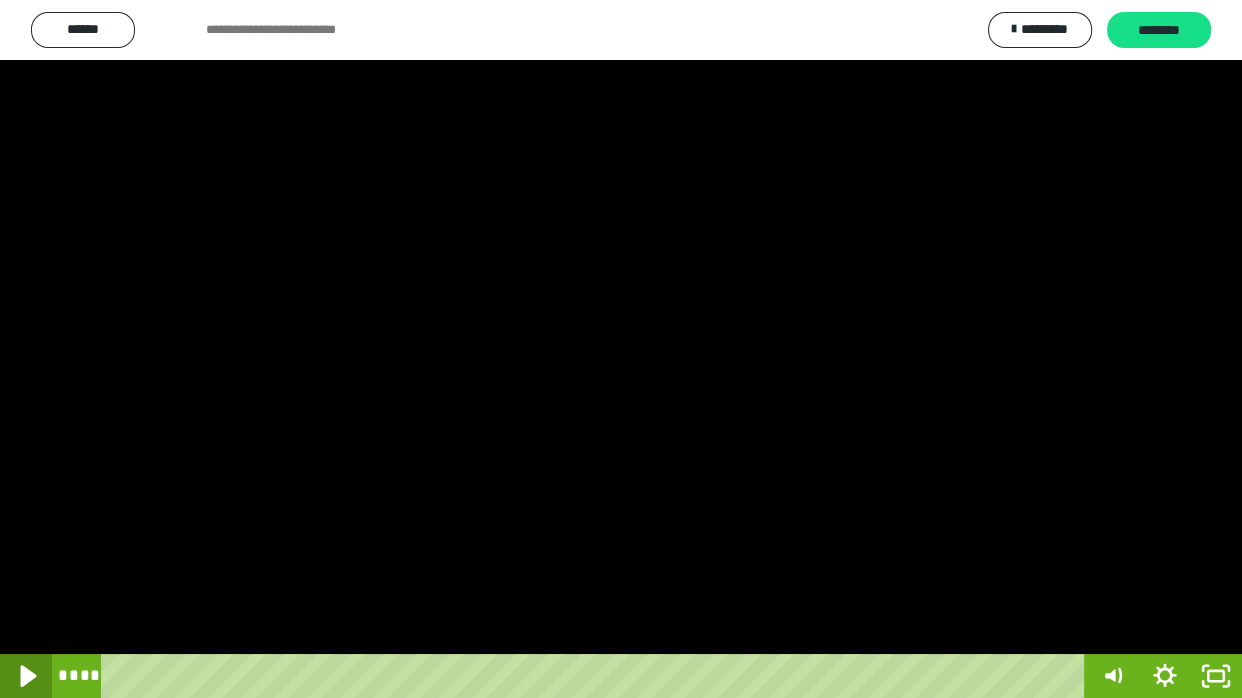 click 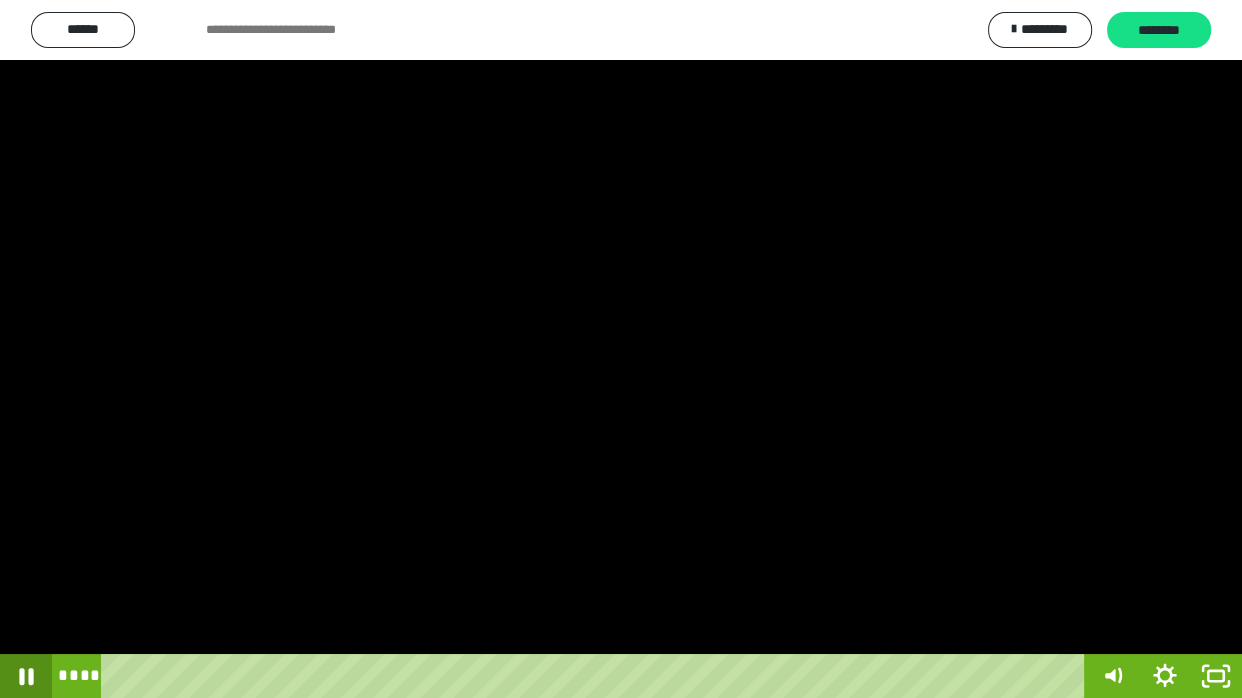 click 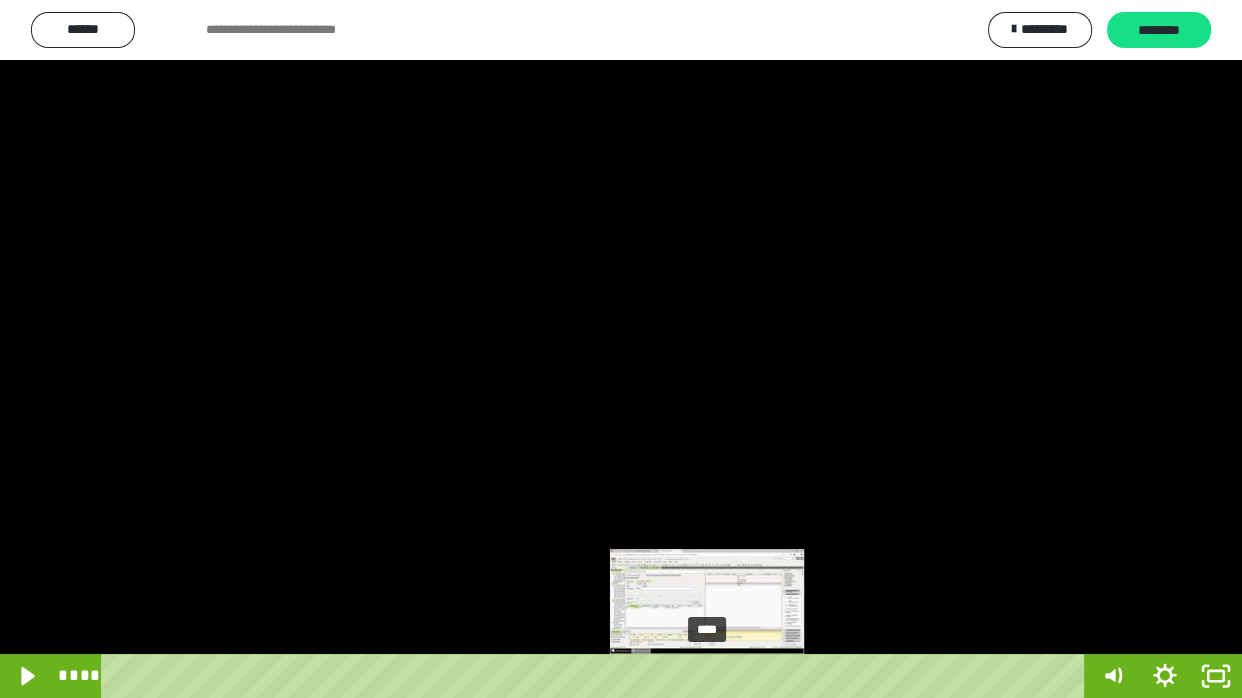 click at bounding box center (706, 676) 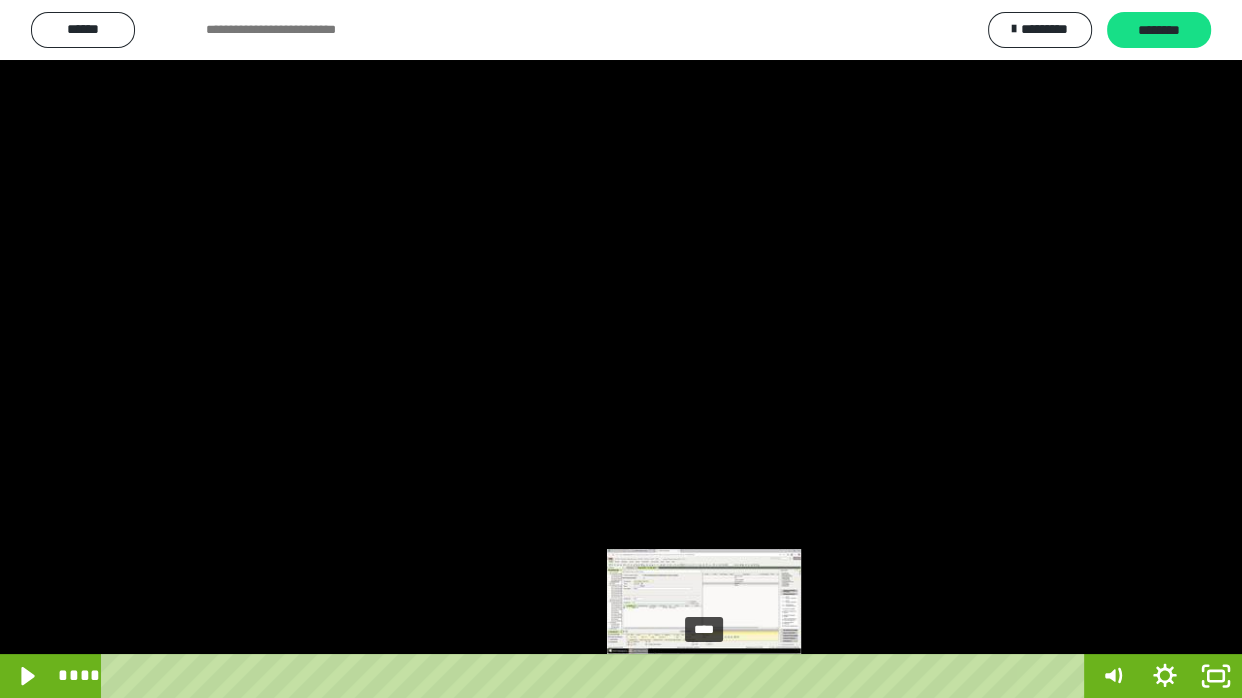 click at bounding box center [706, 676] 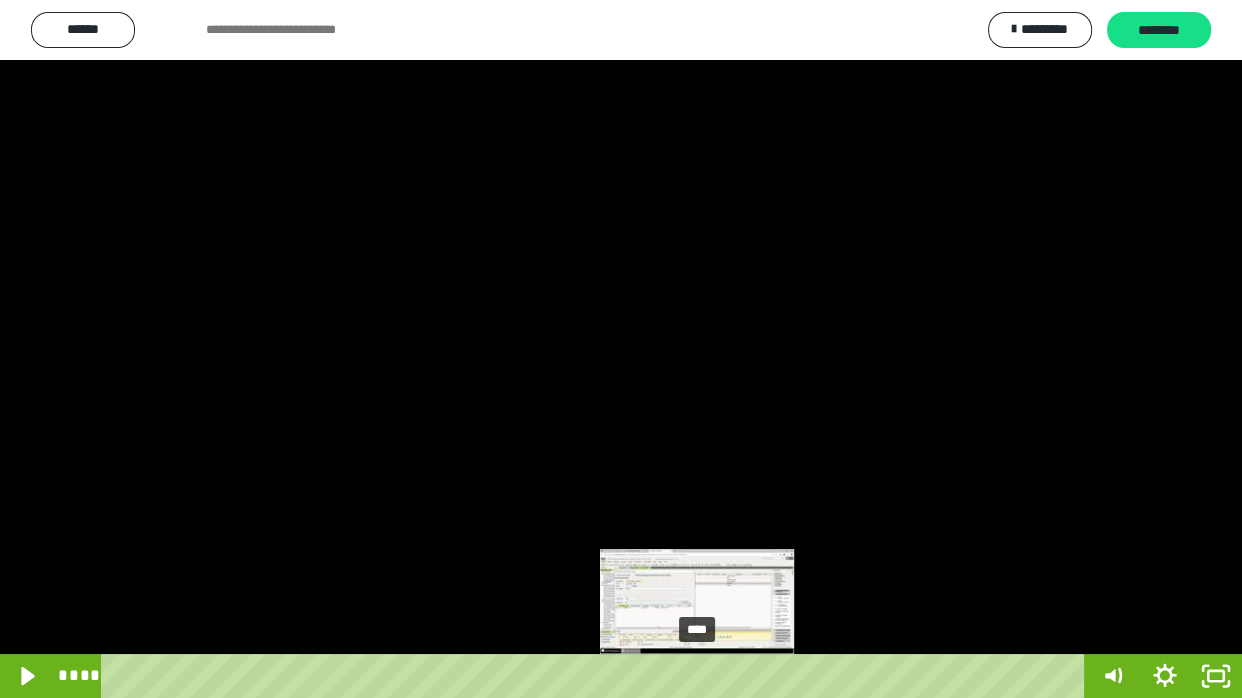 click at bounding box center (702, 676) 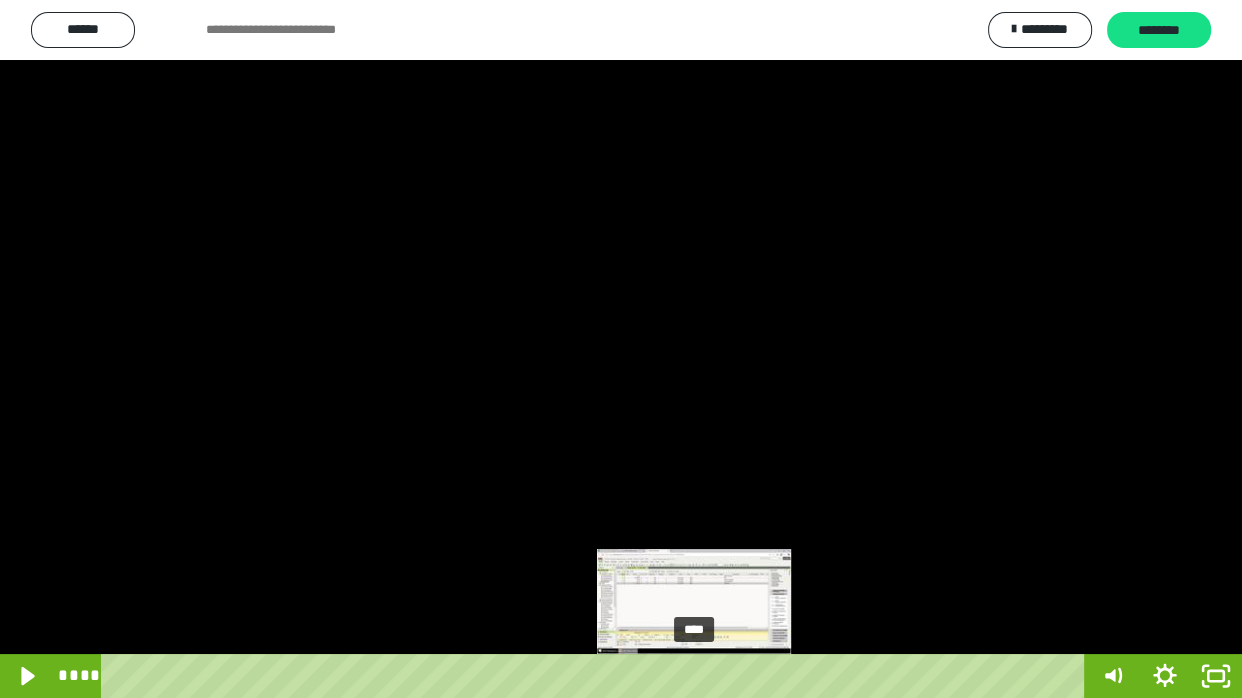 click at bounding box center [696, 676] 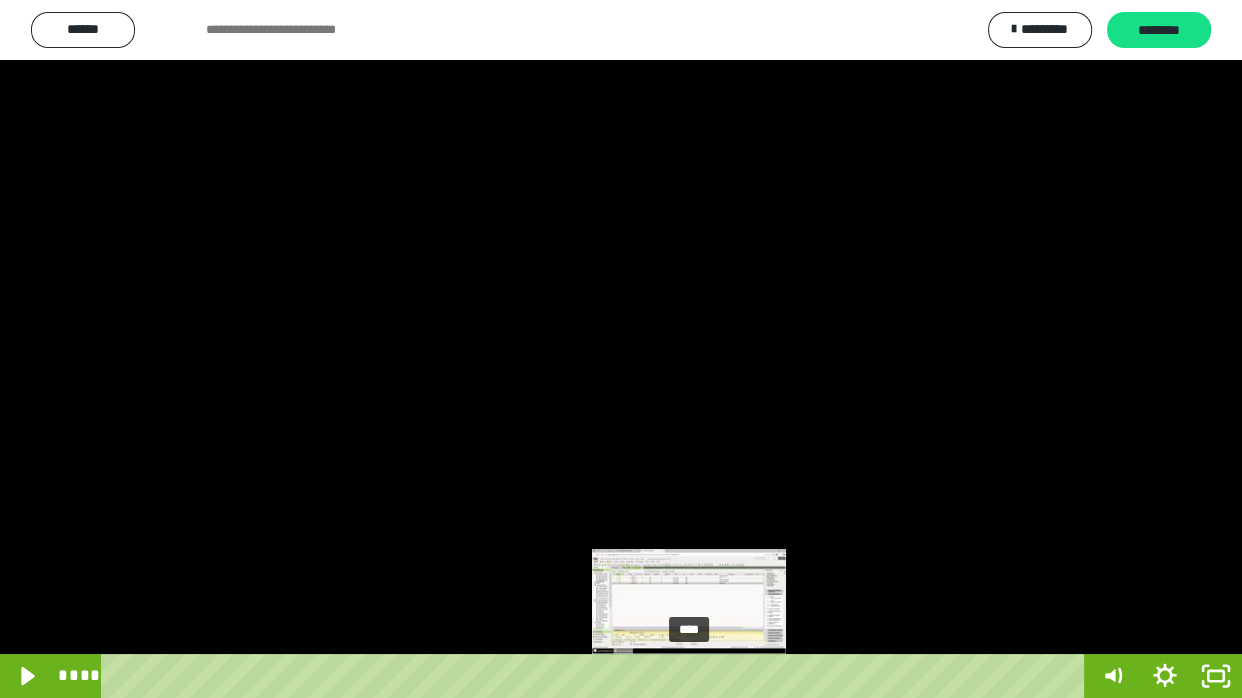 click at bounding box center (693, 676) 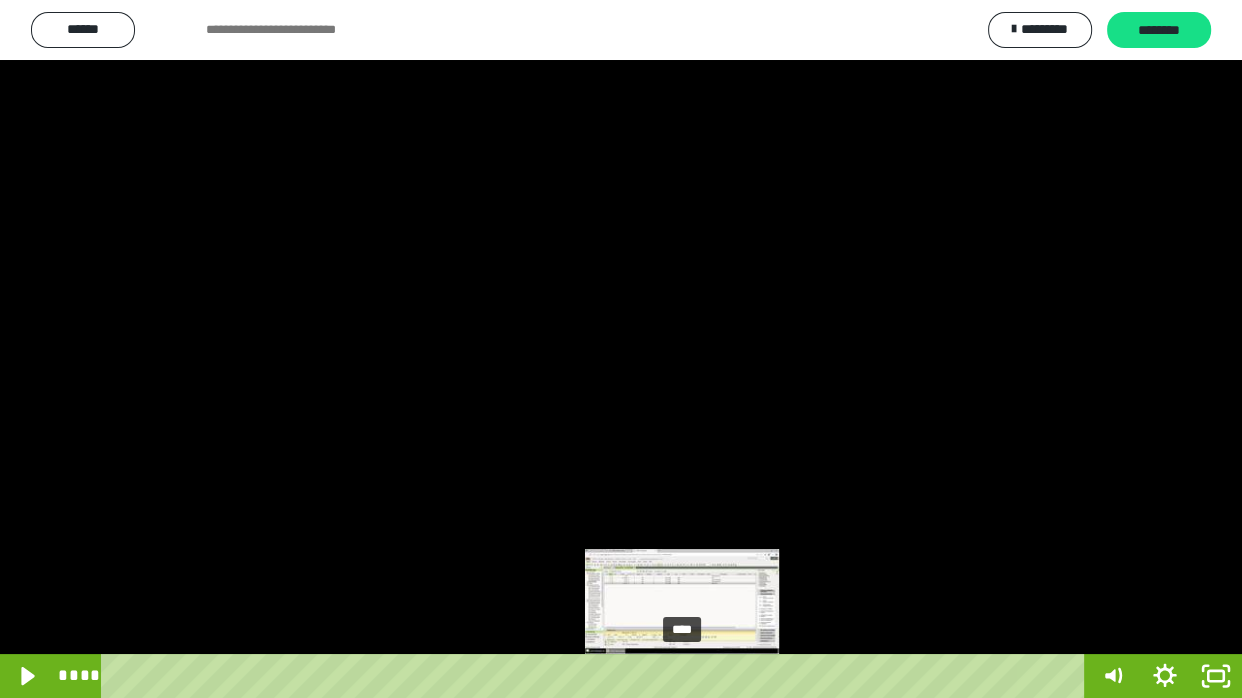 click at bounding box center [688, 676] 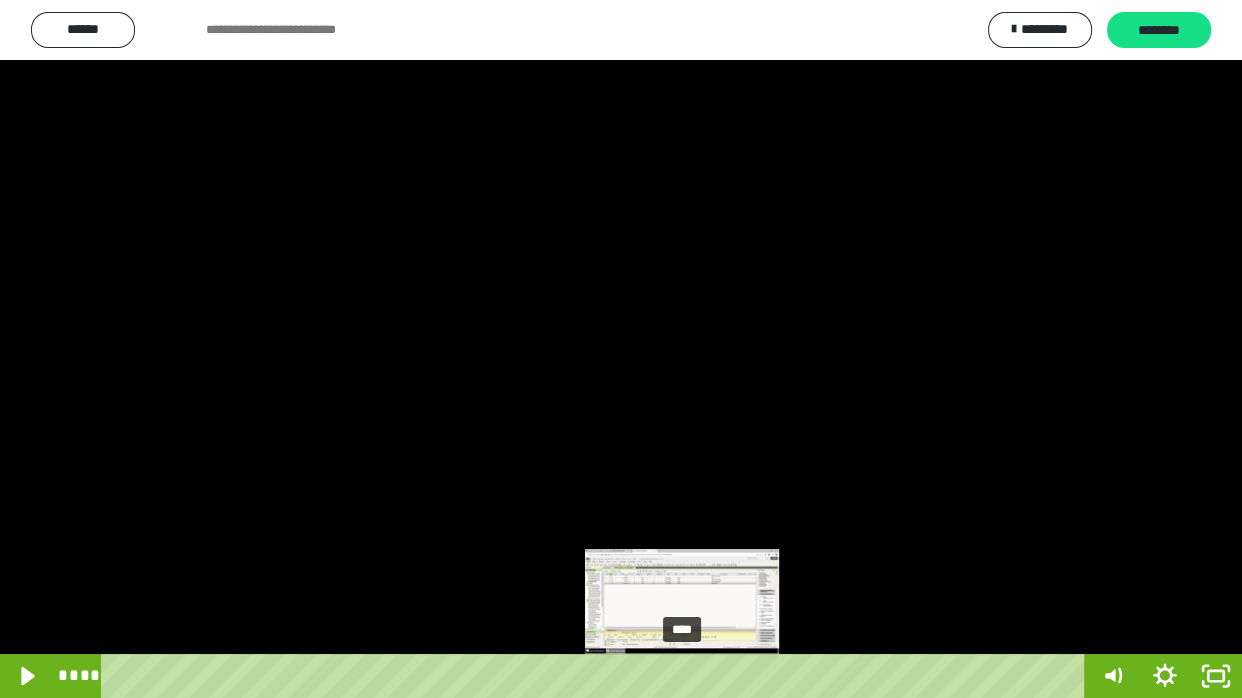 click at bounding box center [681, 676] 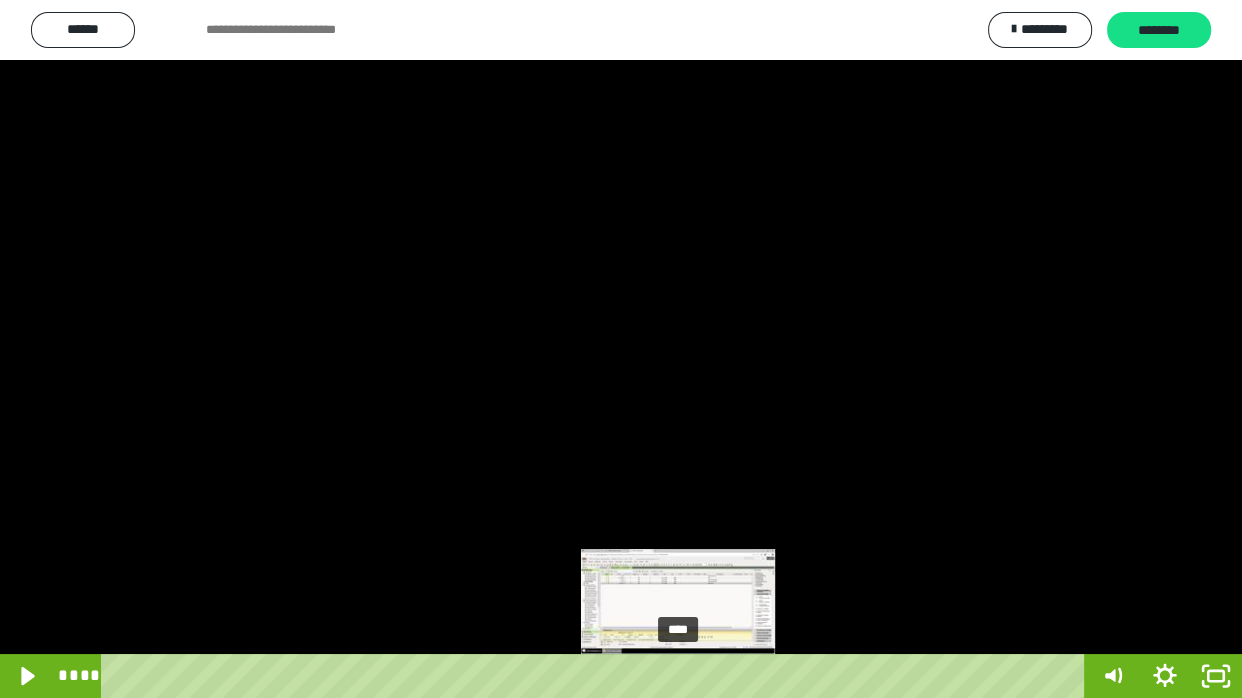 click at bounding box center (677, 676) 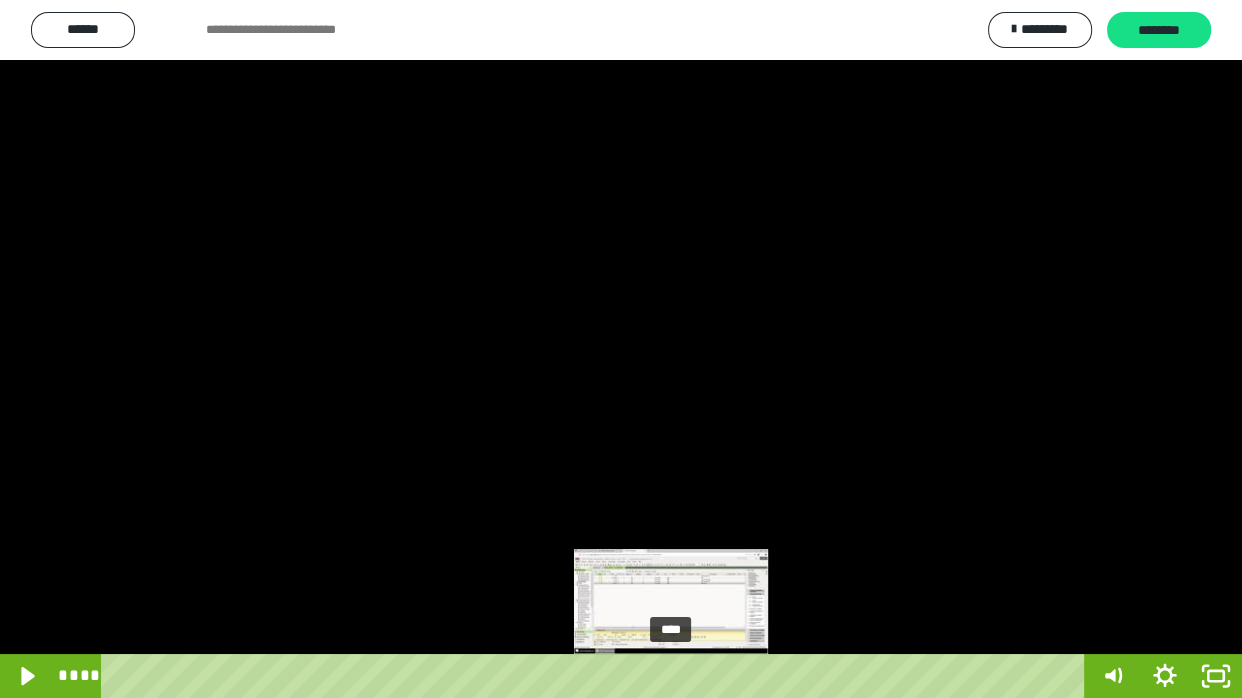 click at bounding box center (677, 676) 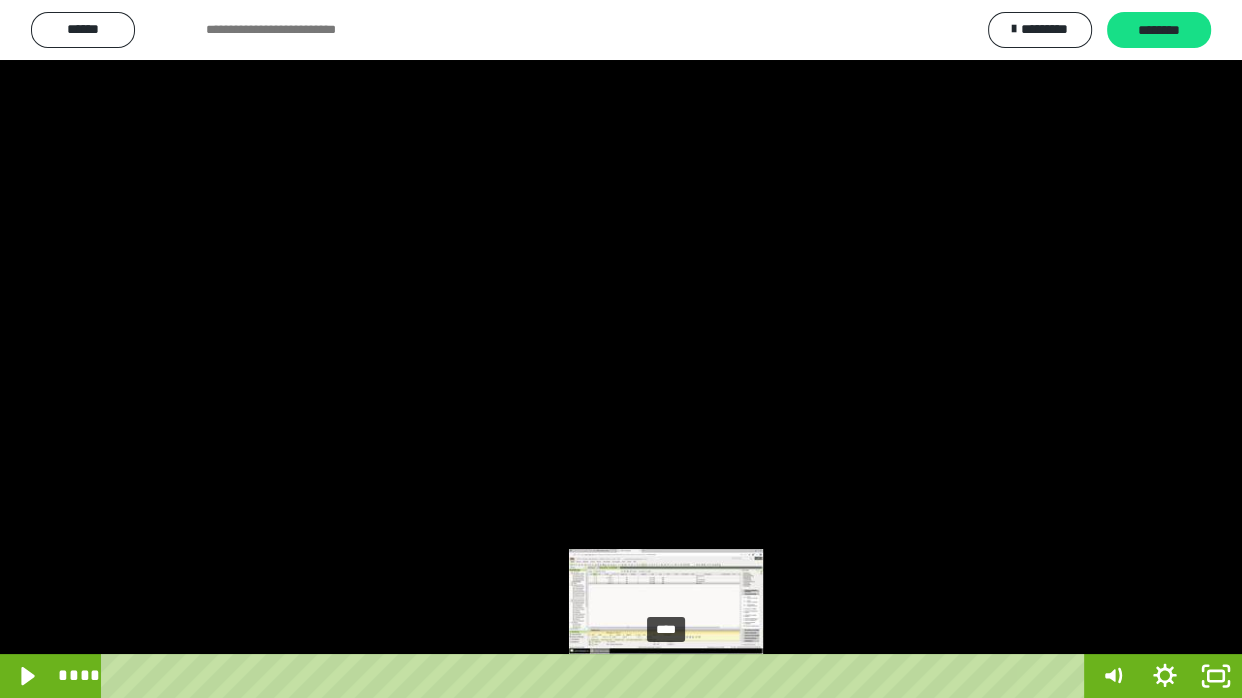 click at bounding box center [670, 676] 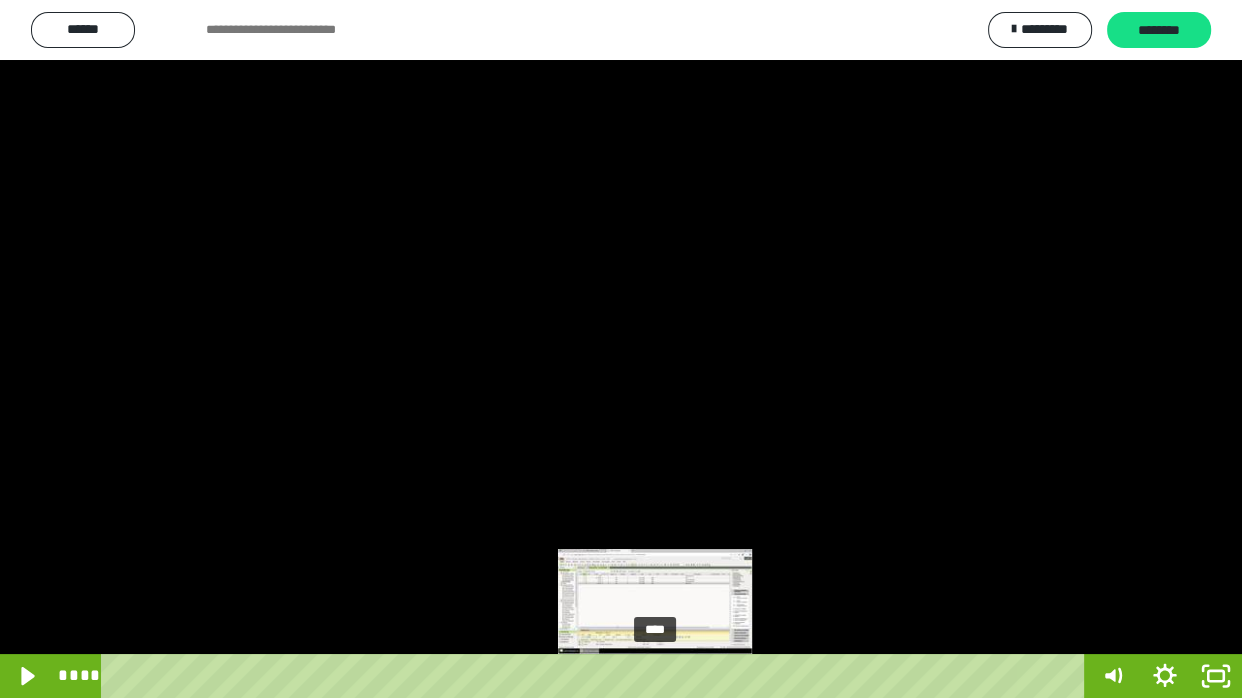 click on "****" at bounding box center (597, 676) 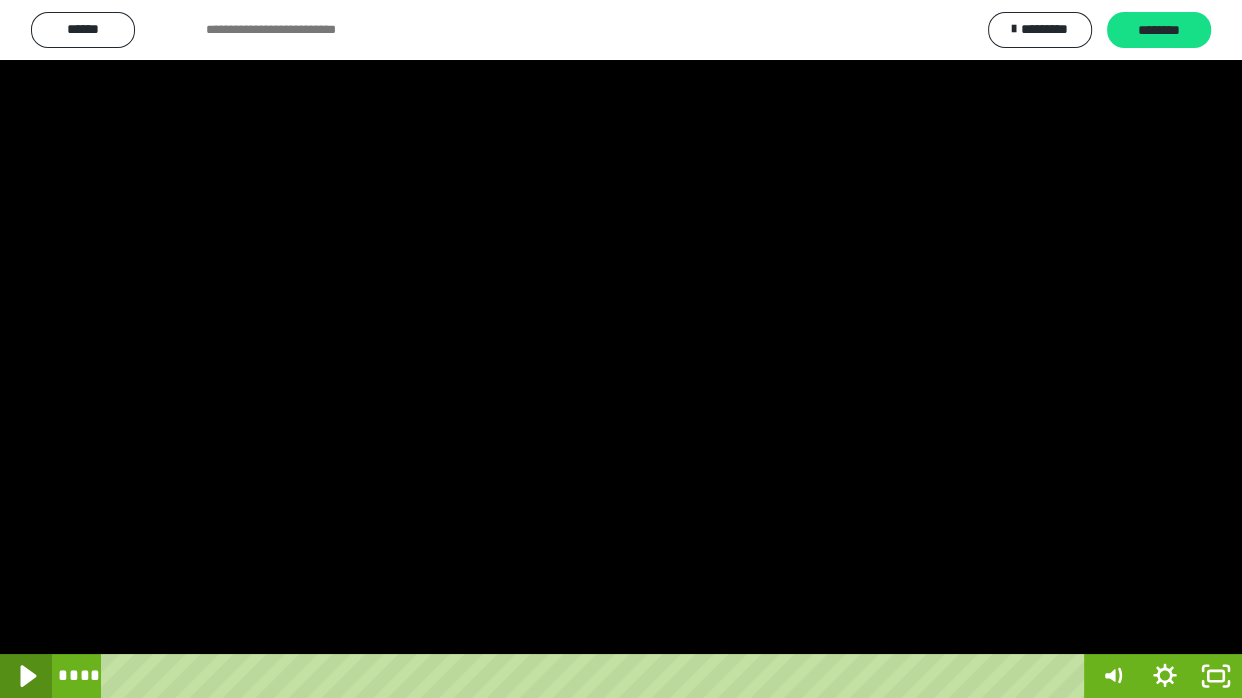 click 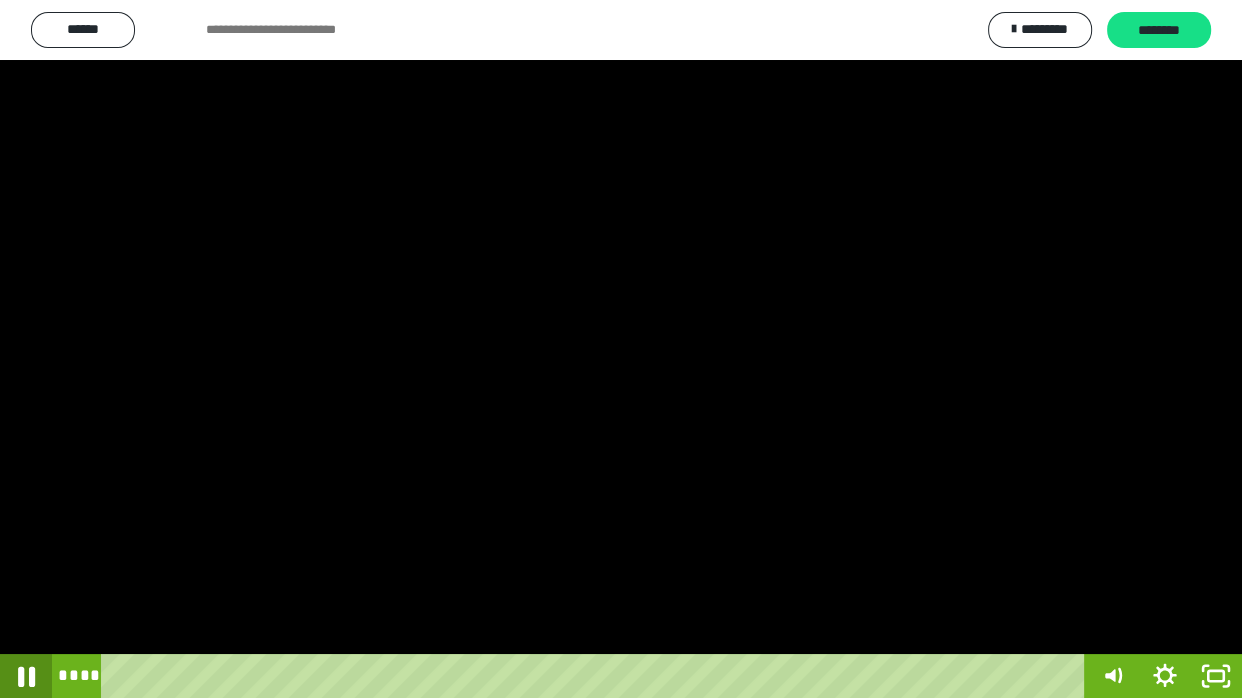 click 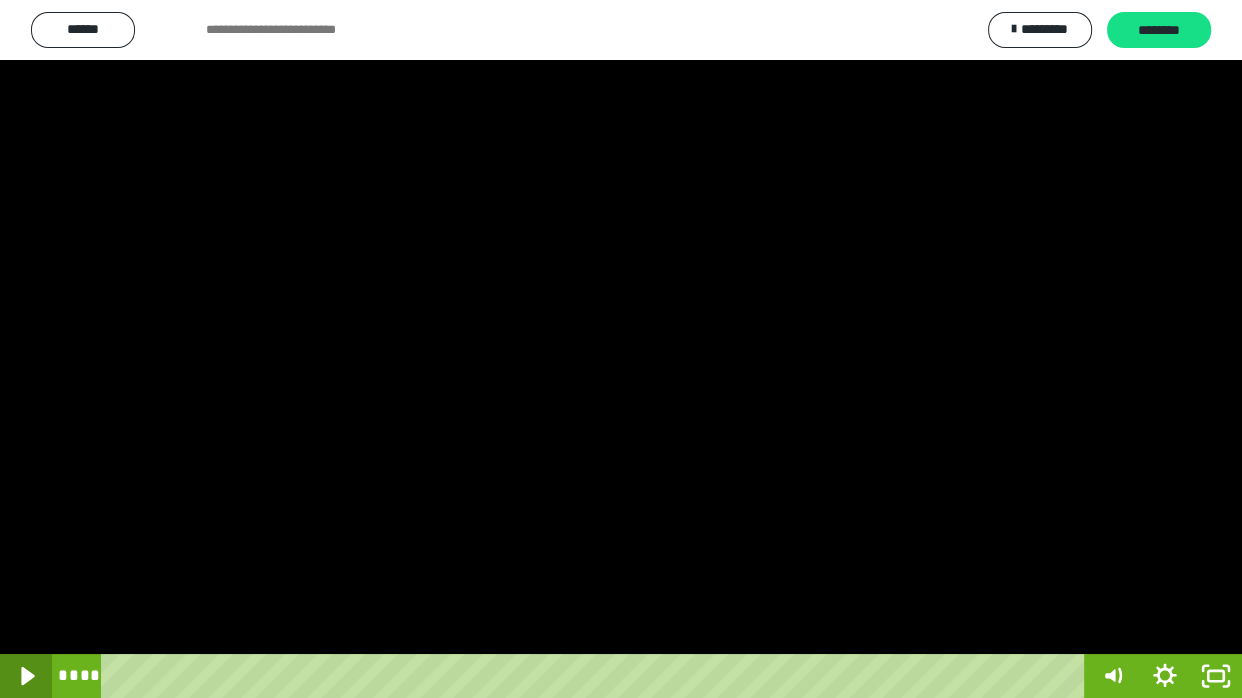 click 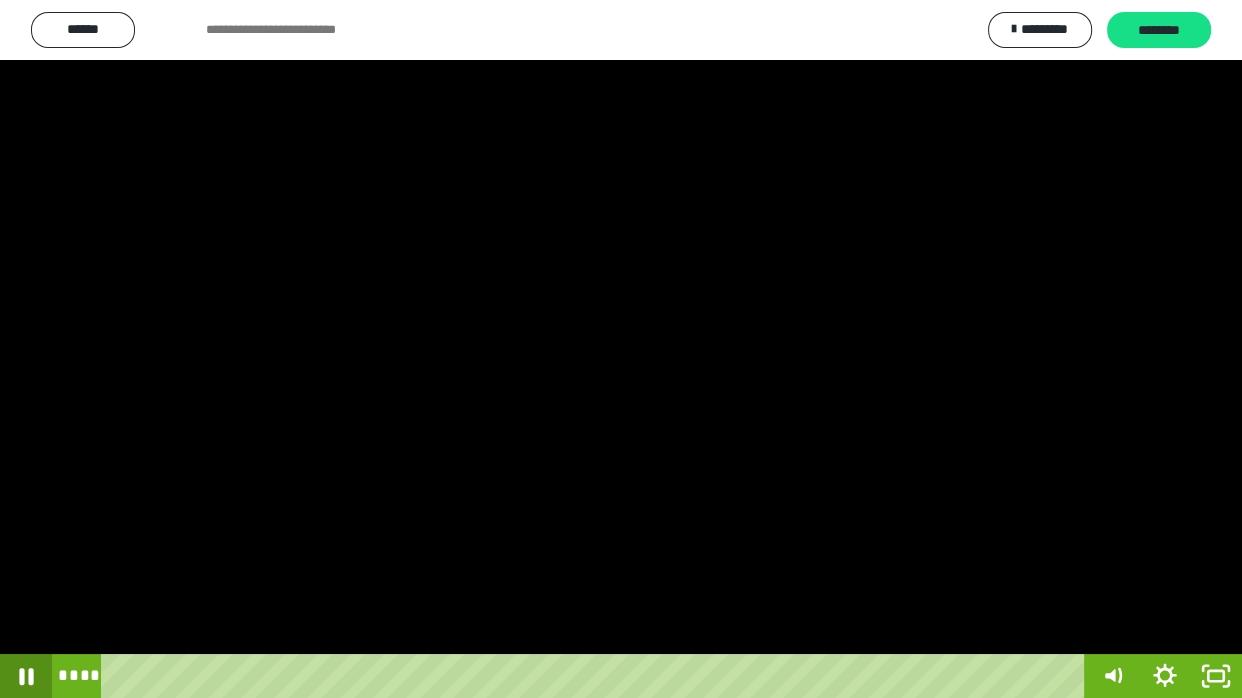click 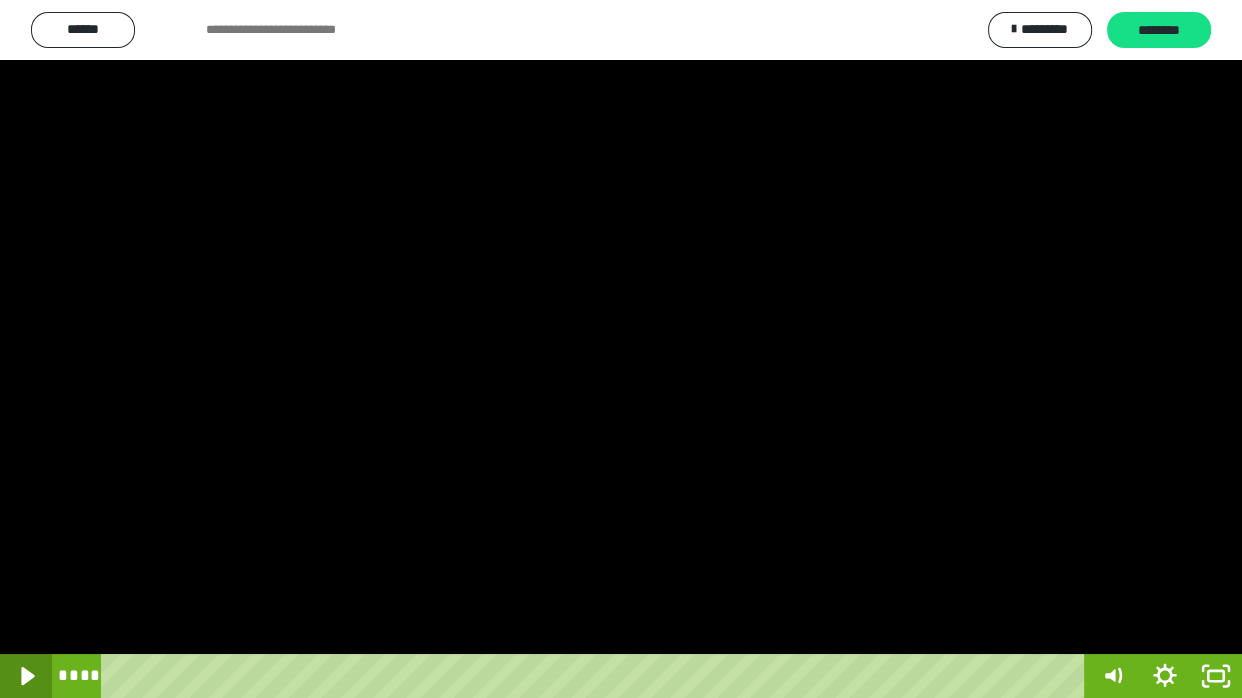 click 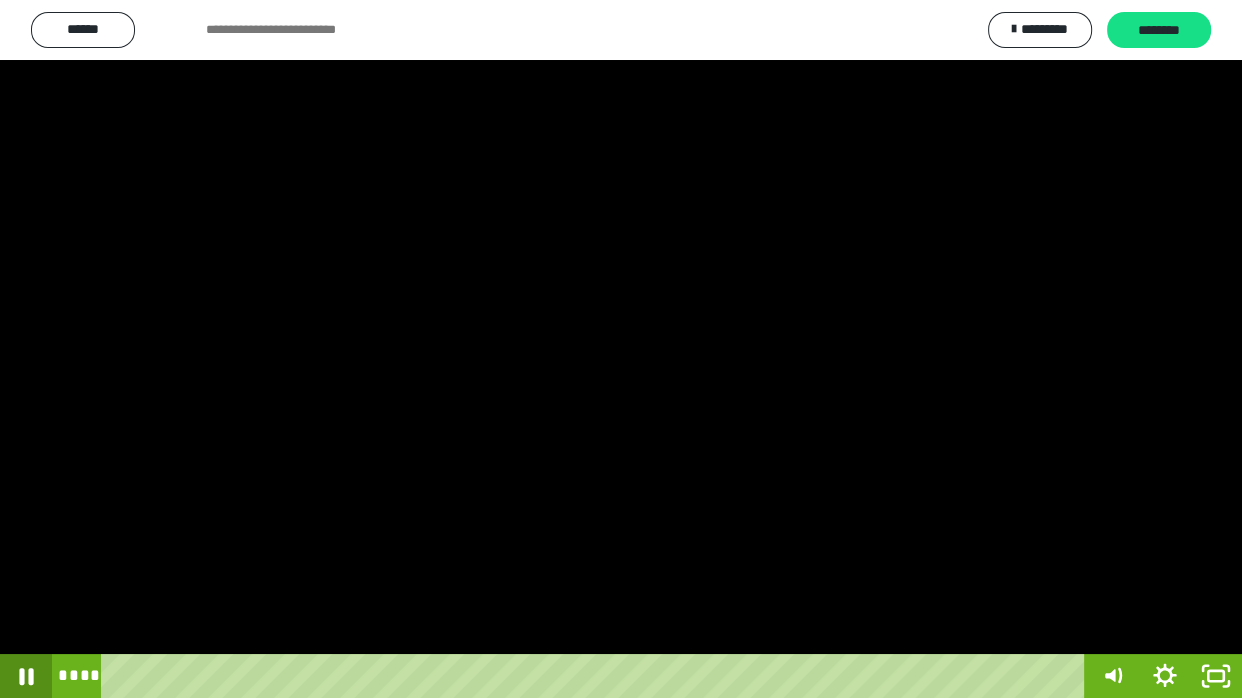 click 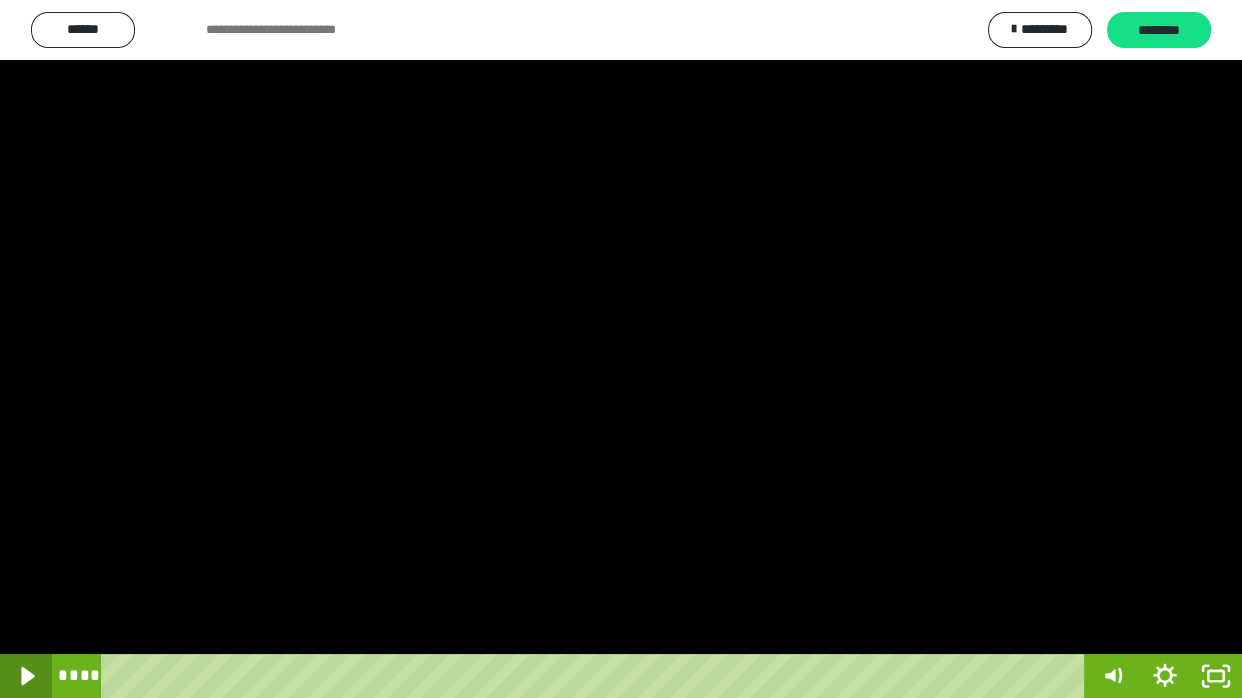 click 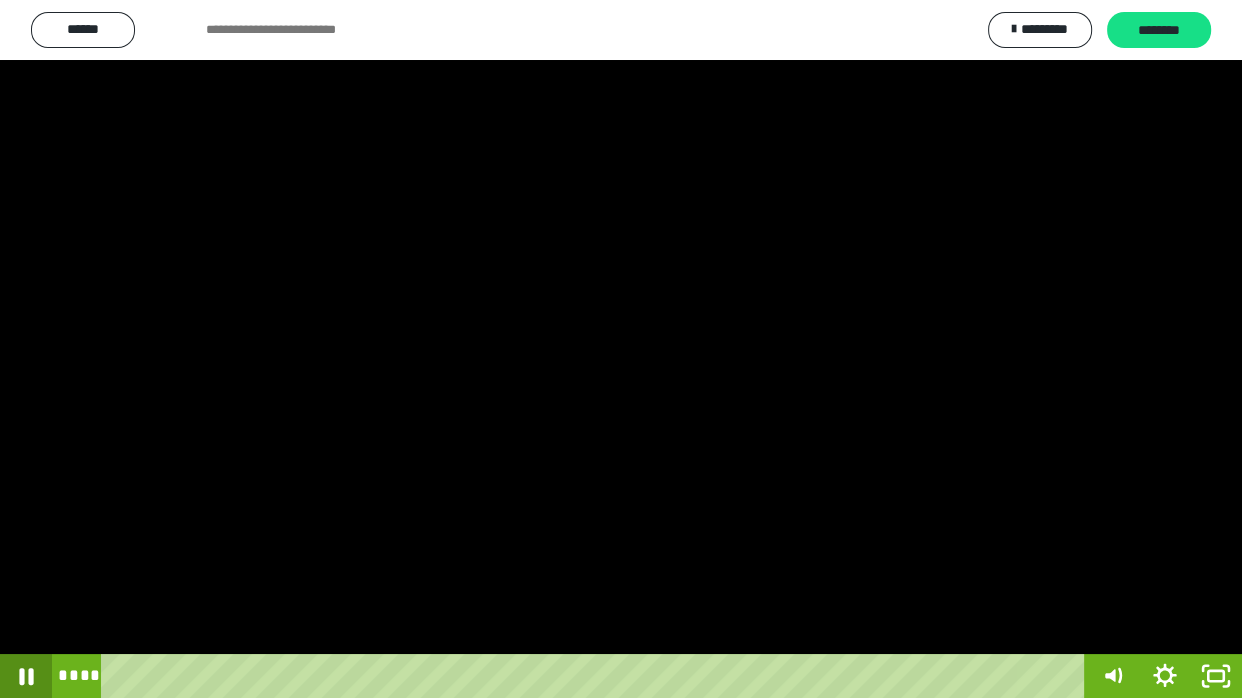 click 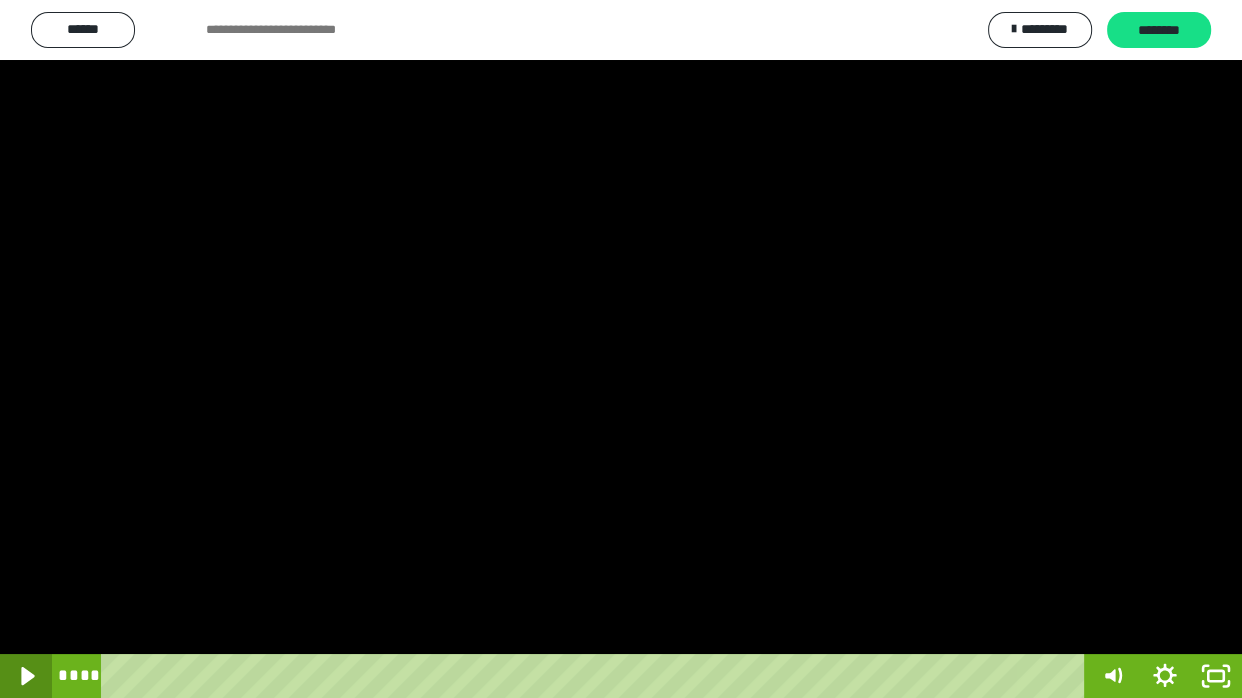 click 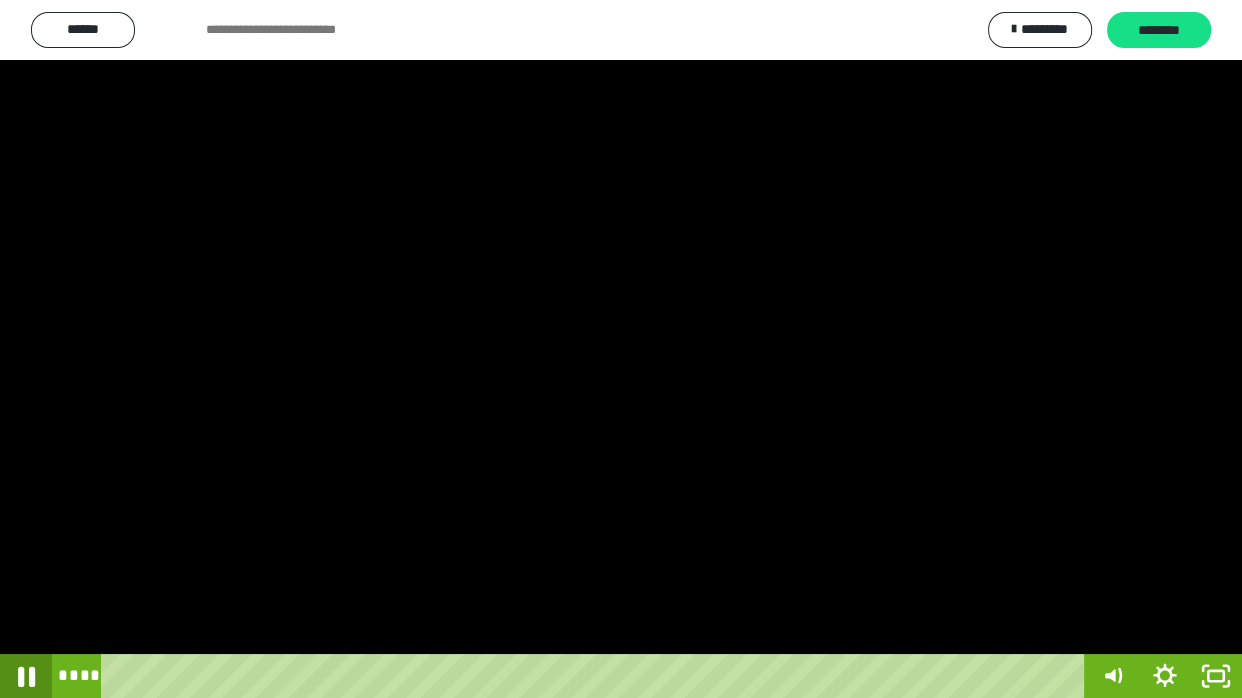 click 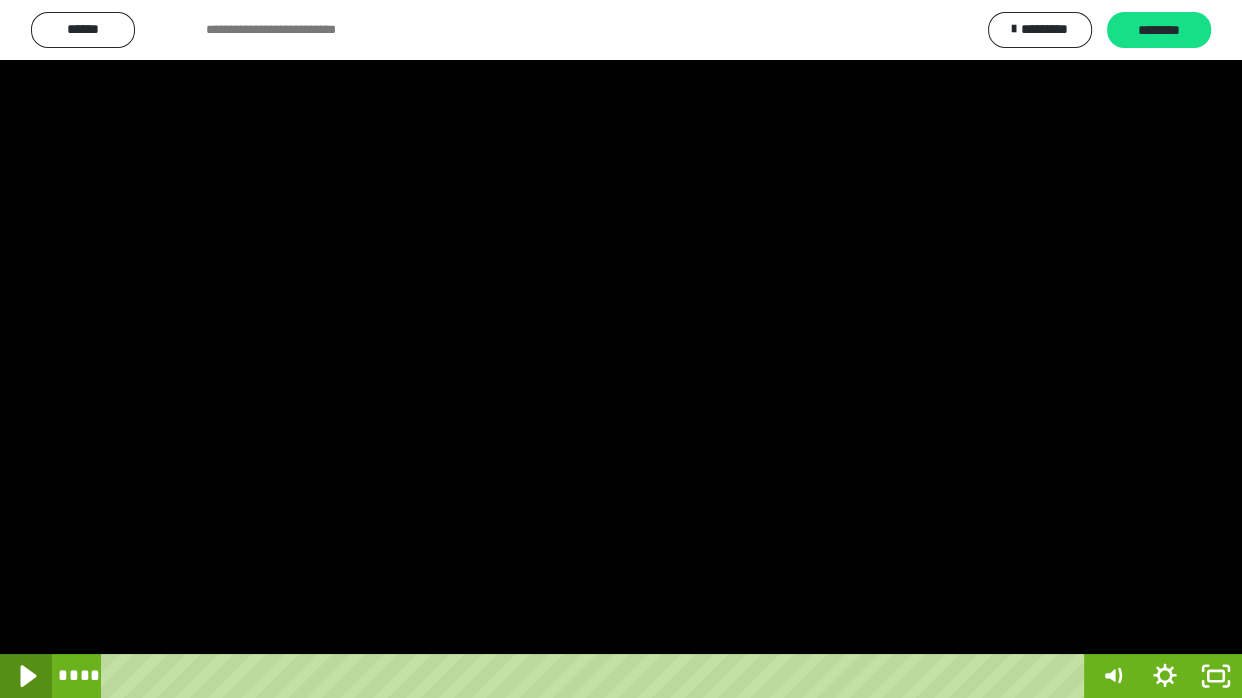 click 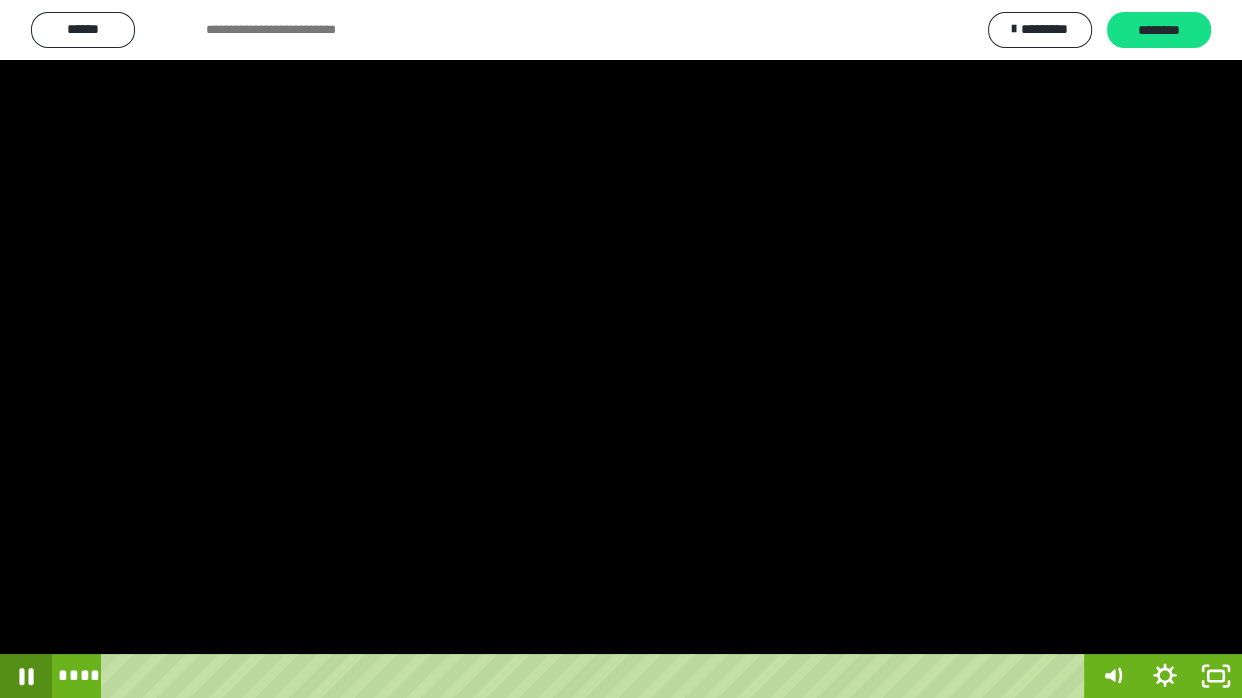 click 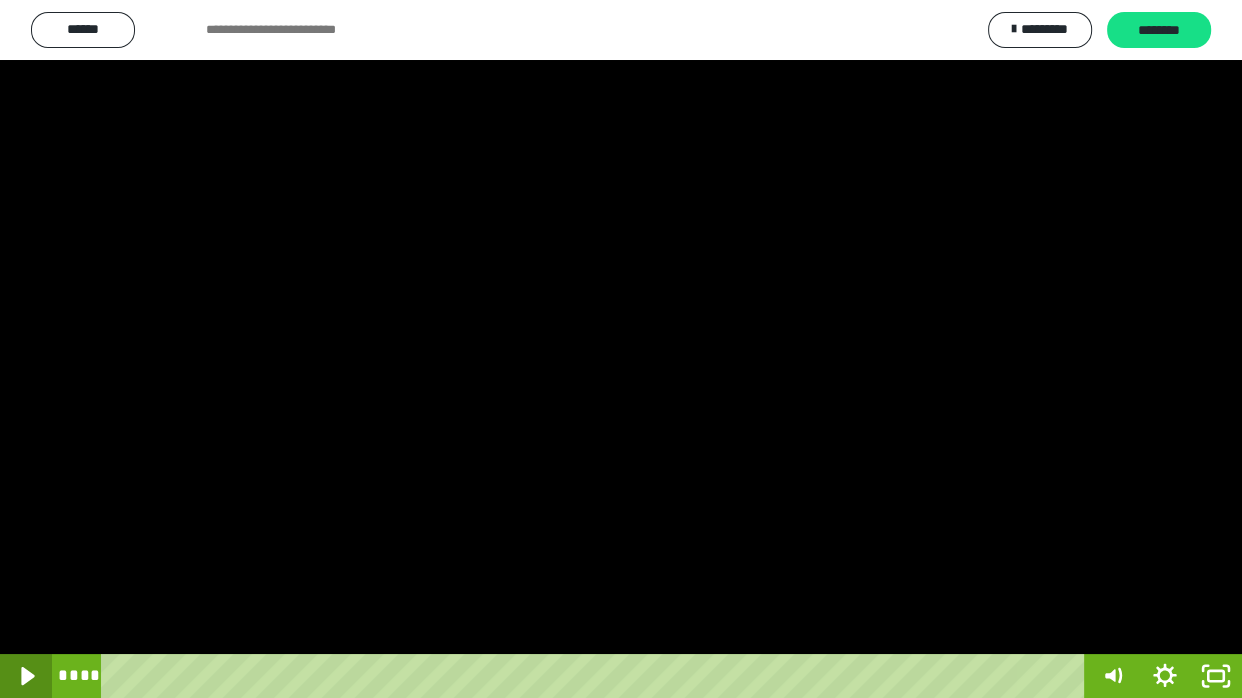 click 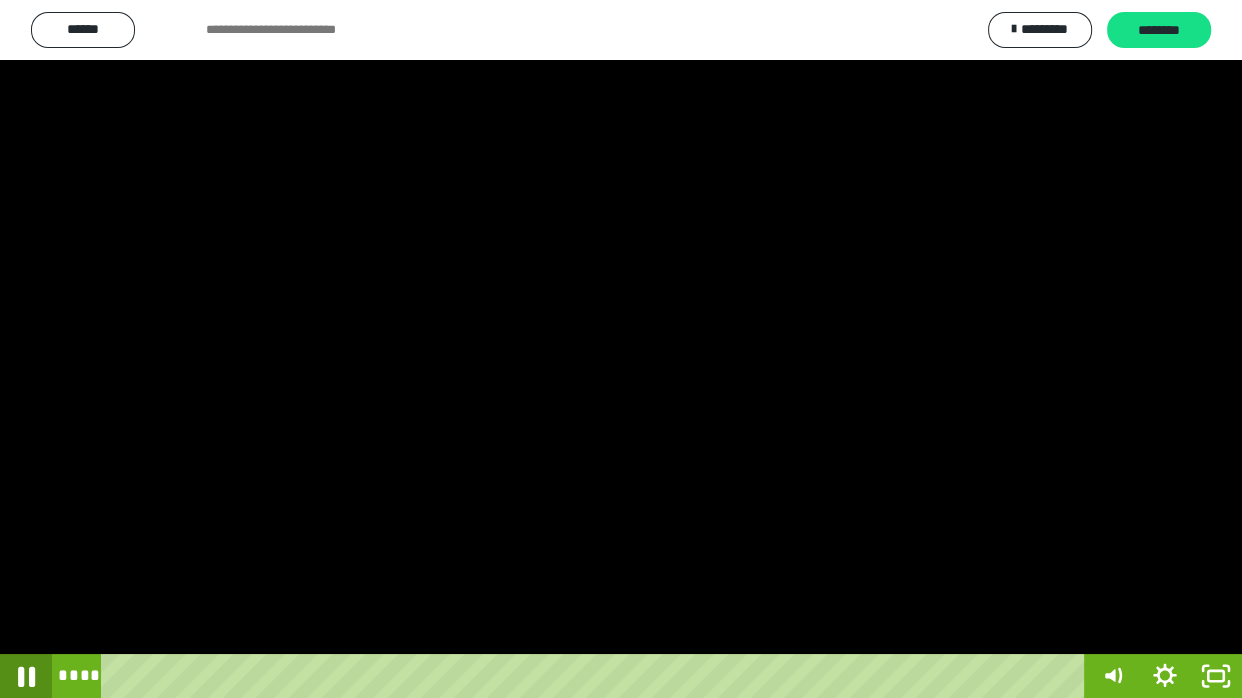 click 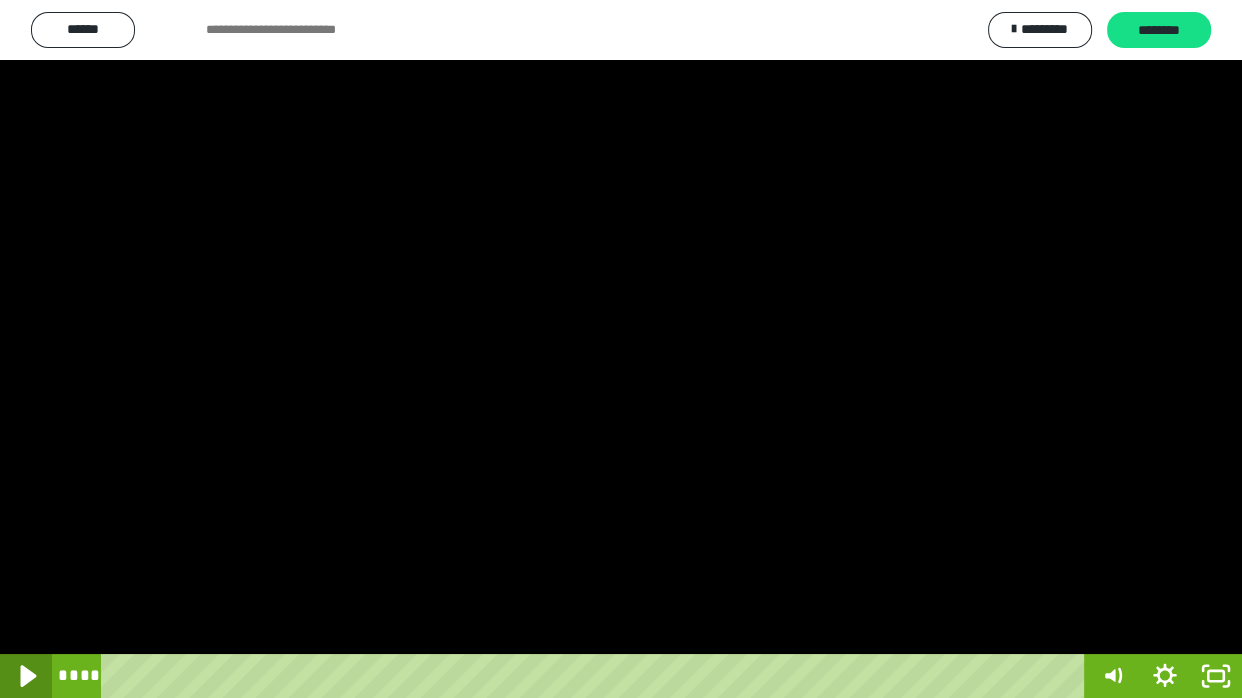 click 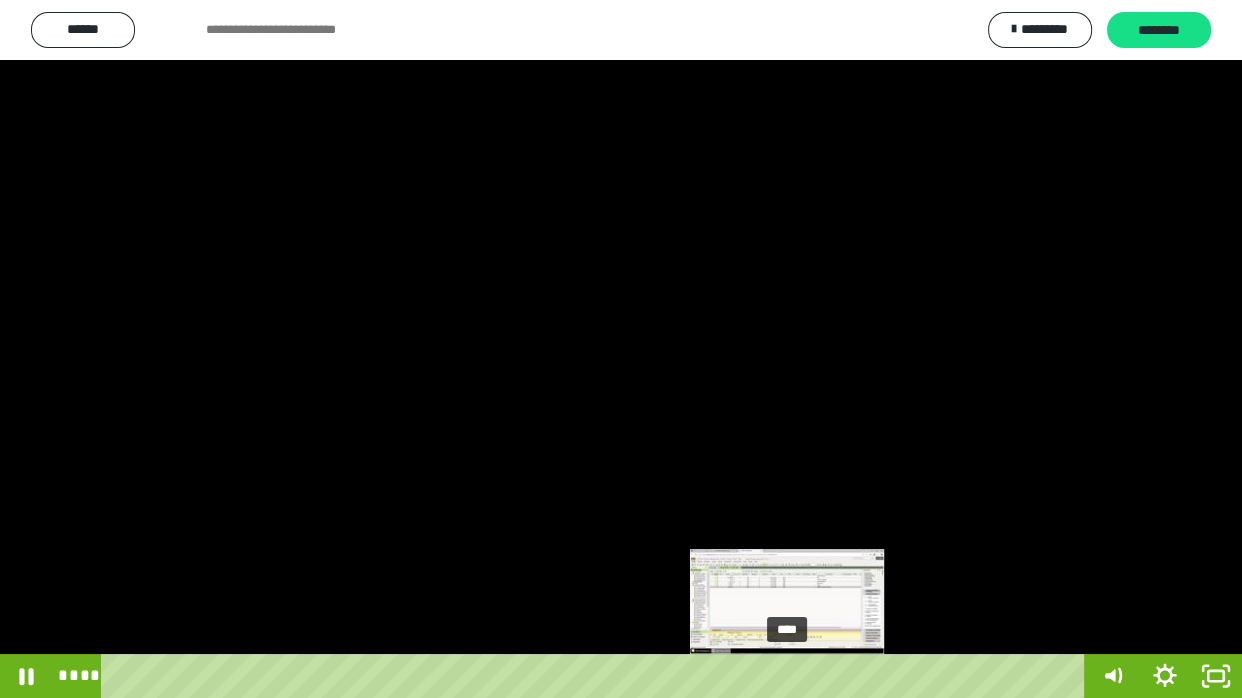 click at bounding box center [786, 676] 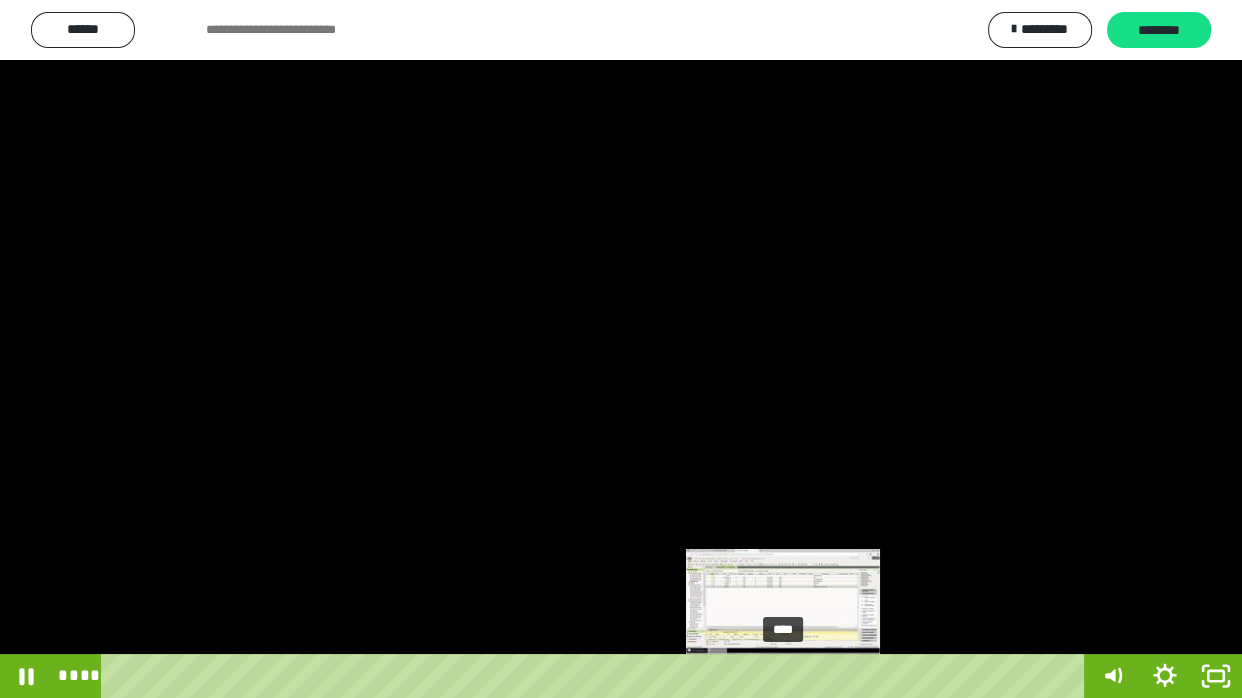 click at bounding box center (787, 676) 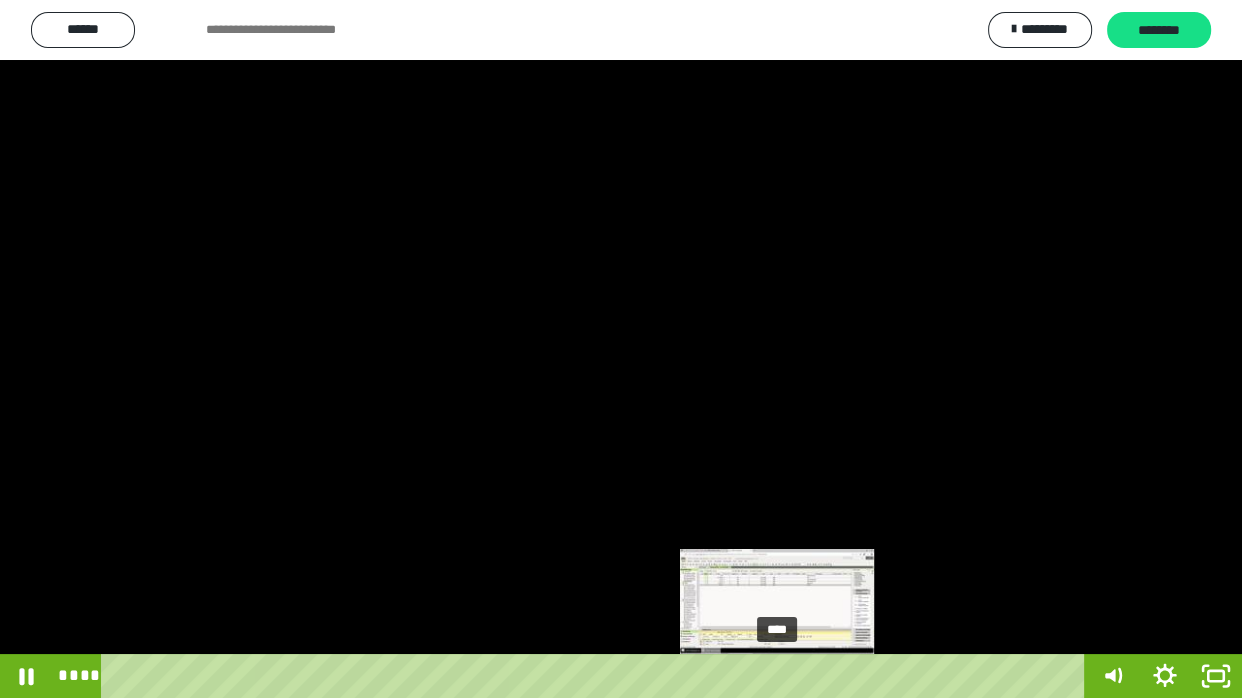 click at bounding box center (783, 676) 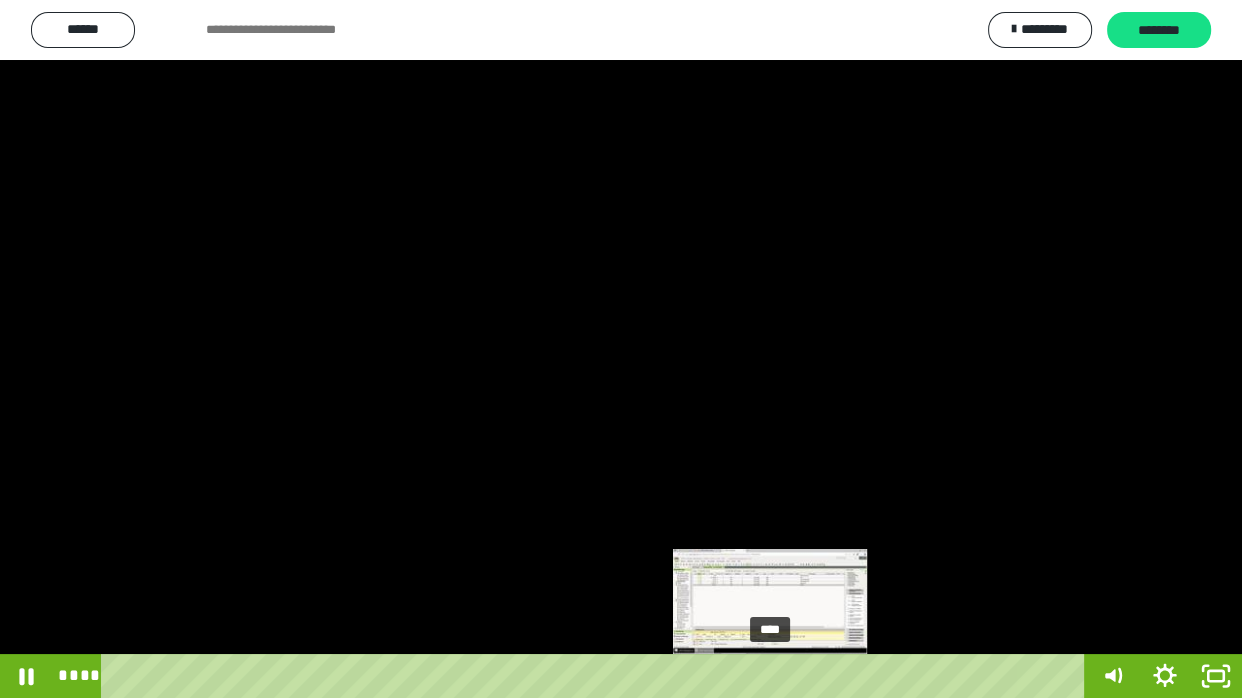 click on "****" at bounding box center [597, 676] 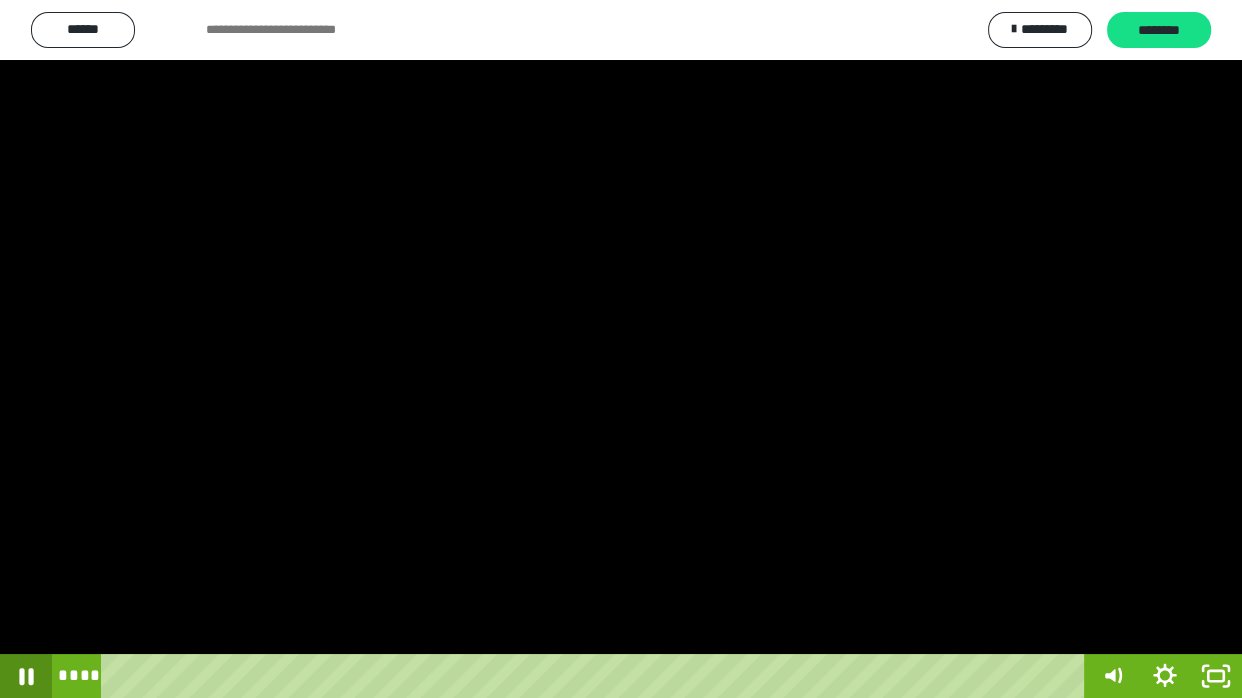 click 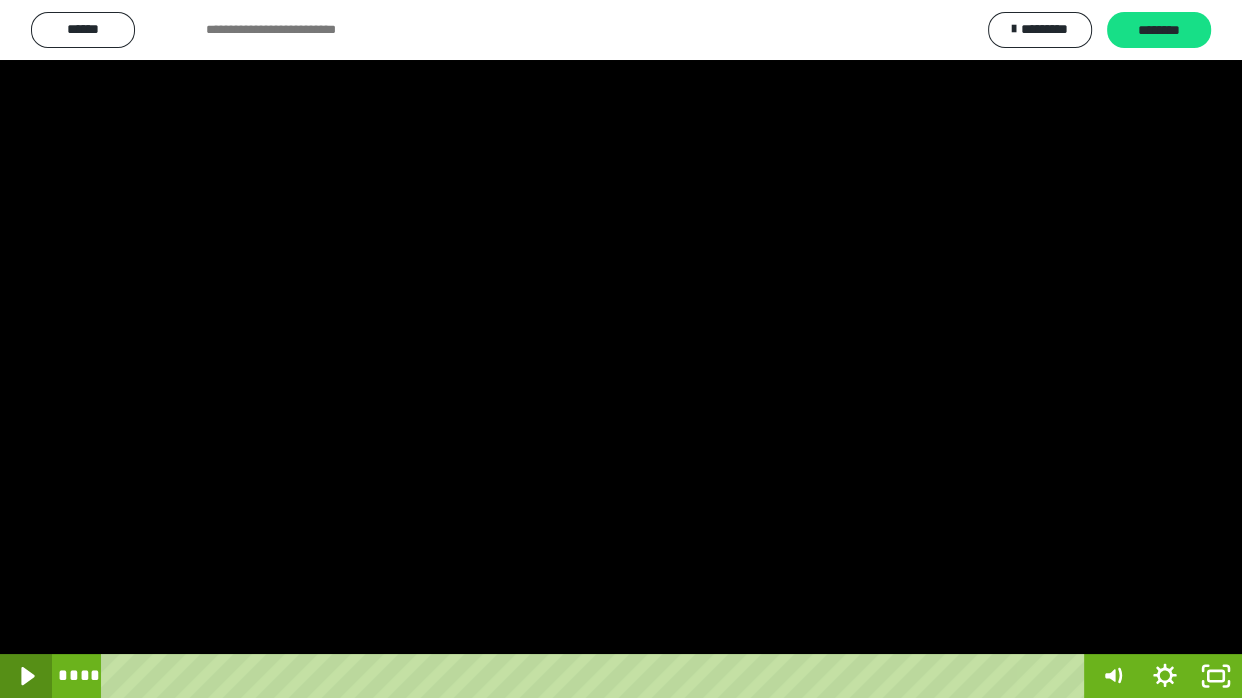 click 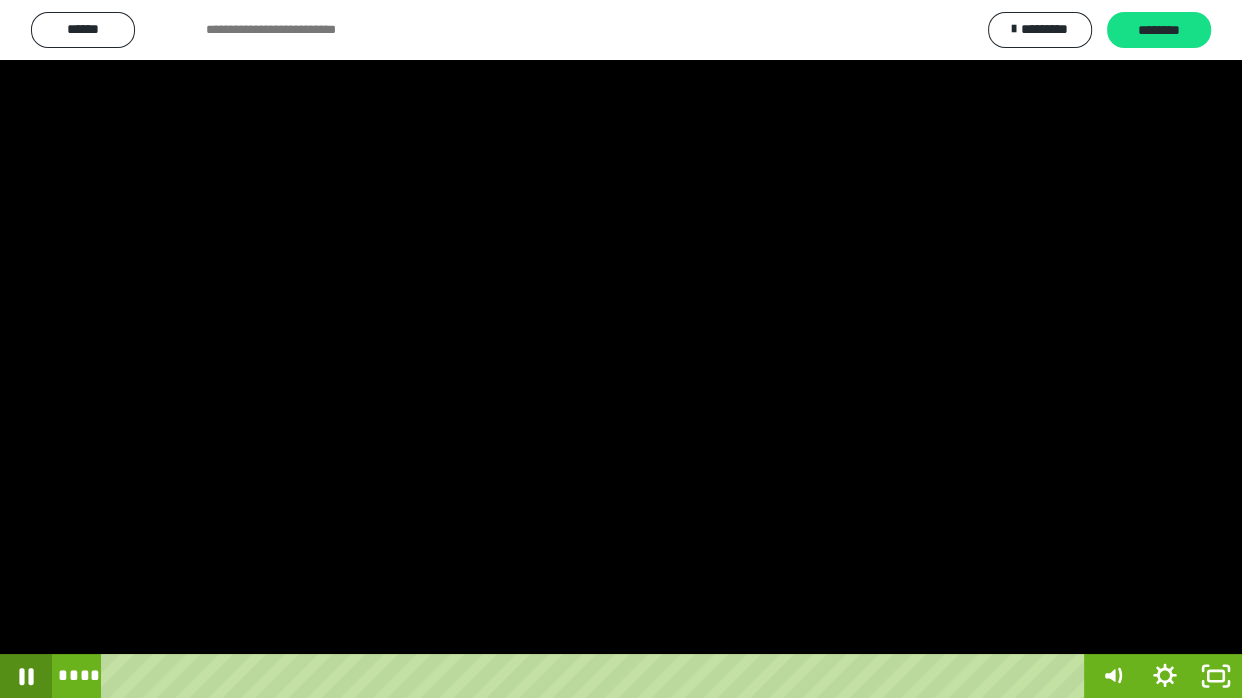 click 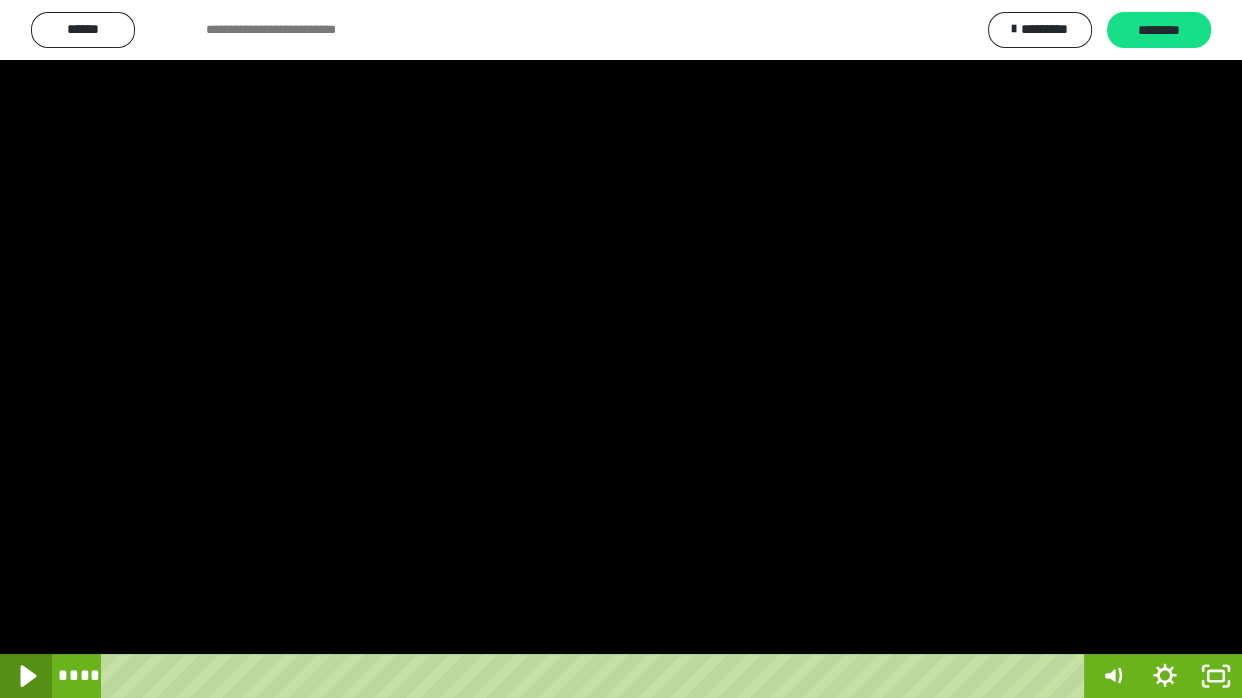 click 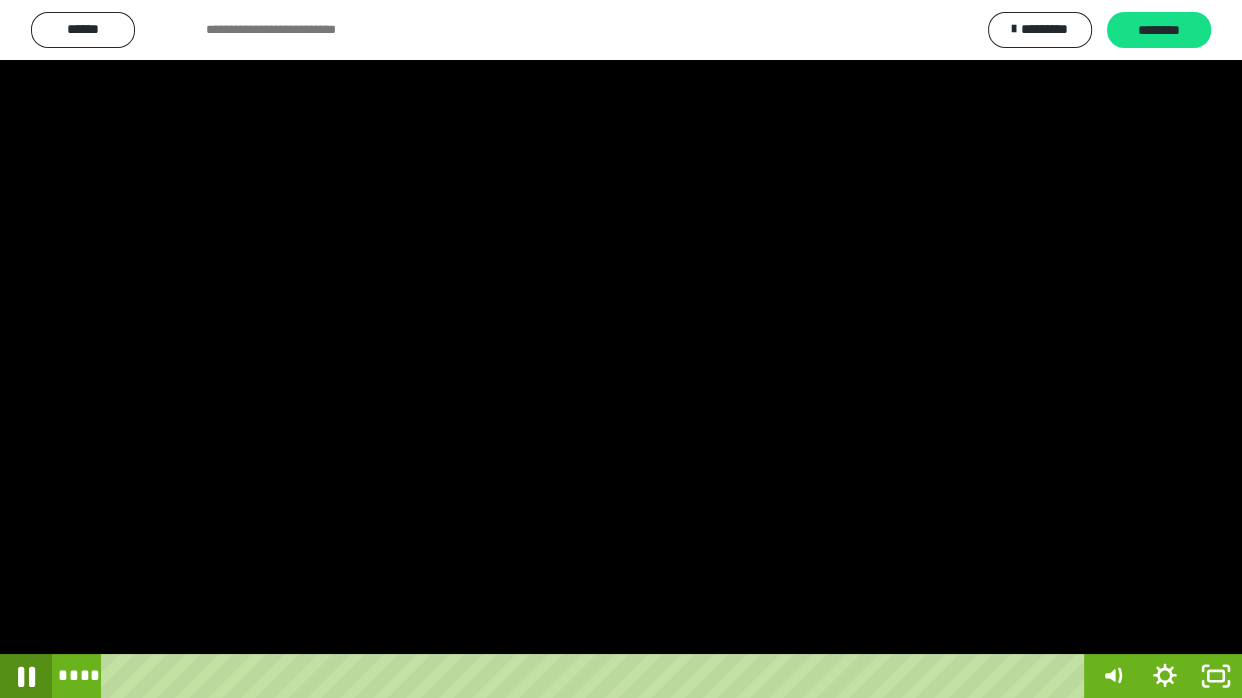 click 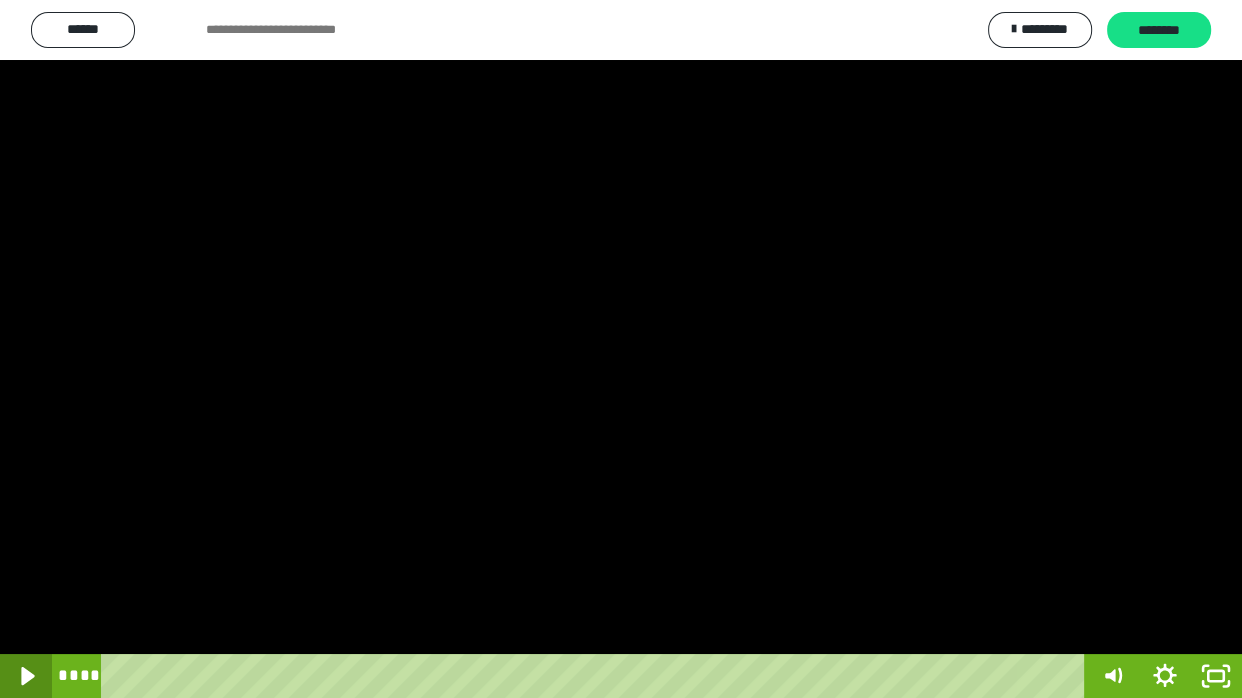 click 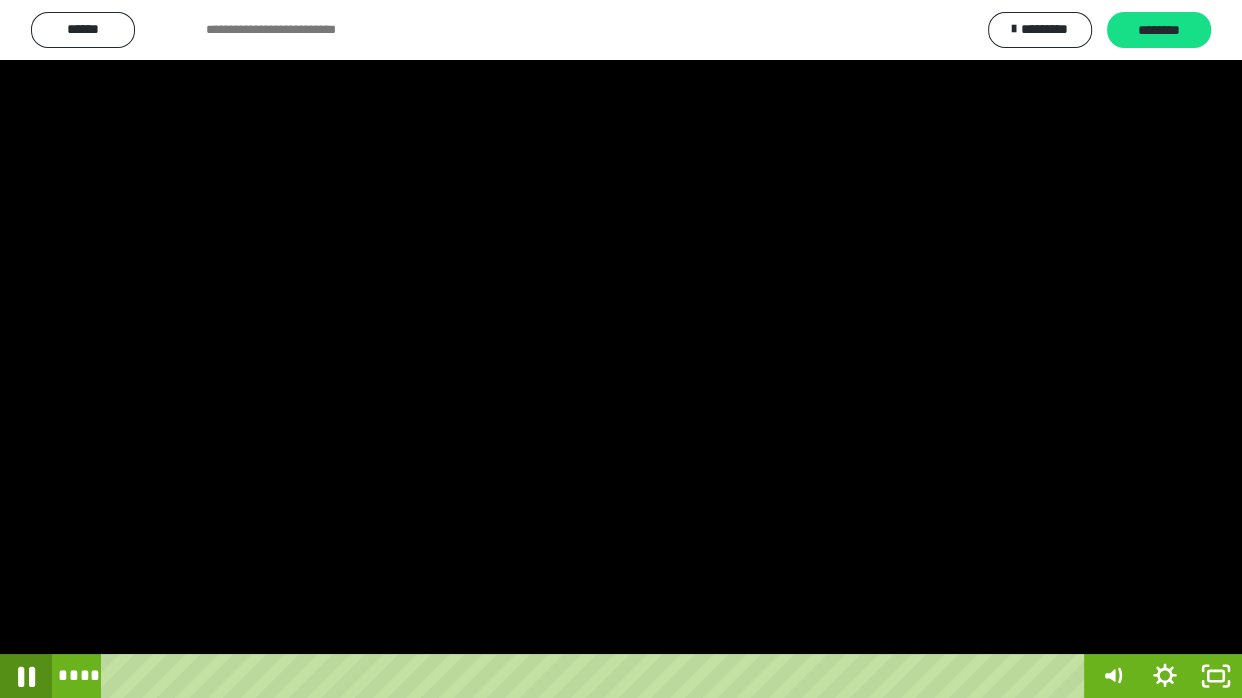 click 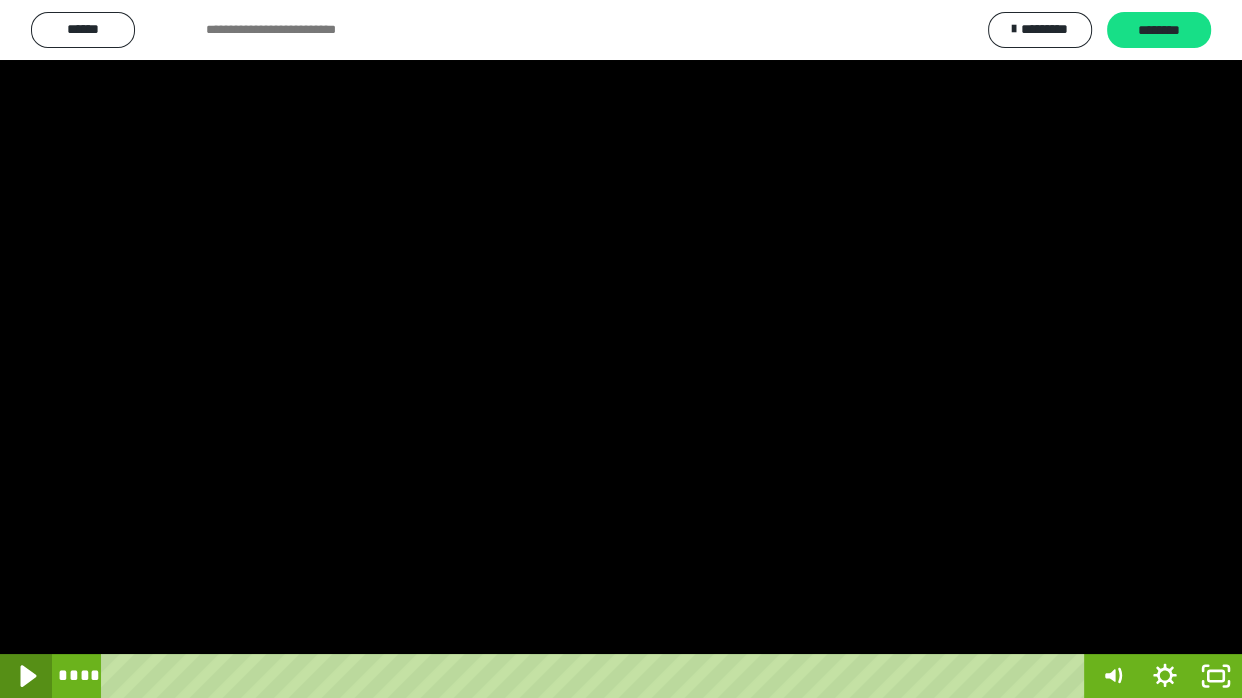 click 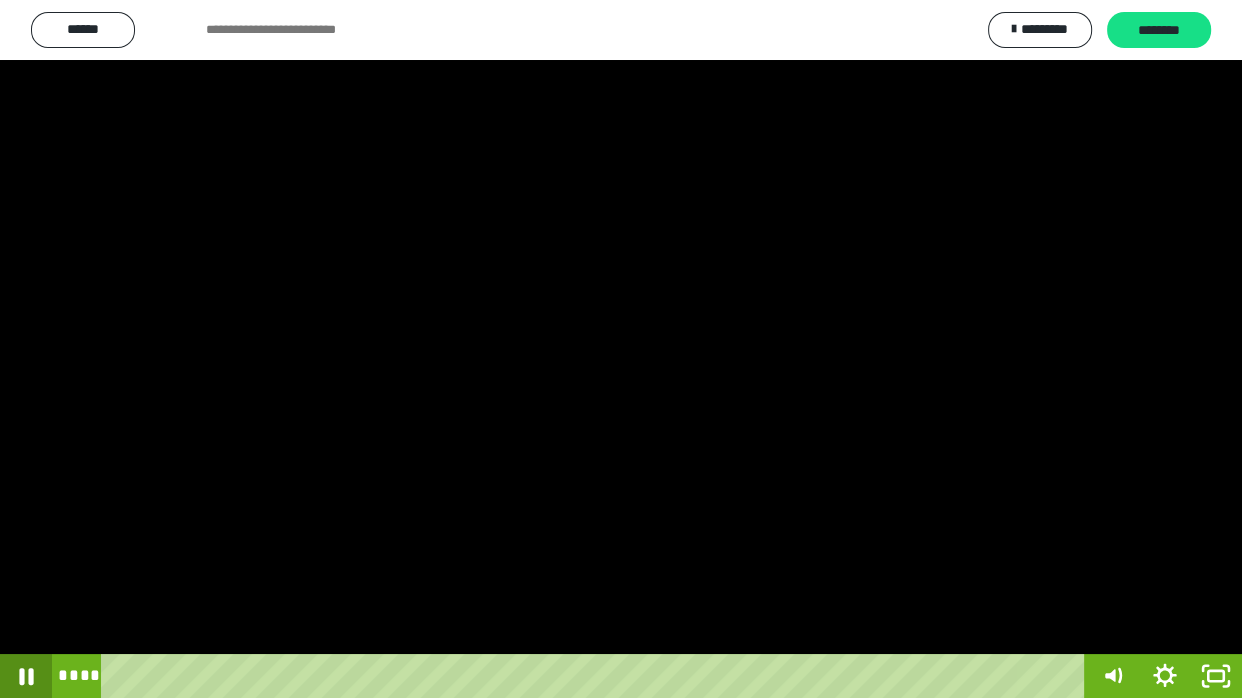 click 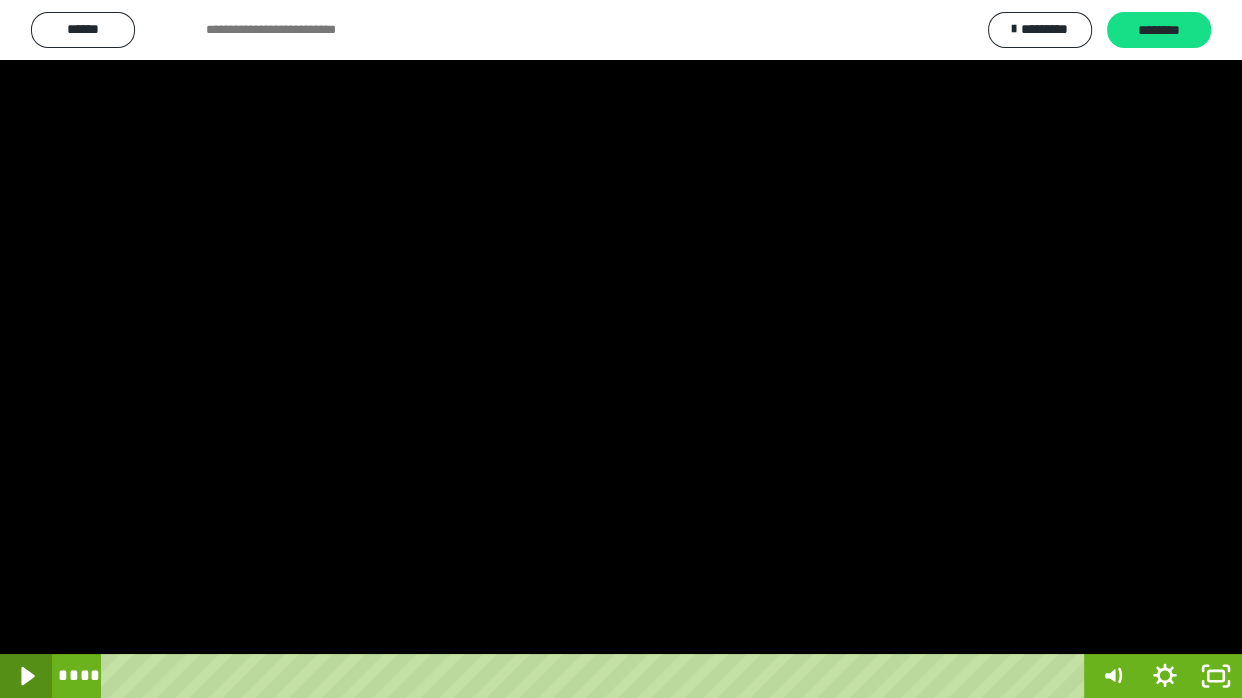 click 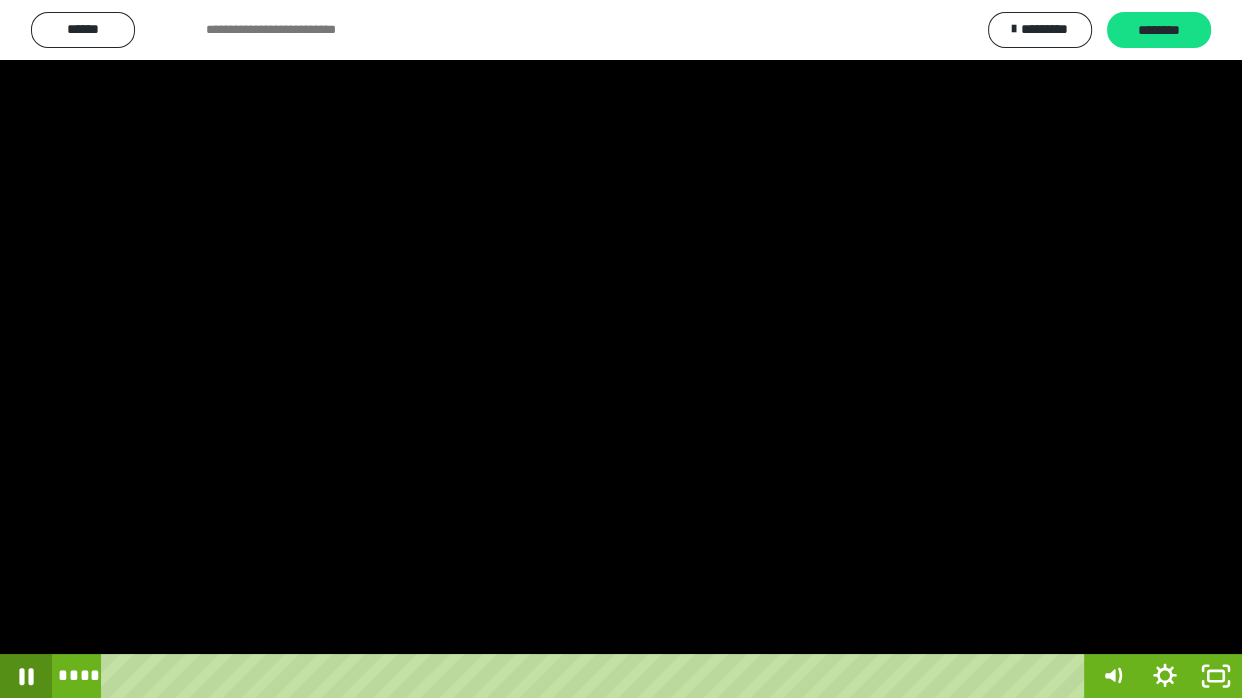 click 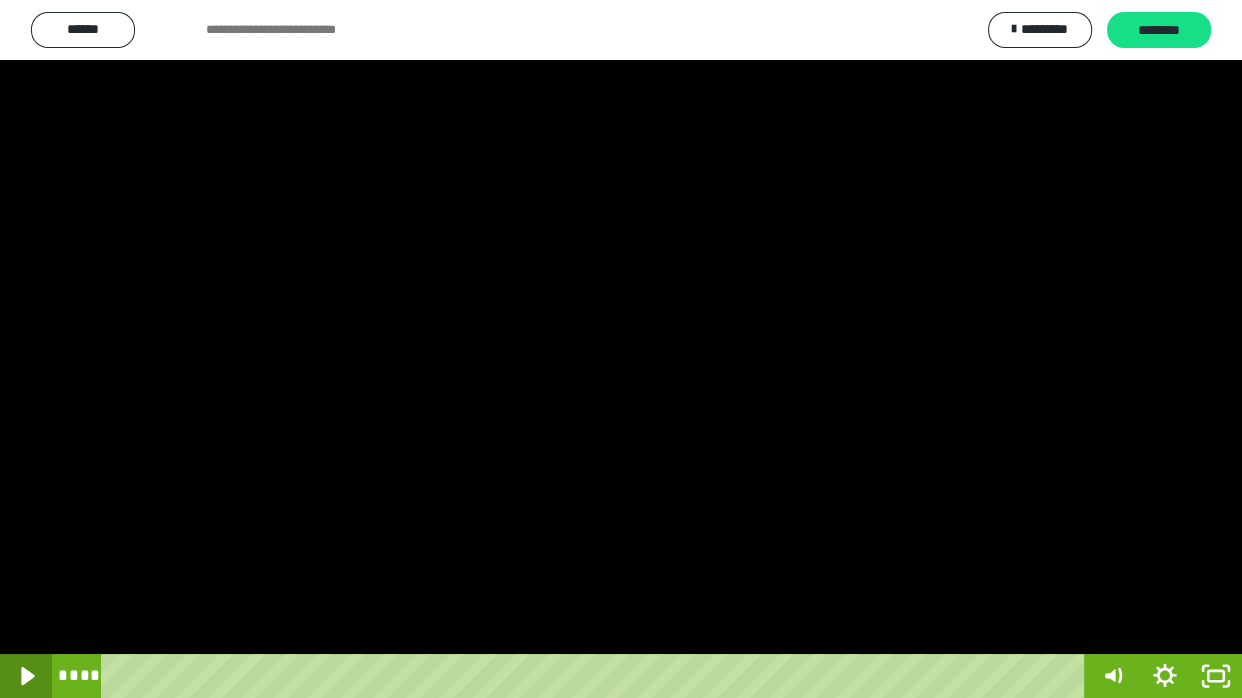 click 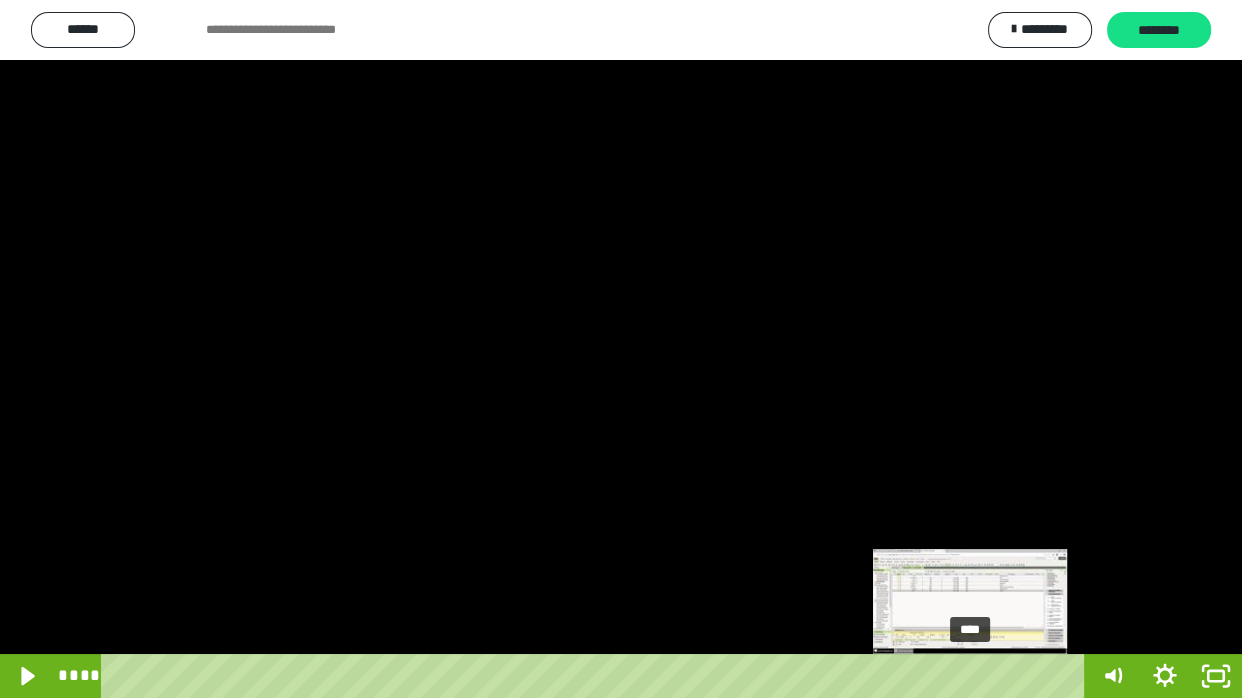 click on "****" at bounding box center (597, 676) 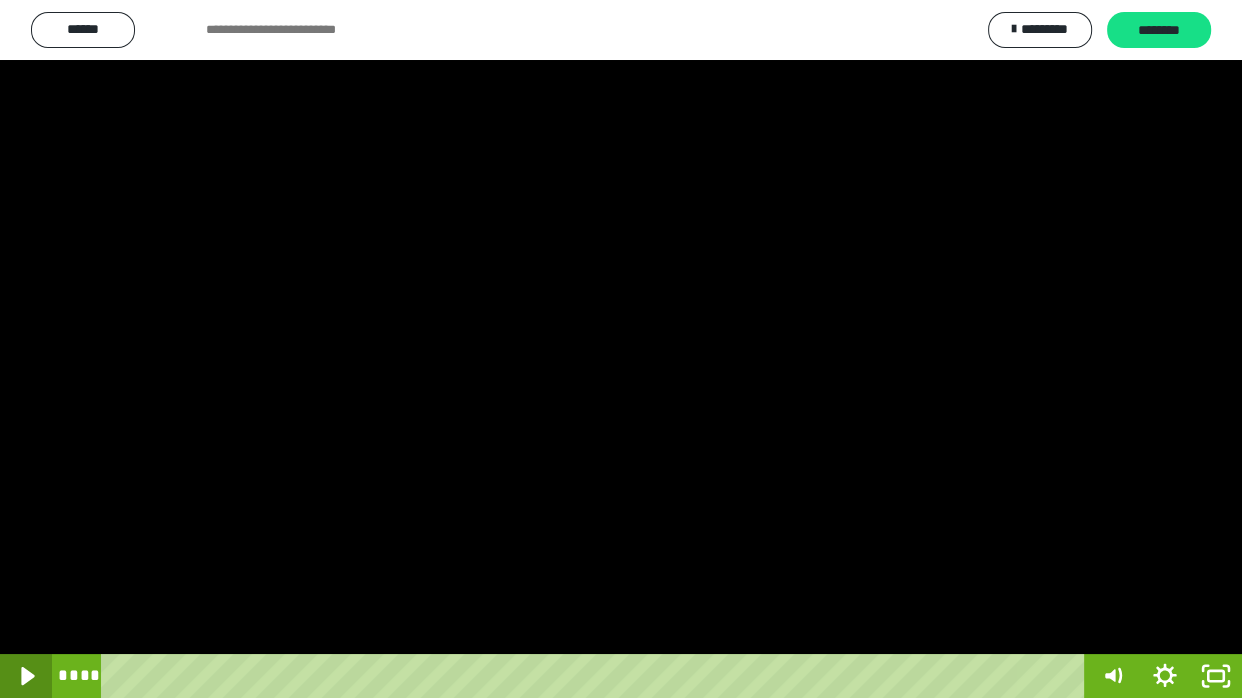 click 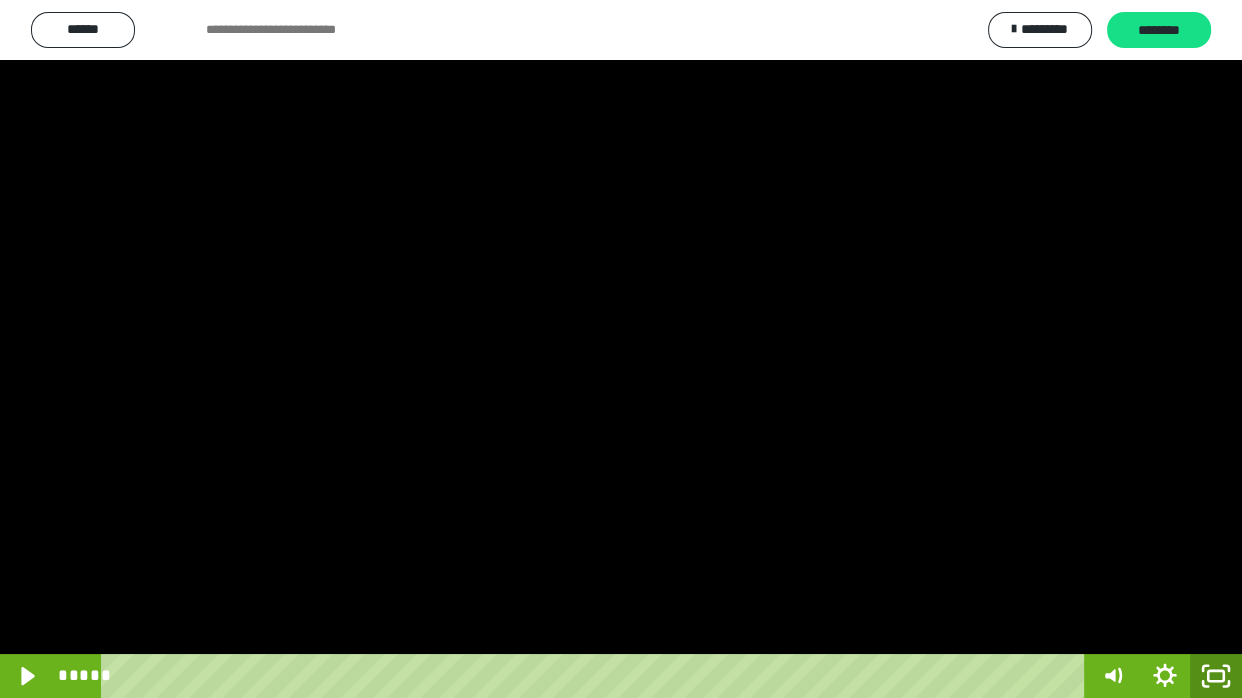 click 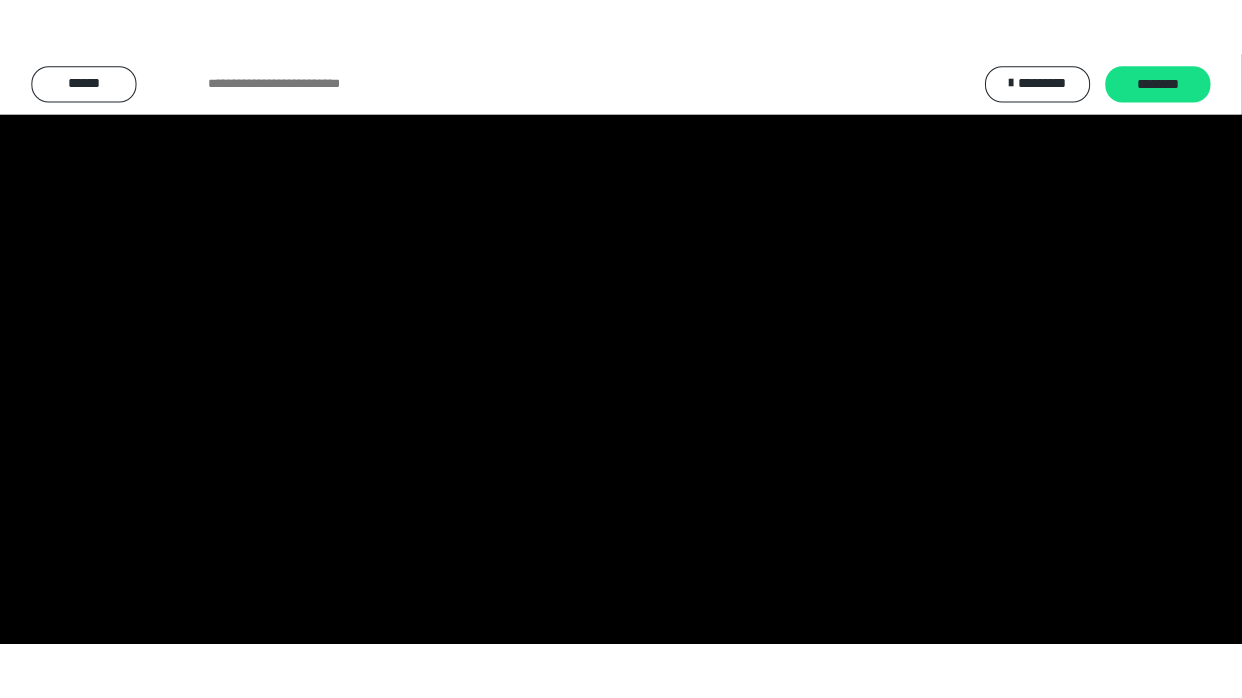 scroll, scrollTop: 3906, scrollLeft: 0, axis: vertical 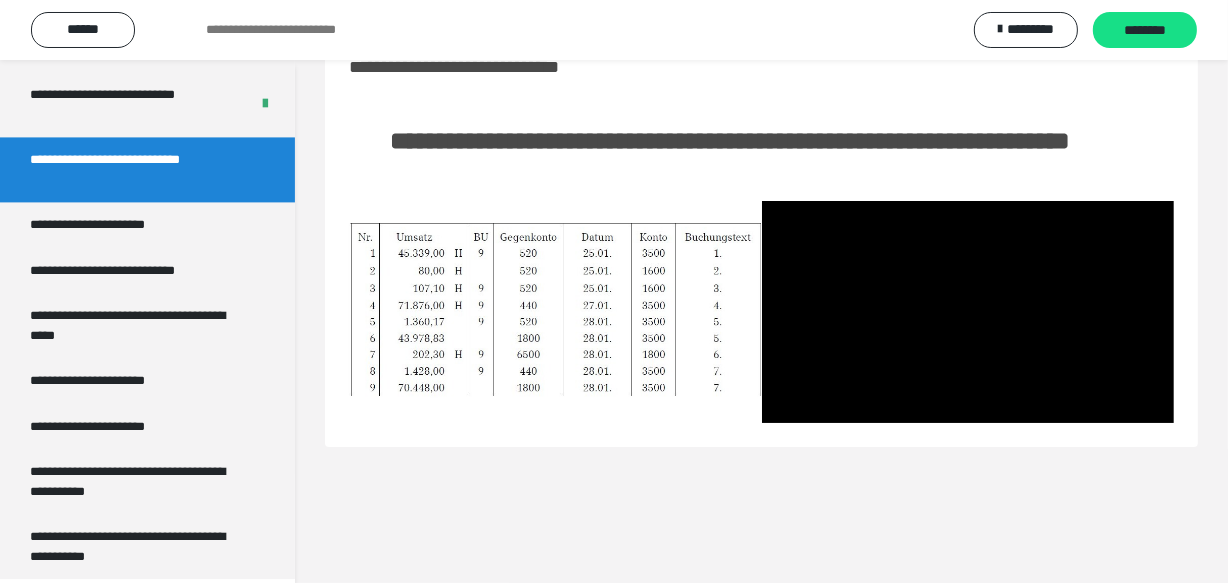 click on "**********" at bounding box center (761, 141) 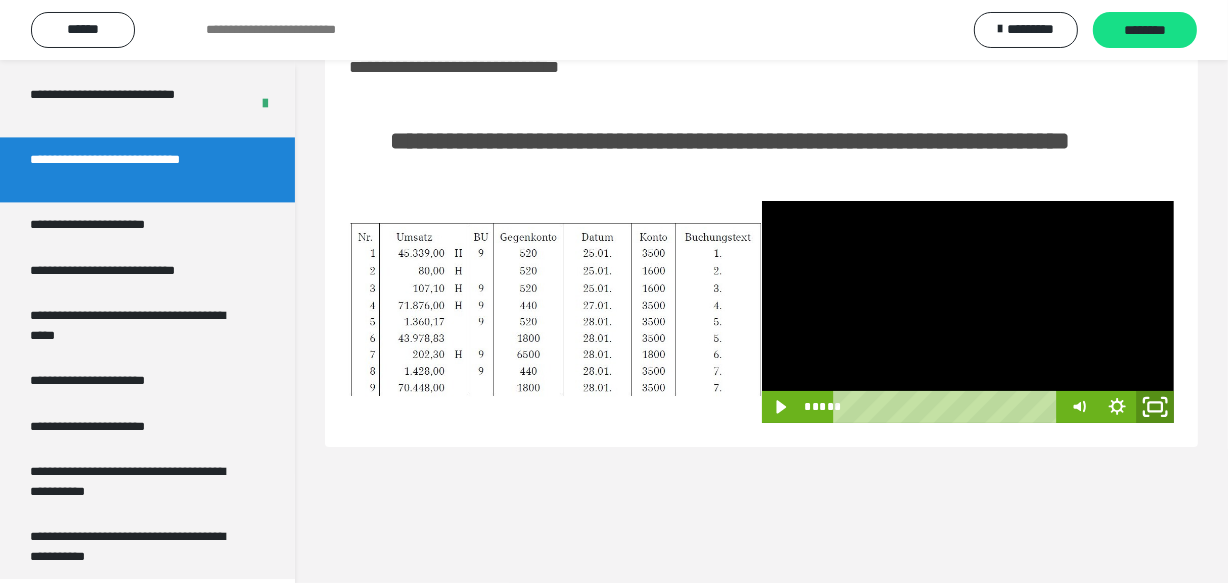 click 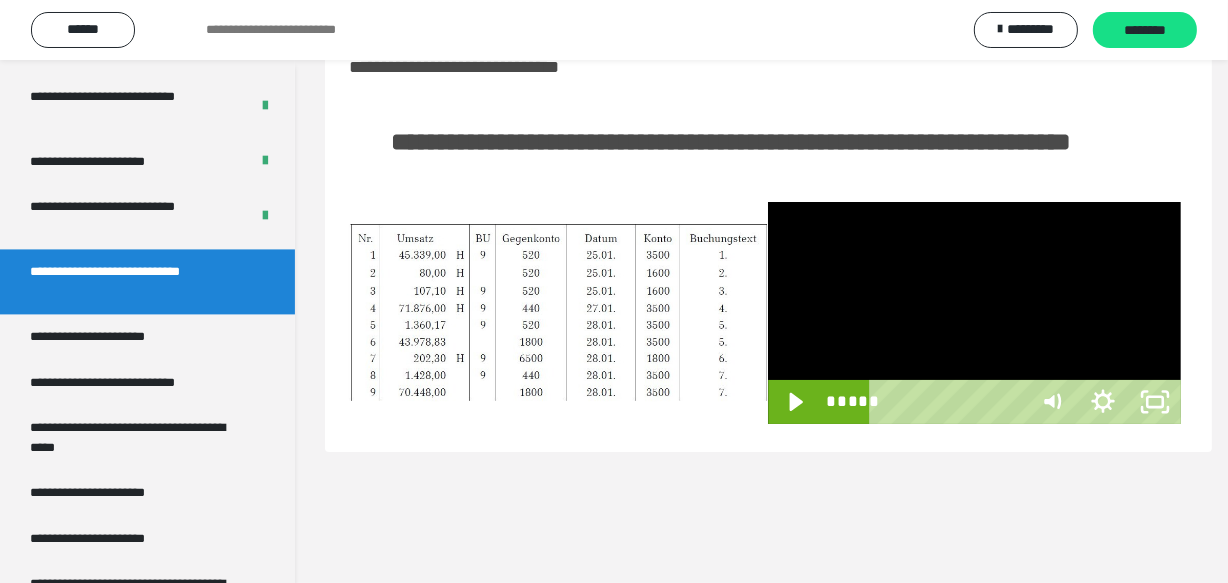scroll, scrollTop: 3790, scrollLeft: 0, axis: vertical 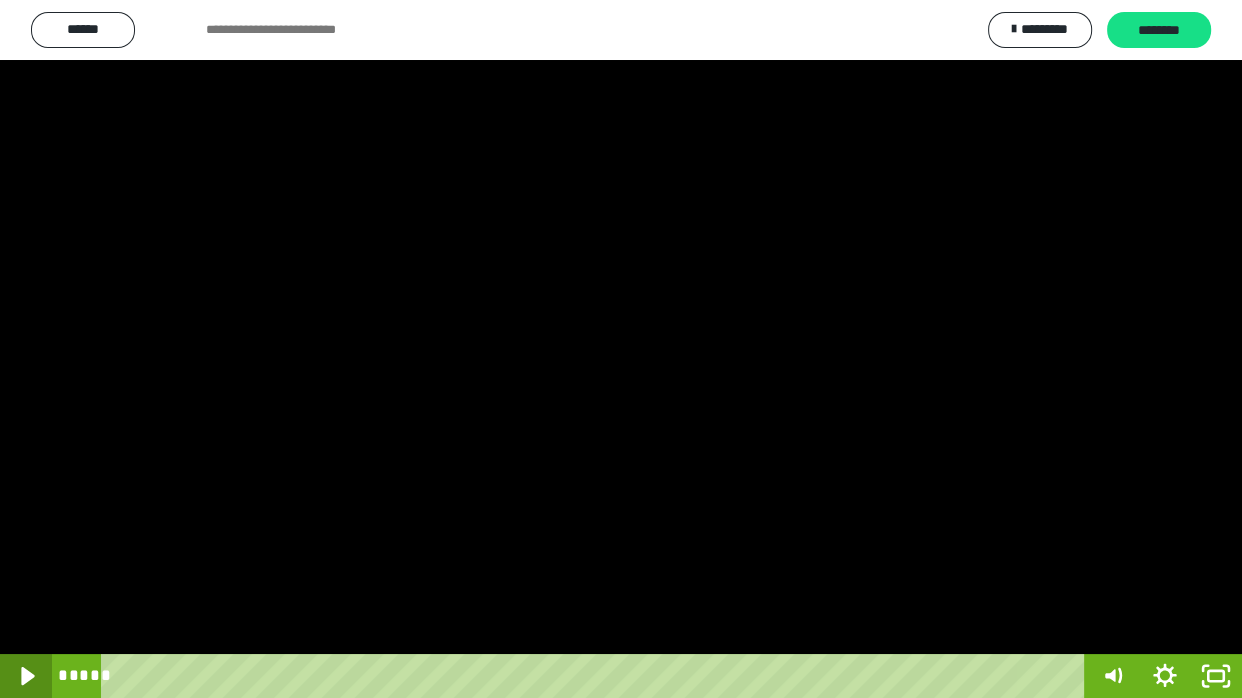drag, startPoint x: 6, startPoint y: 682, endPoint x: 30, endPoint y: 678, distance: 24.33105 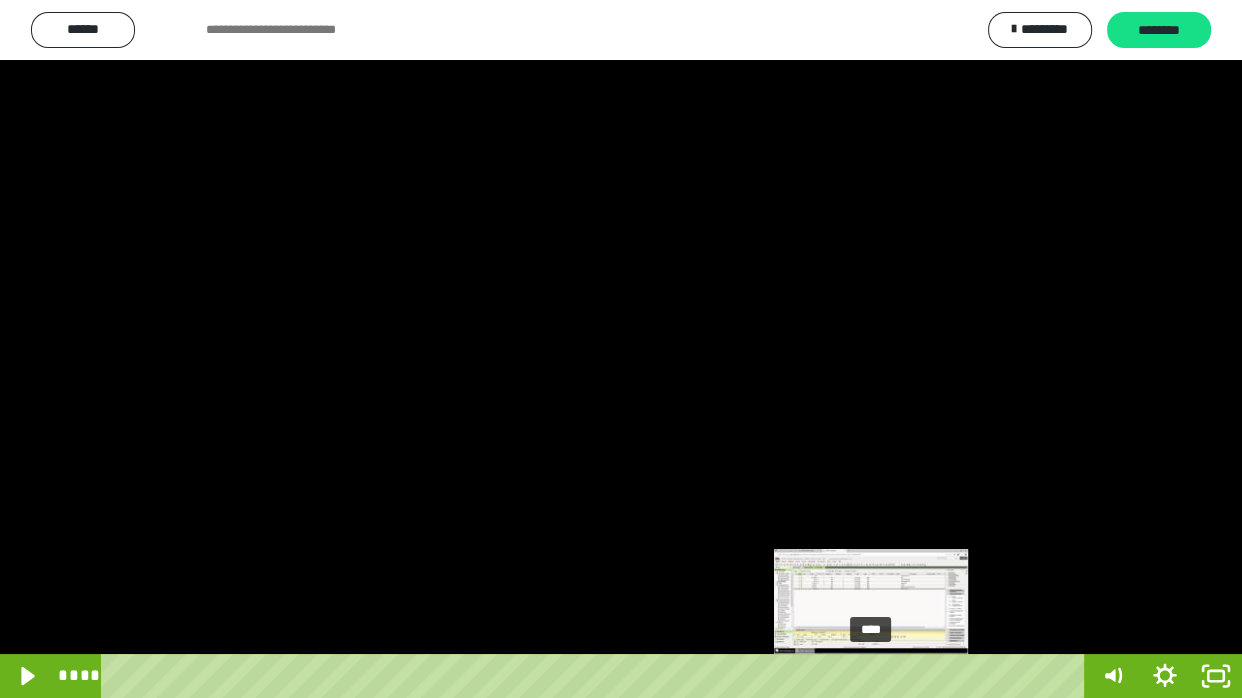 click on "****" at bounding box center (597, 676) 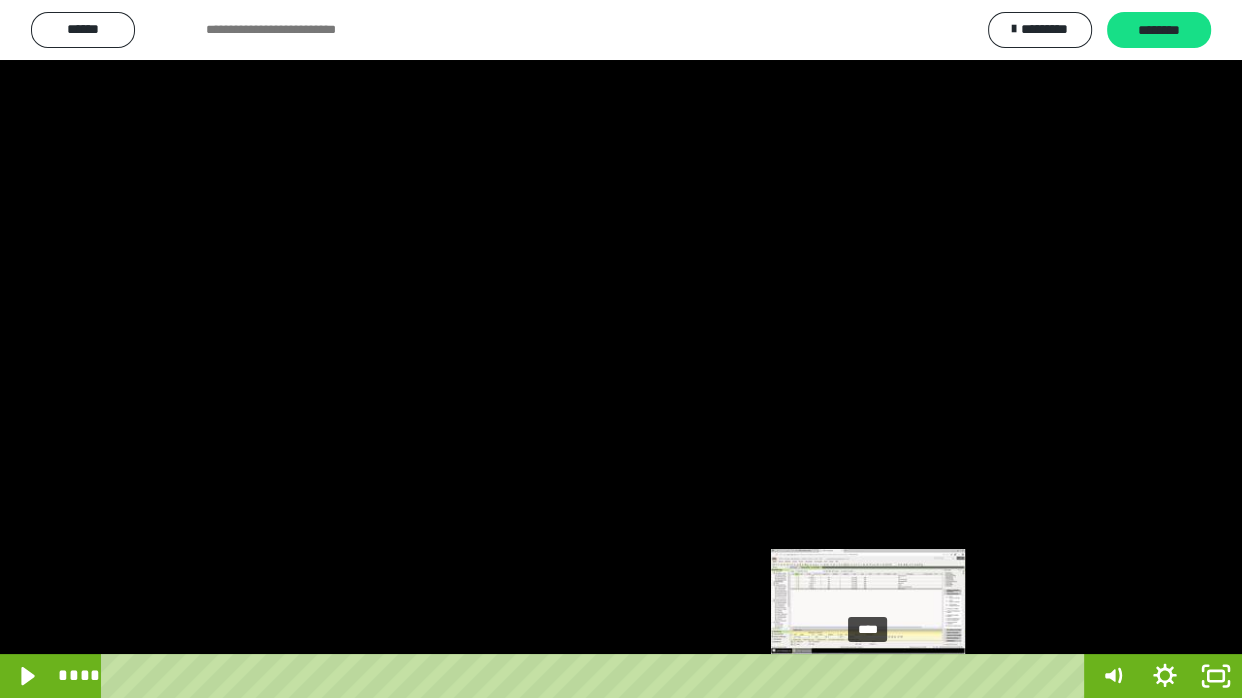 click at bounding box center [871, 676] 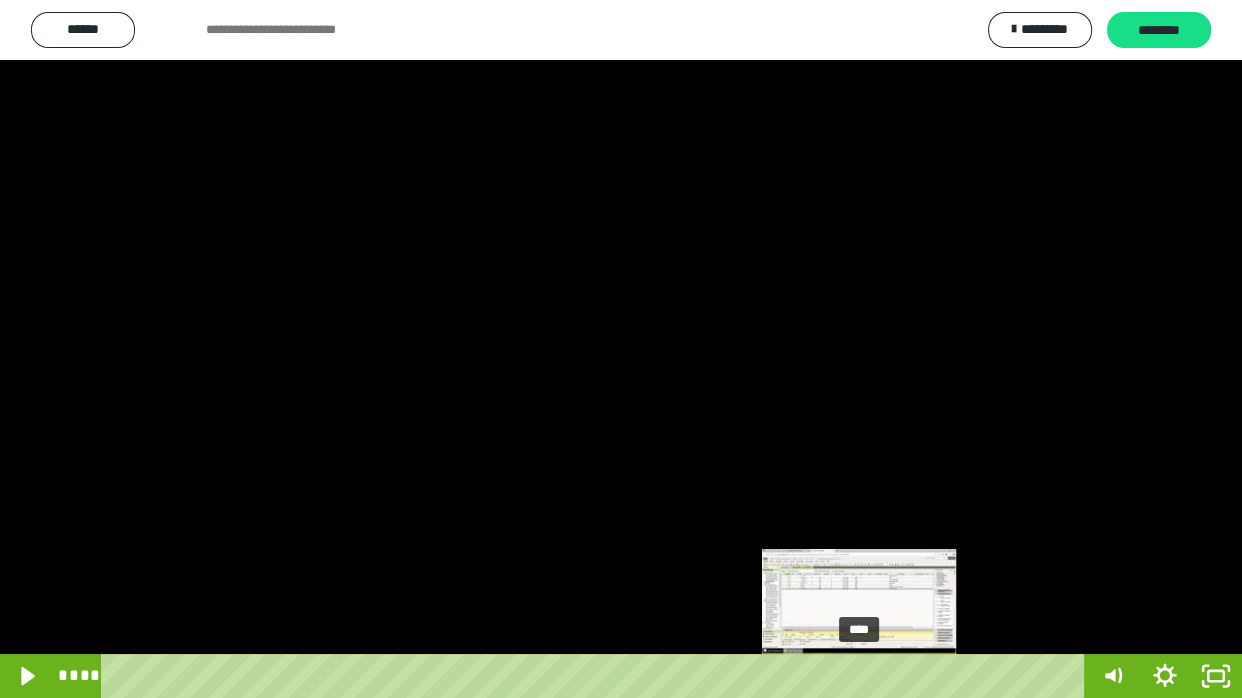 click at bounding box center [859, 676] 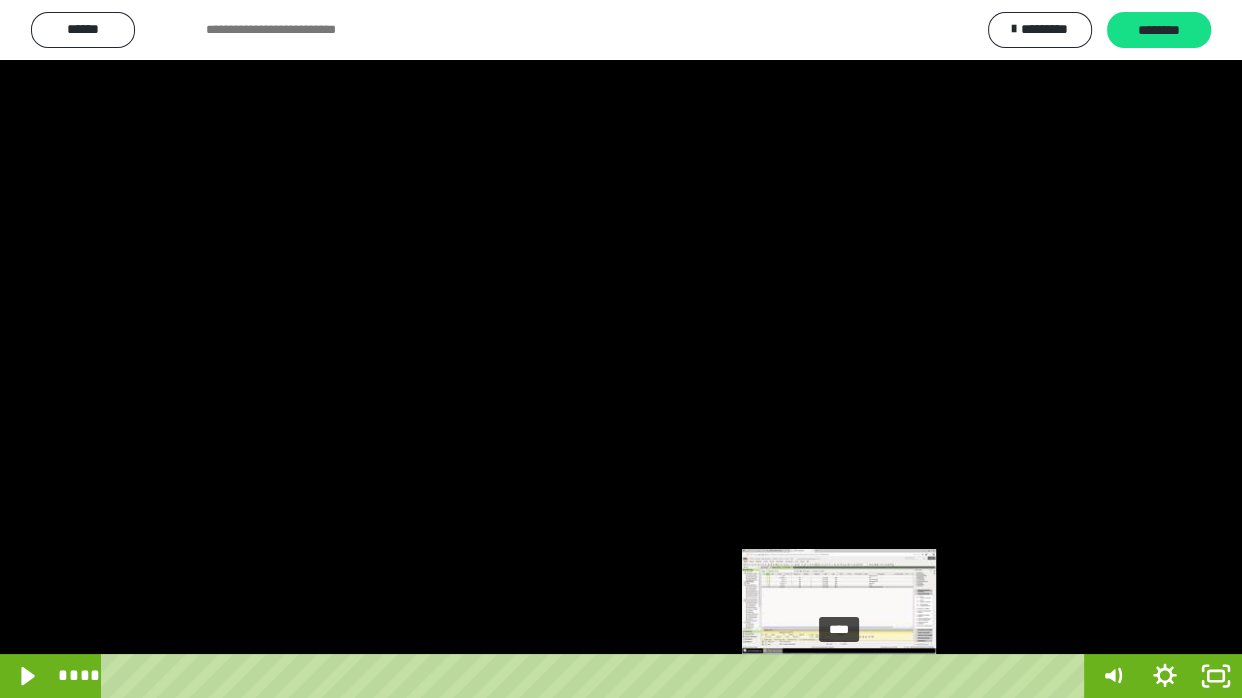 click on "****" at bounding box center (597, 676) 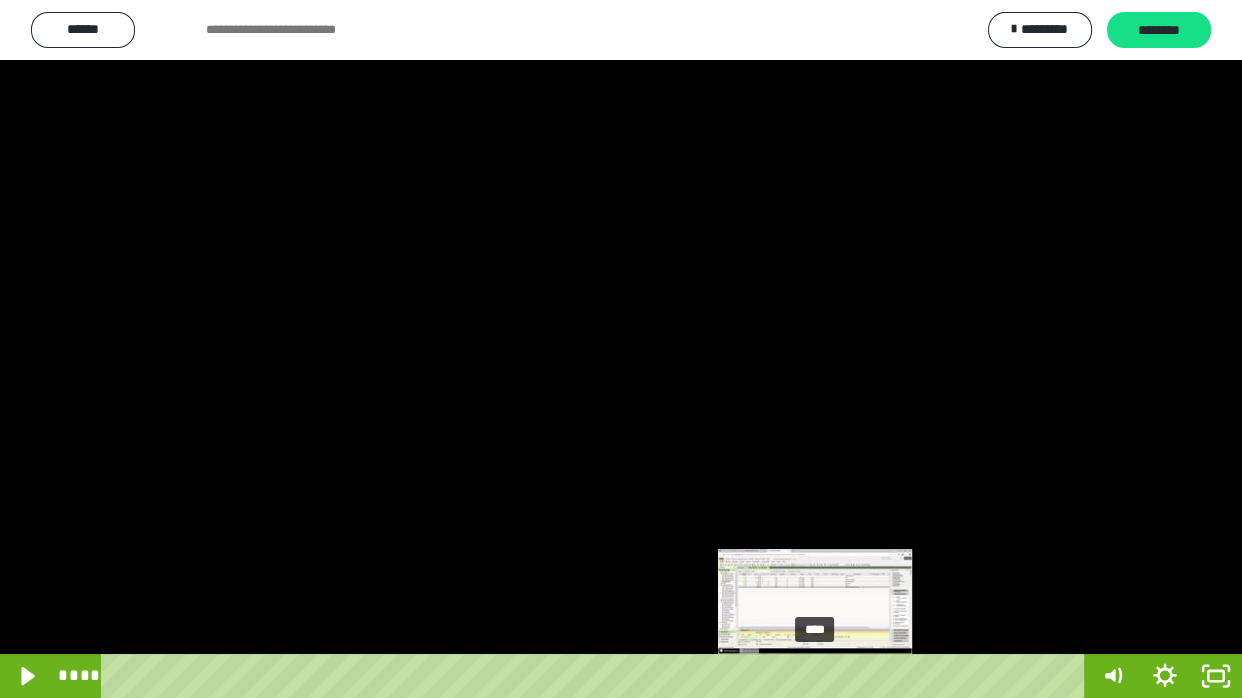 click on "****" at bounding box center (597, 676) 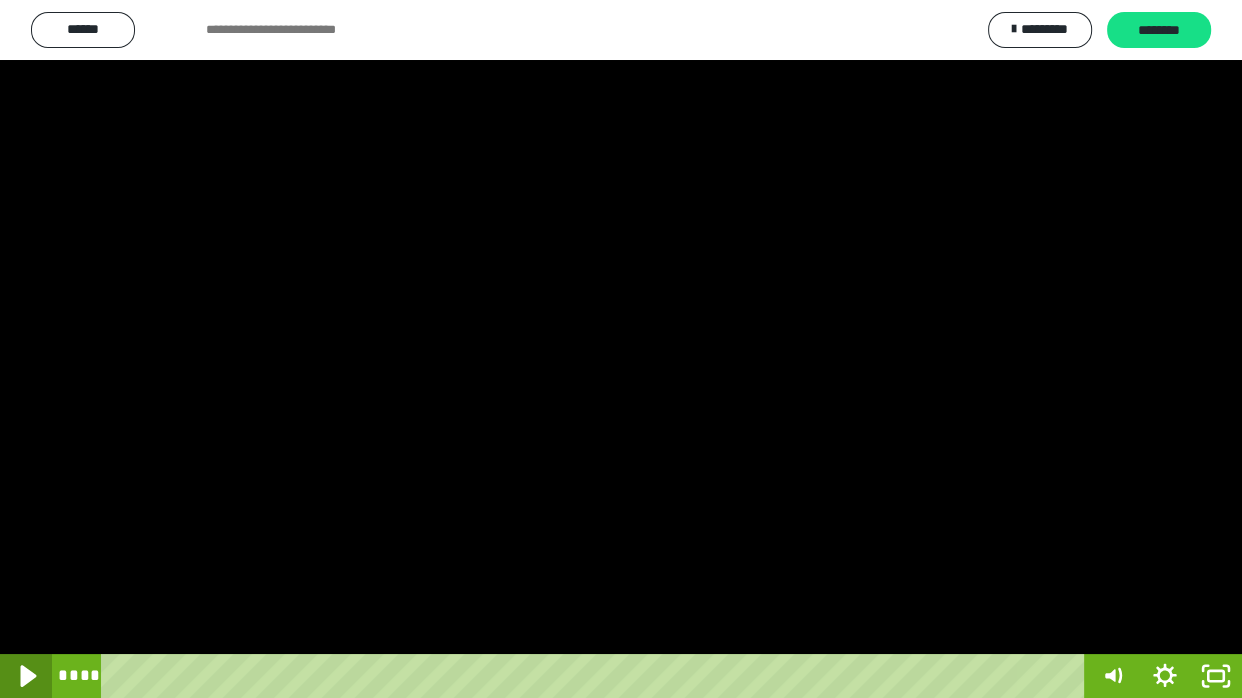 click 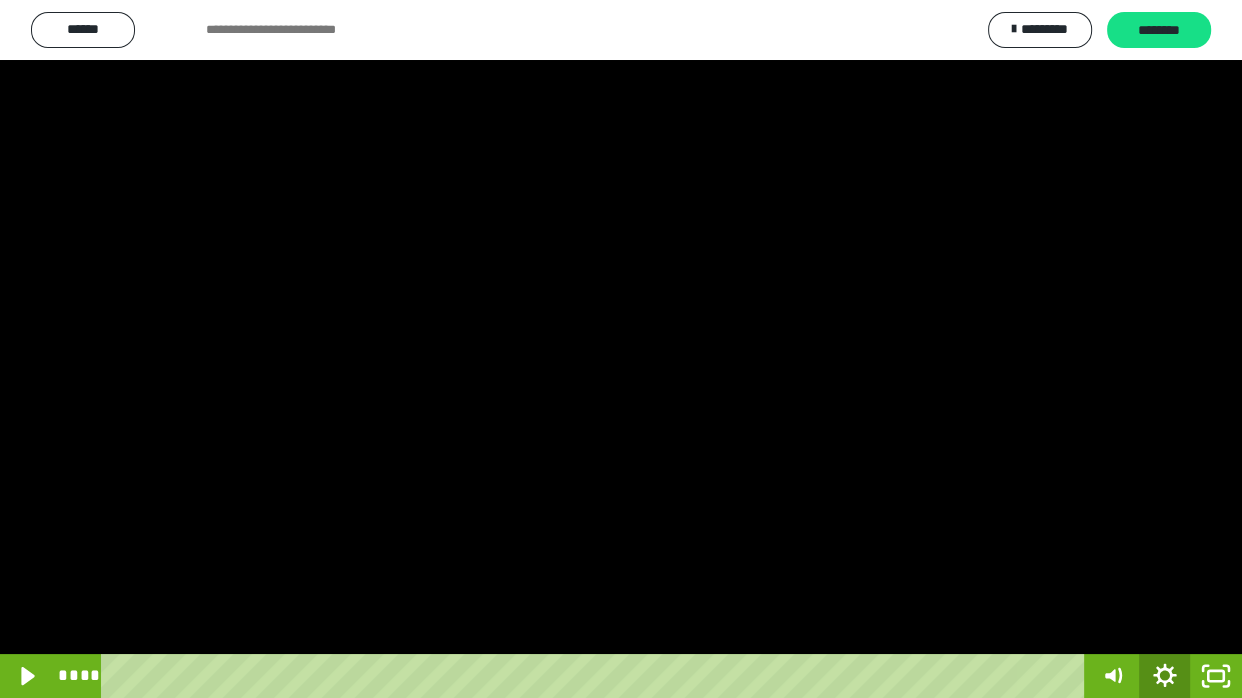click 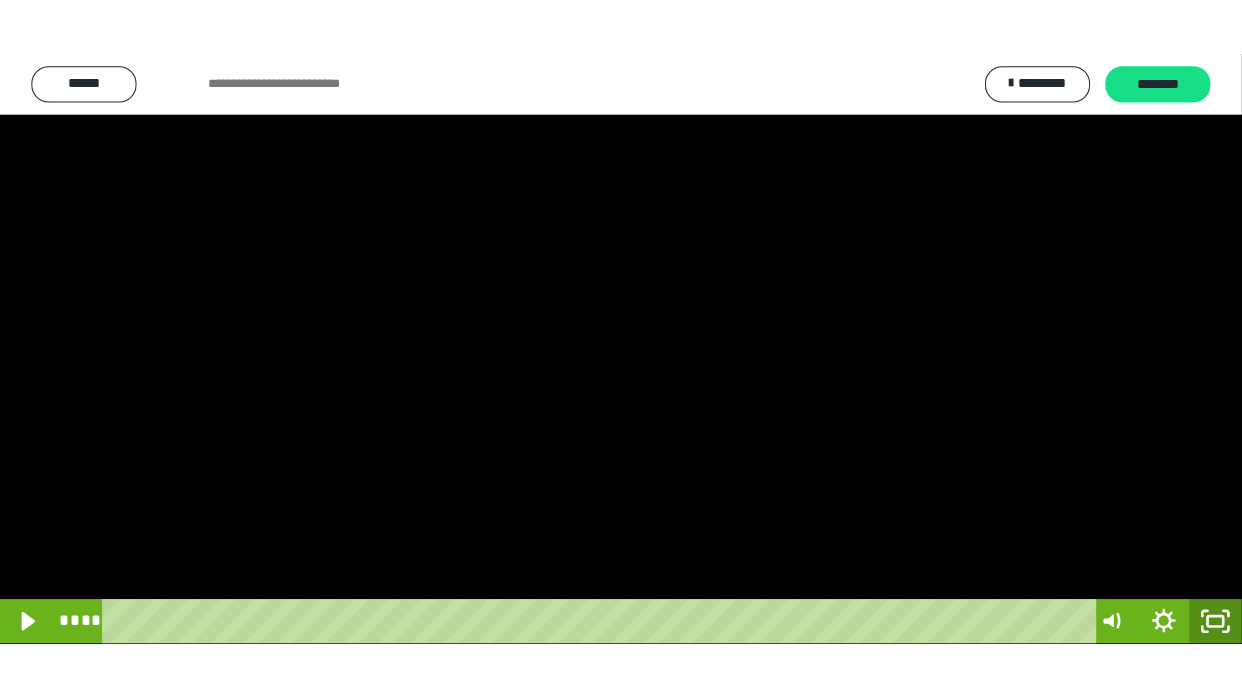 scroll, scrollTop: 3906, scrollLeft: 0, axis: vertical 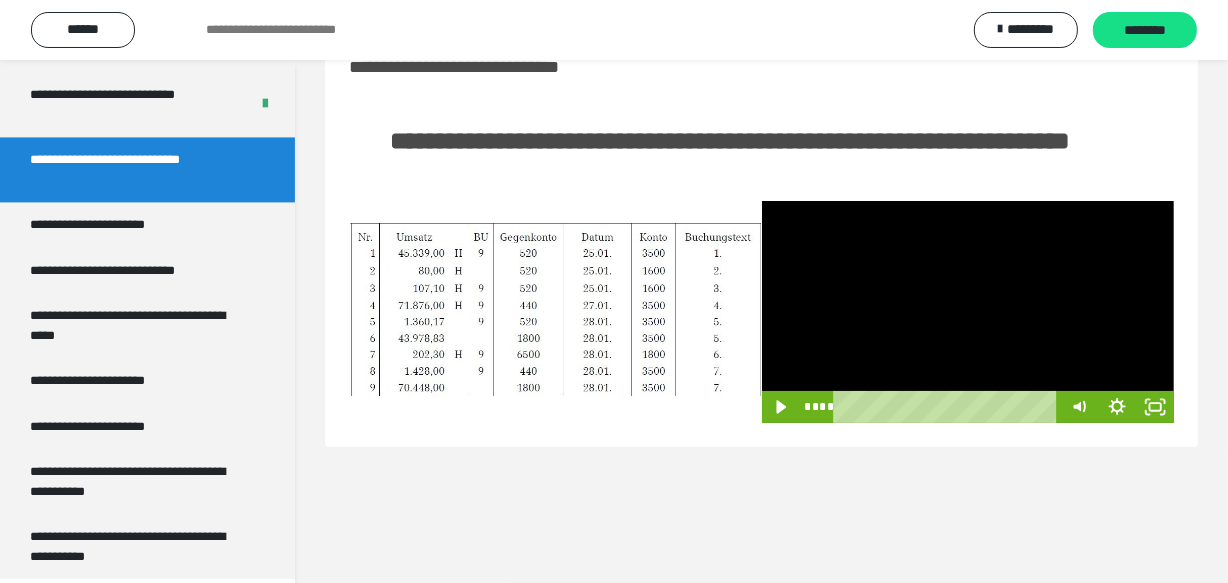 click on "**********" at bounding box center (761, 141) 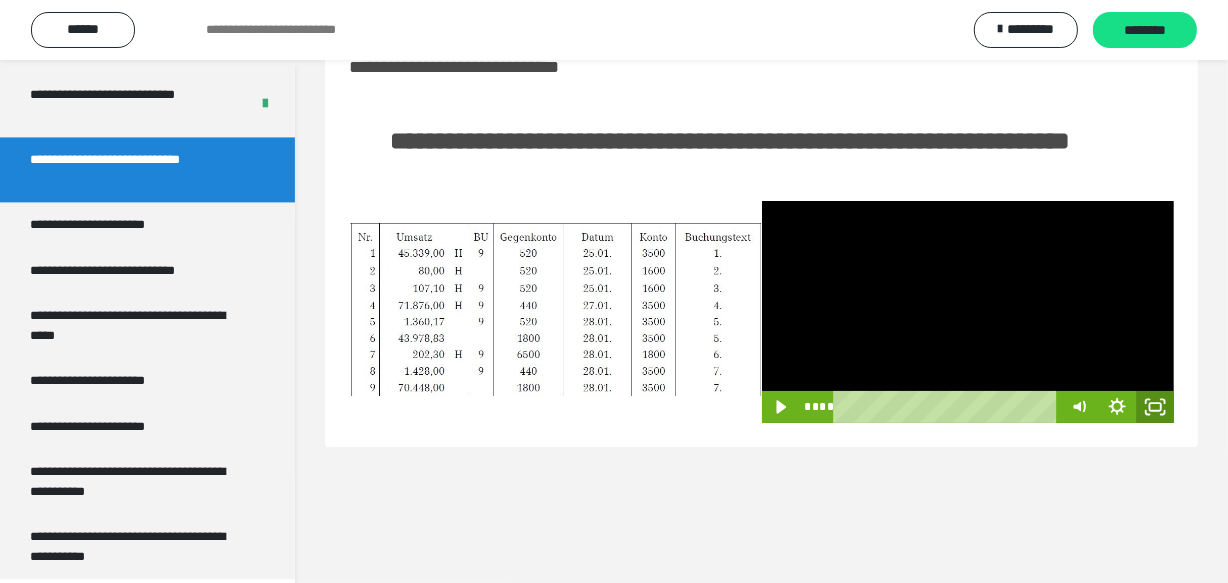 click 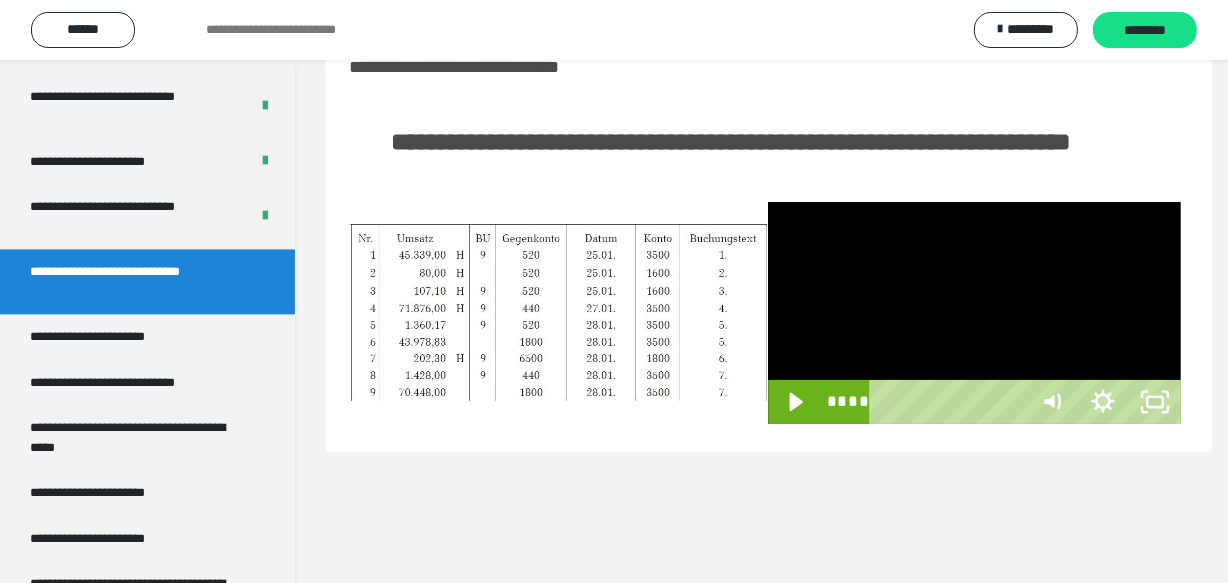 scroll, scrollTop: 3790, scrollLeft: 0, axis: vertical 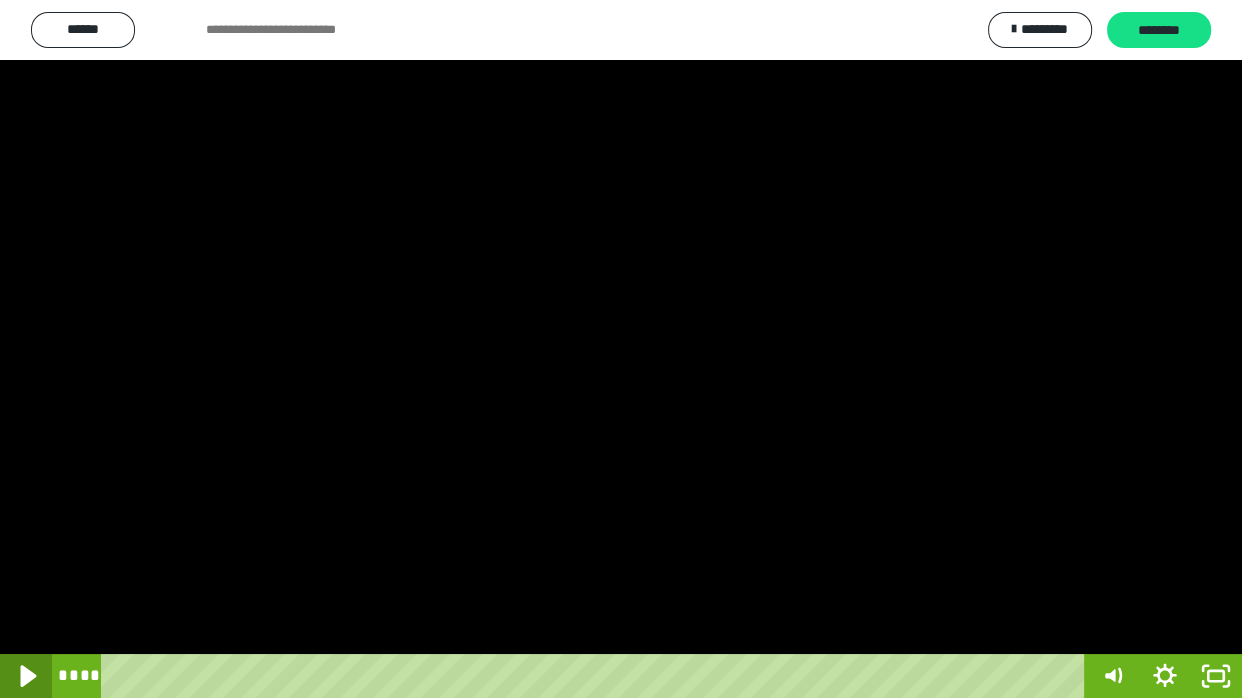 click 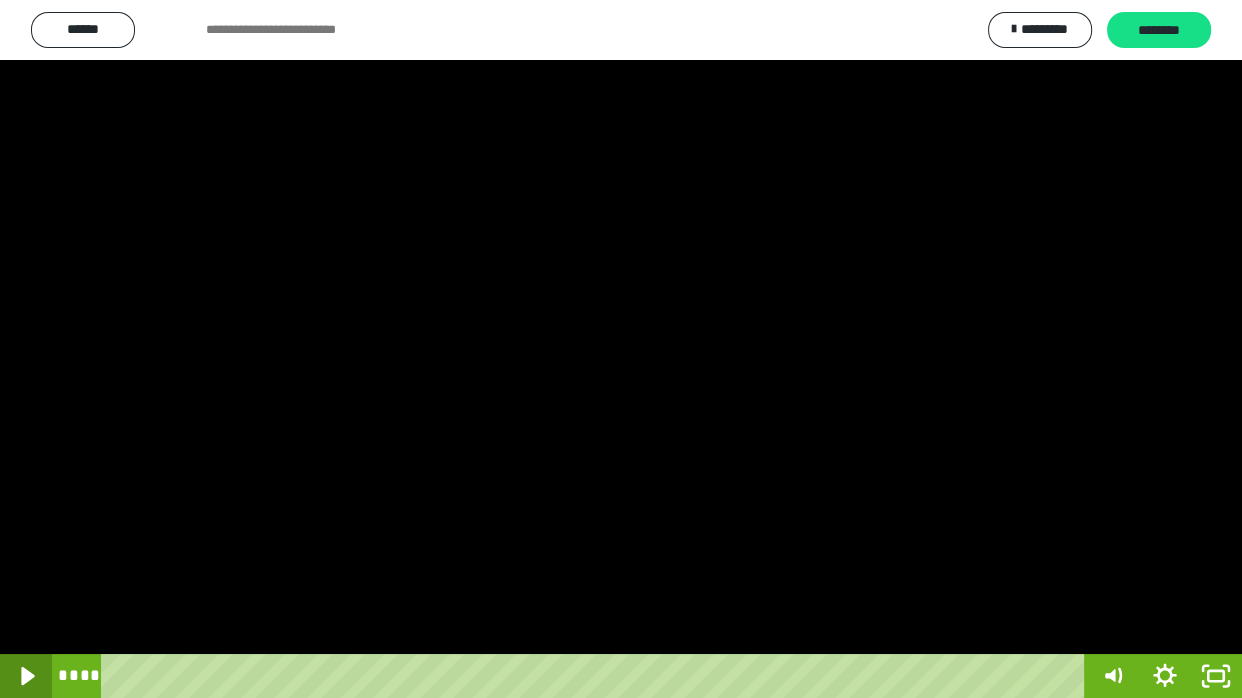 click 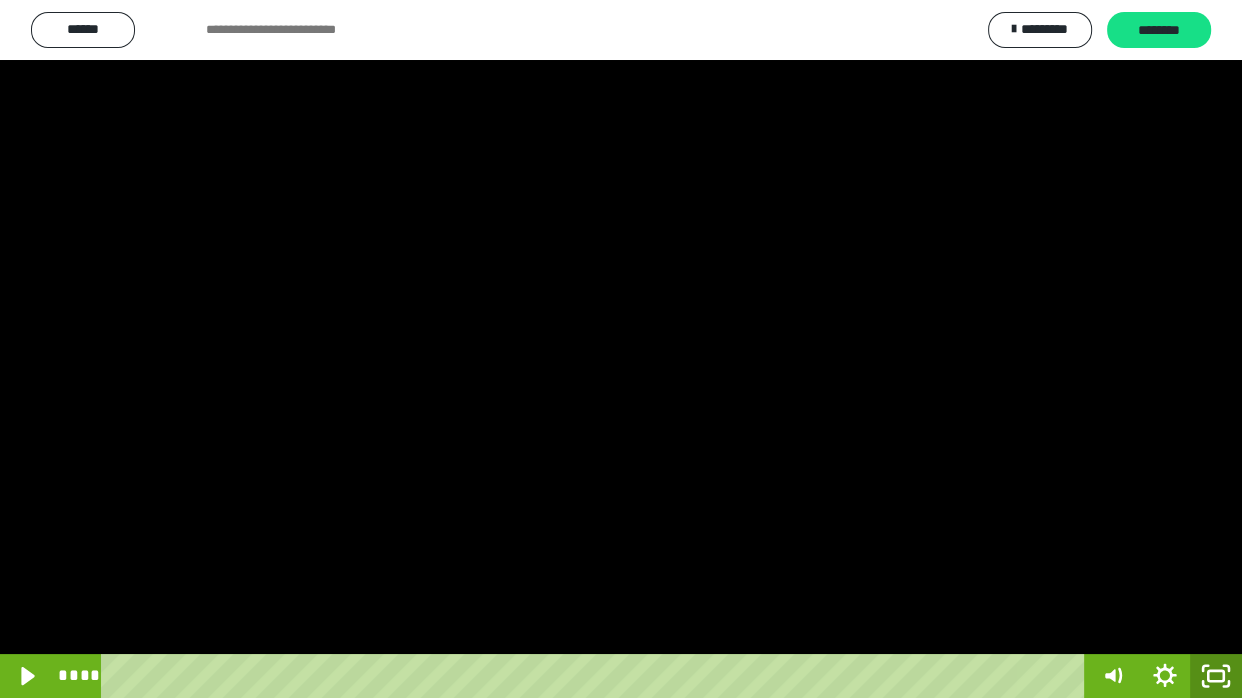 click 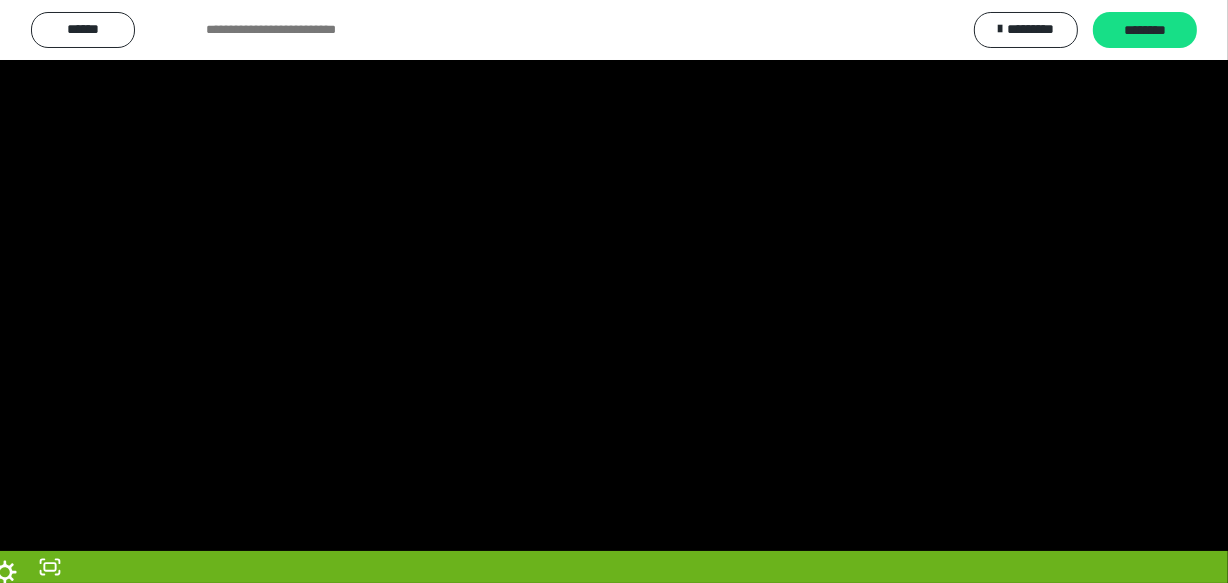 scroll, scrollTop: 3906, scrollLeft: 0, axis: vertical 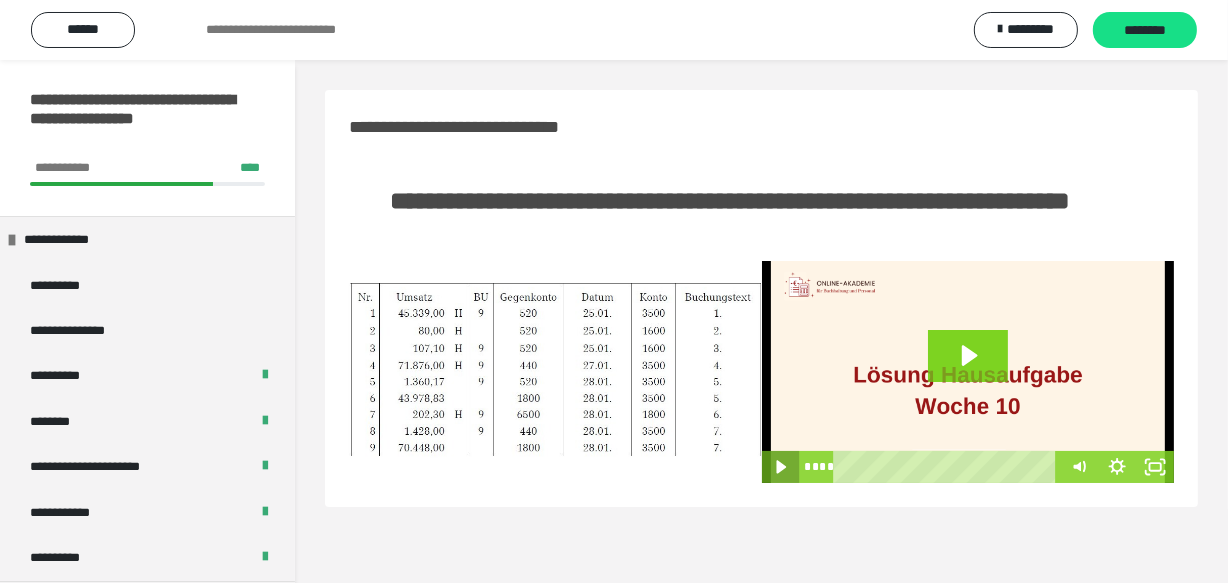 click 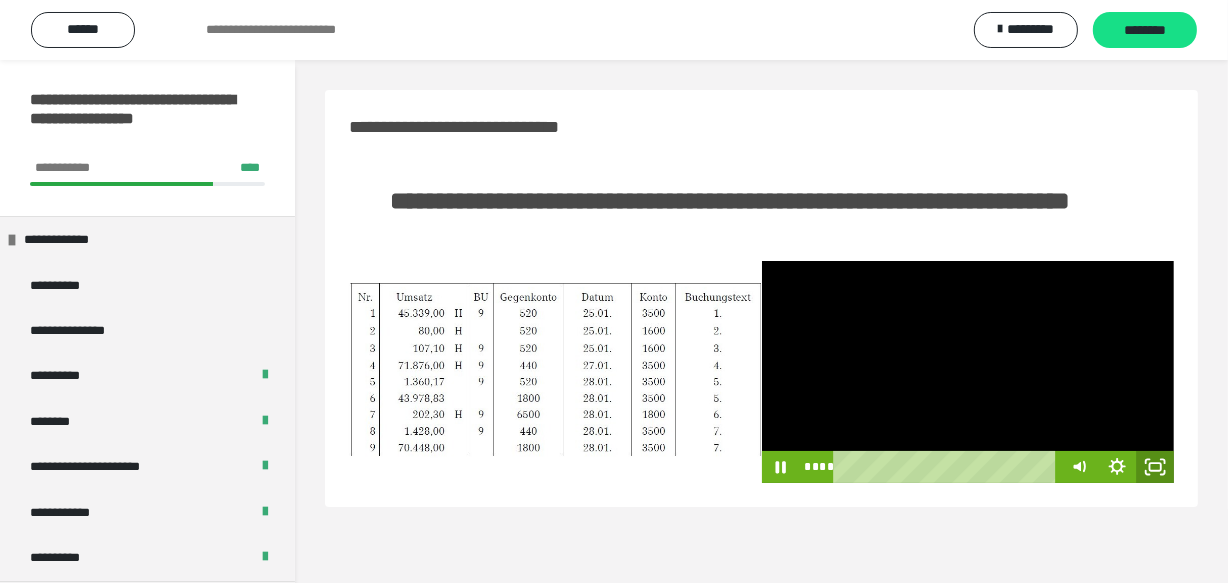 click 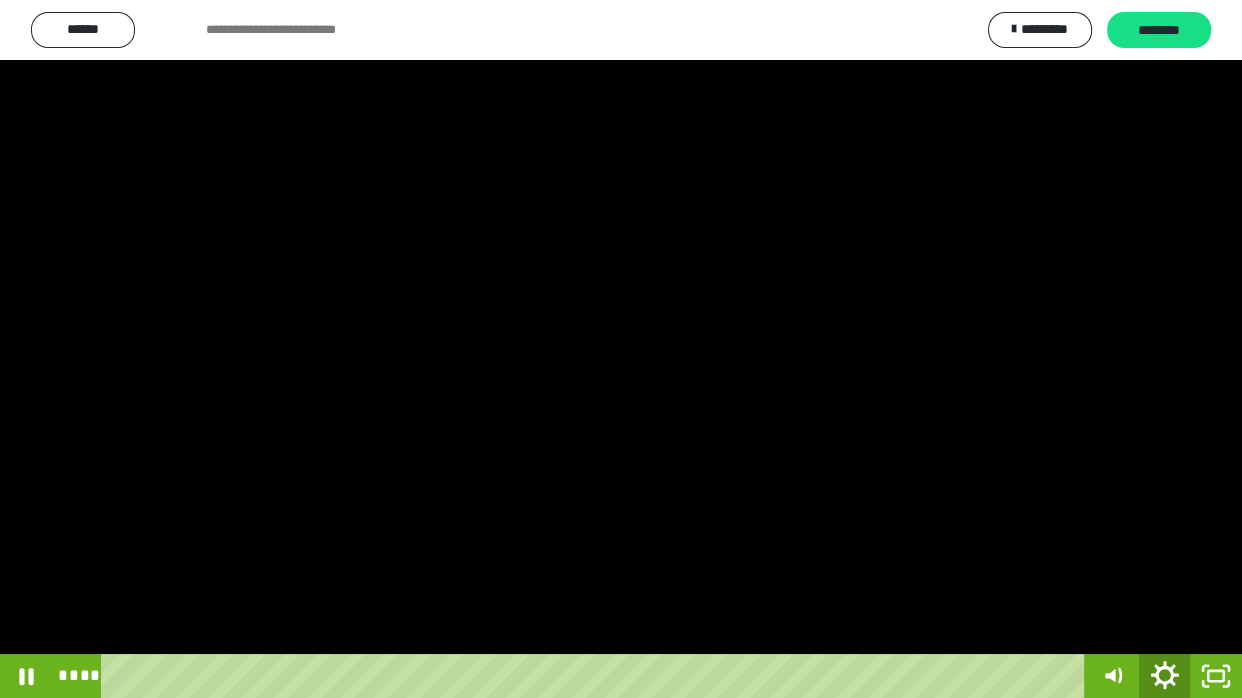 click 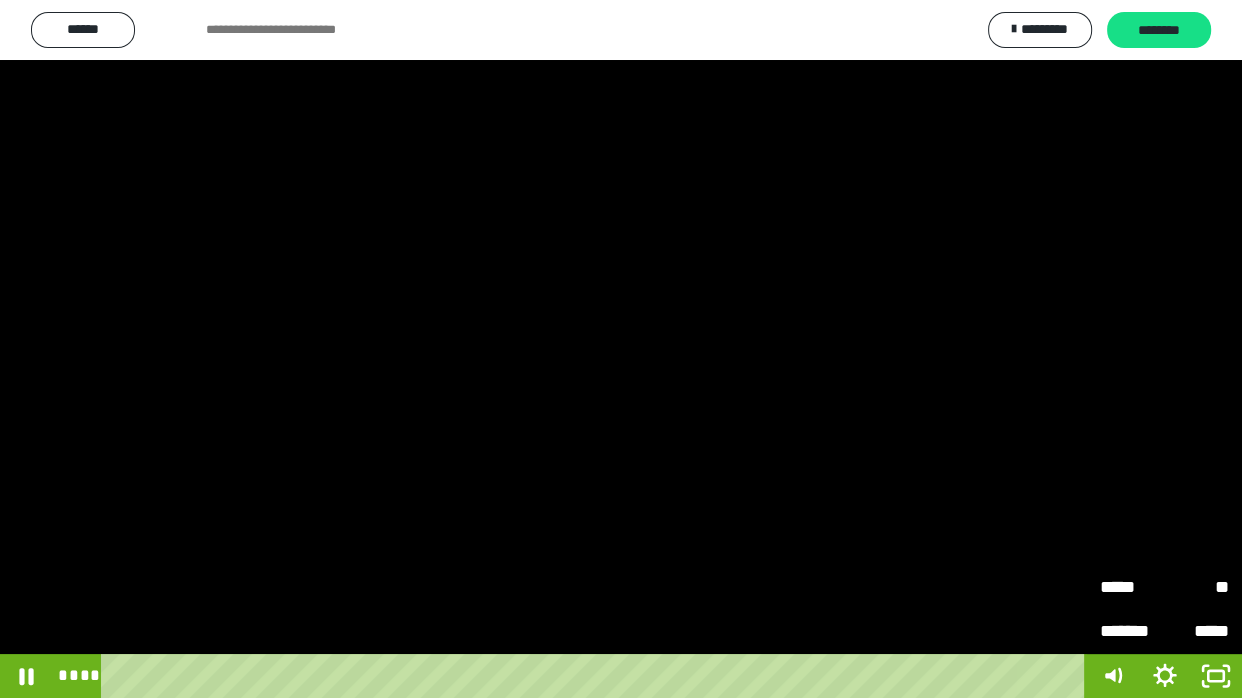 click on "*****" at bounding box center [1132, 588] 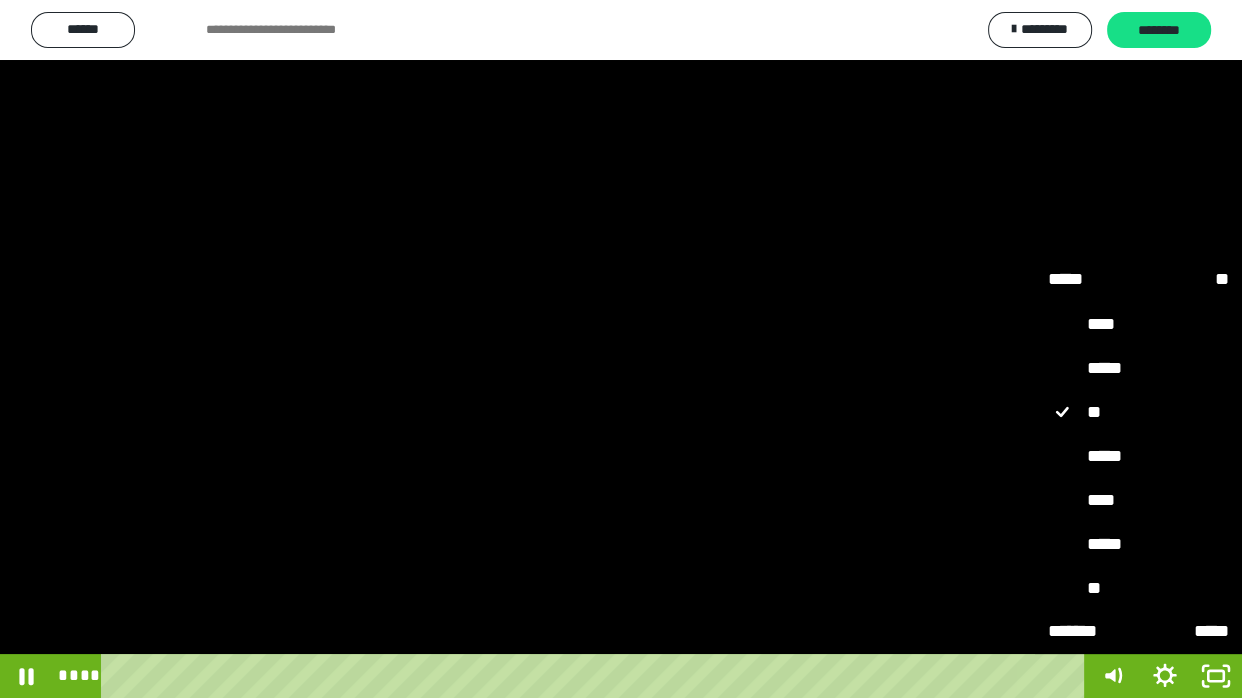 click on "*****" at bounding box center (1138, 456) 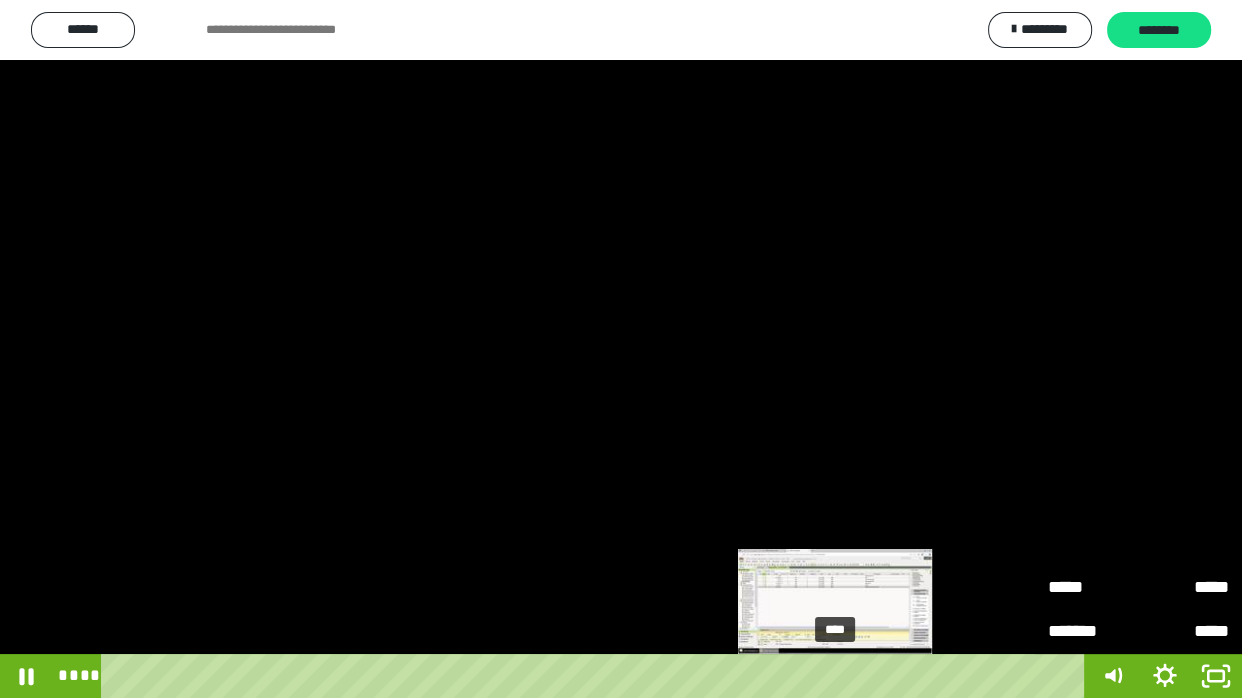 click on "****" at bounding box center [597, 676] 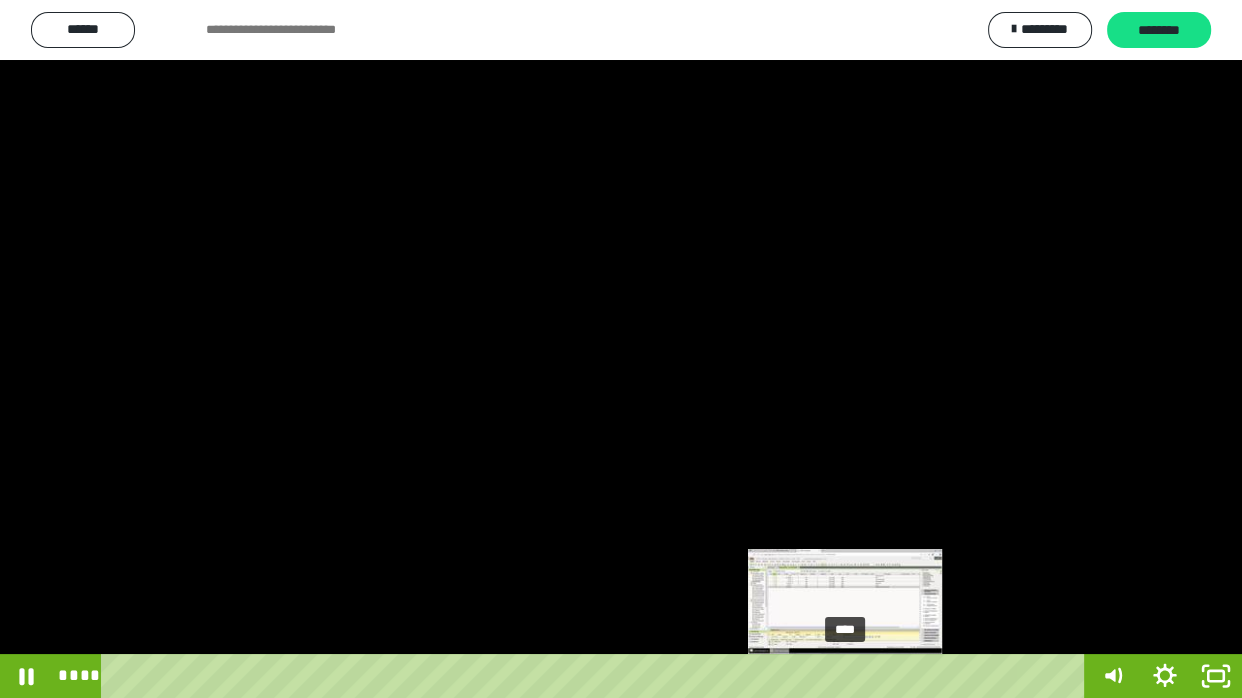 click on "****" at bounding box center (597, 676) 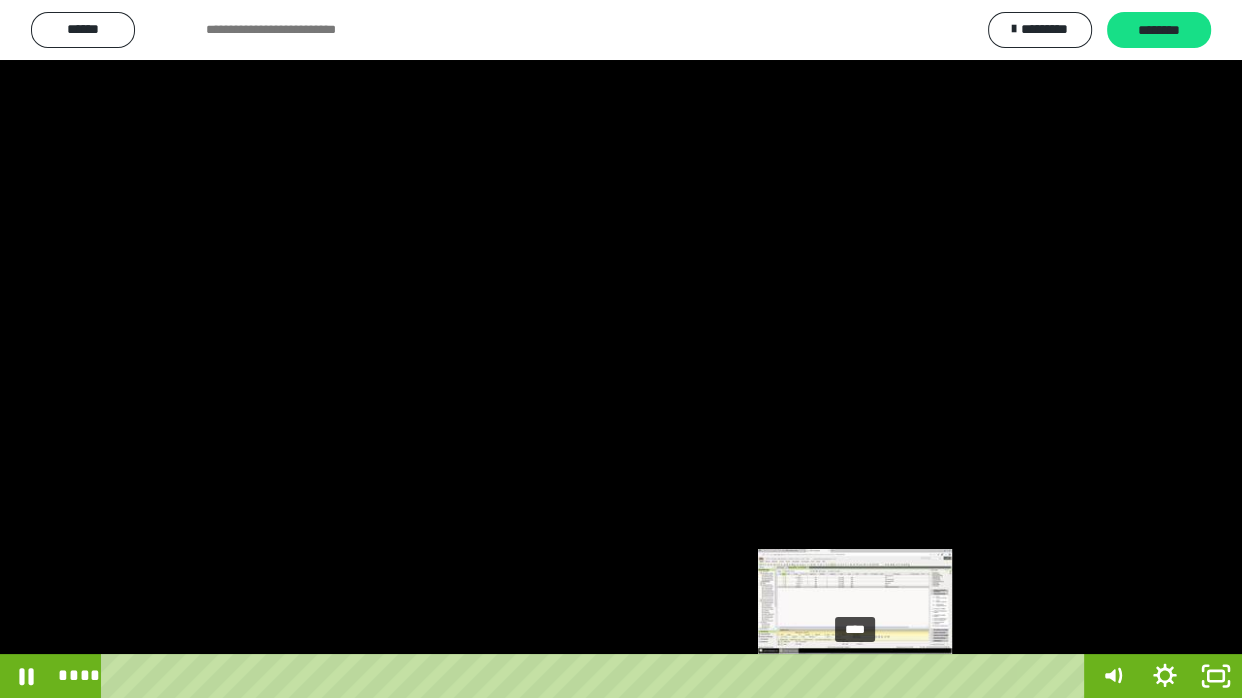click on "****" at bounding box center (597, 676) 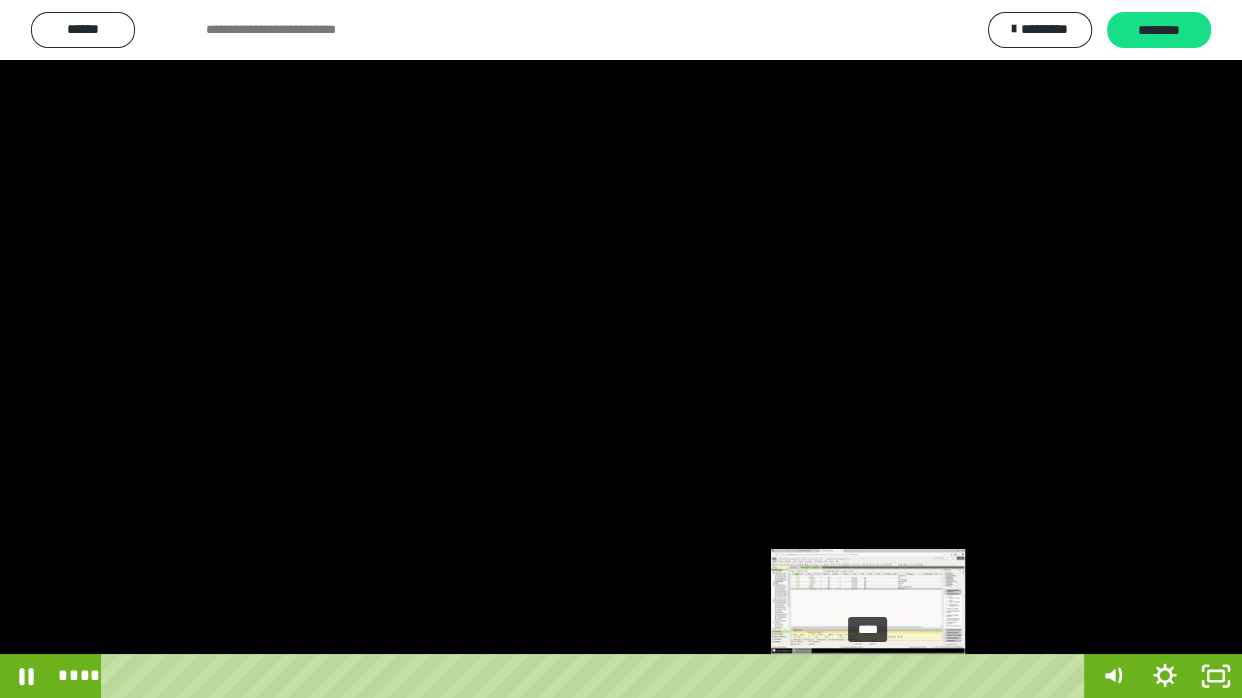 click on "****" at bounding box center (597, 676) 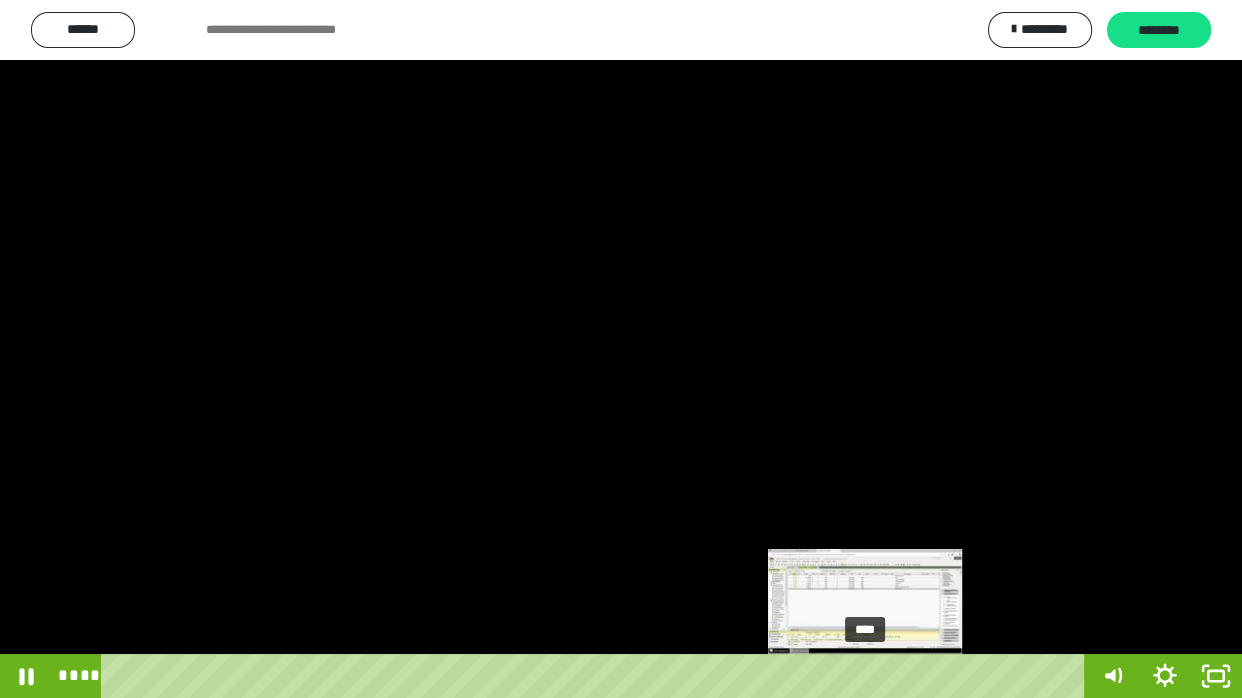 click on "****" at bounding box center (597, 676) 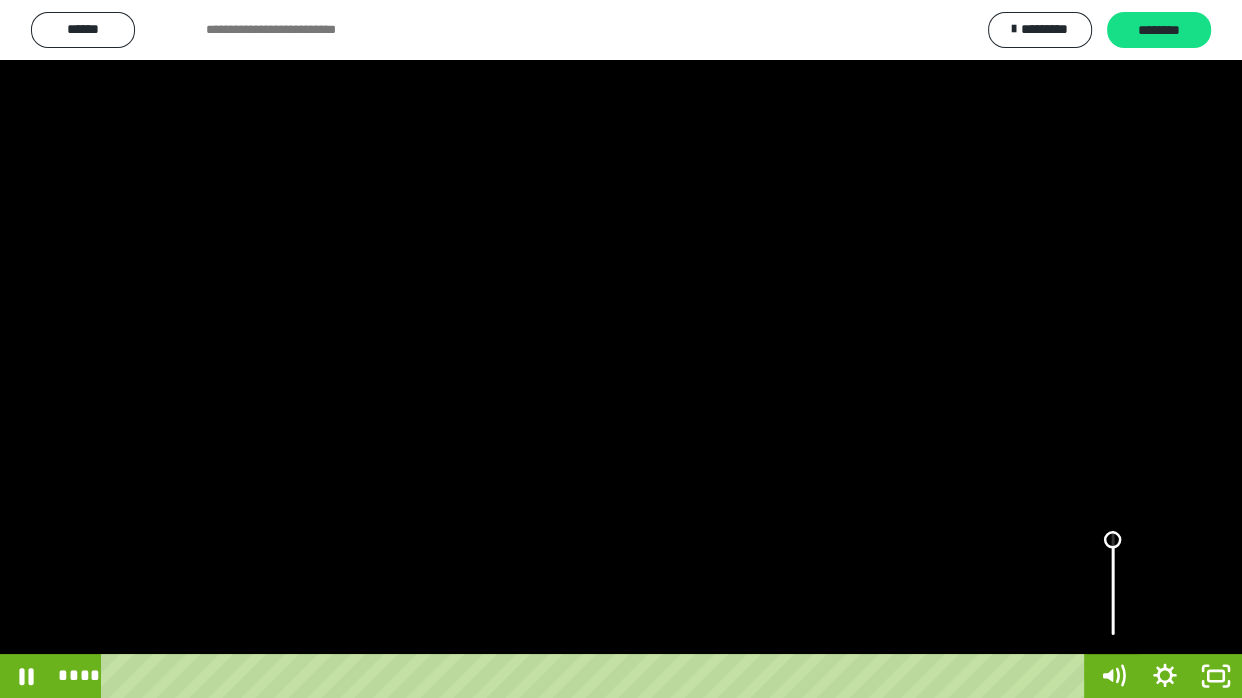 drag, startPoint x: 1110, startPoint y: 592, endPoint x: 1110, endPoint y: 540, distance: 52 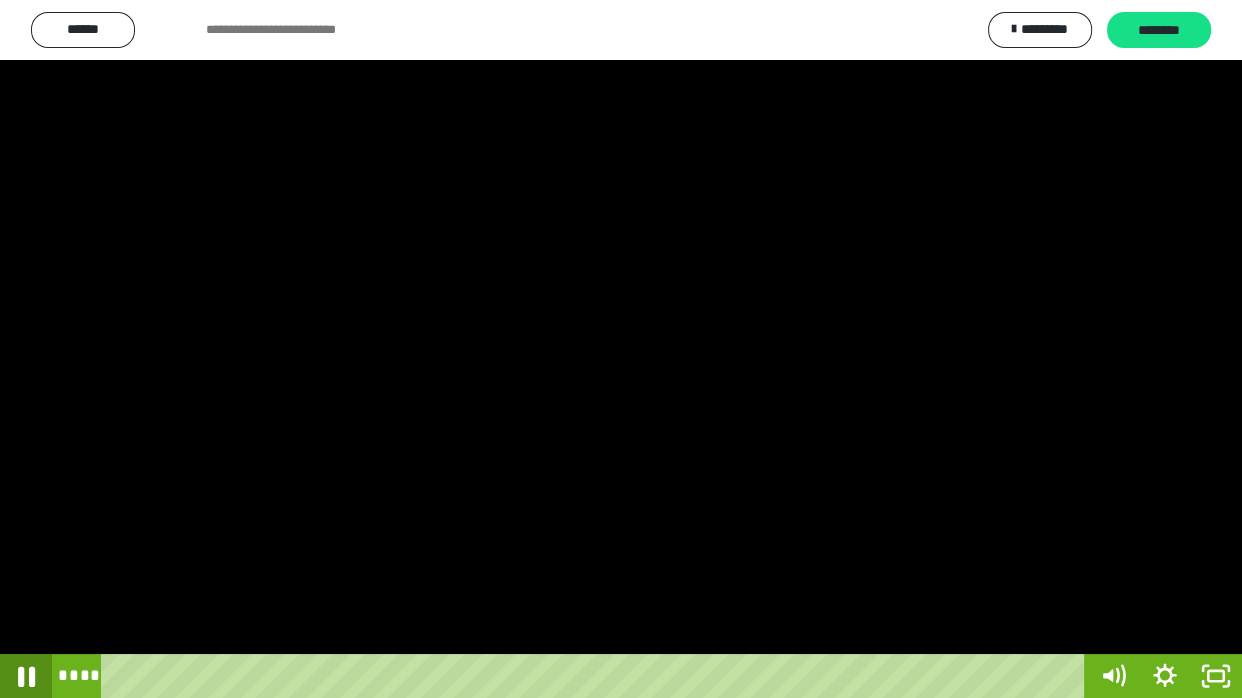 click 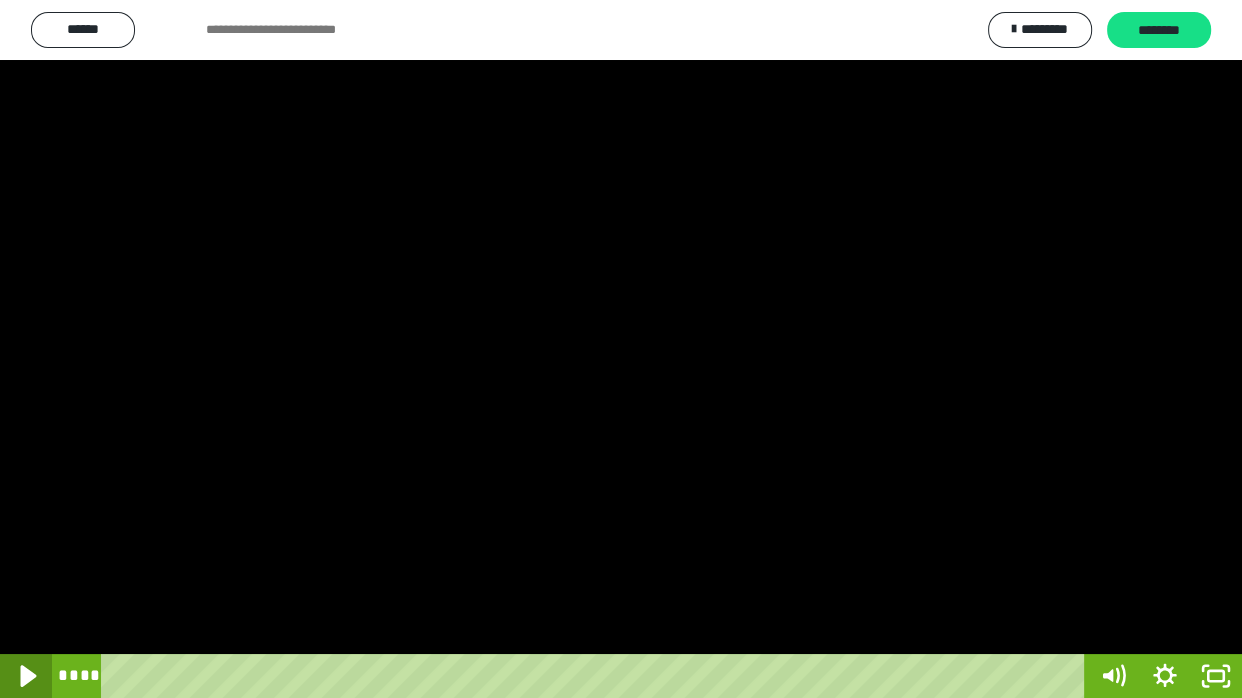 click 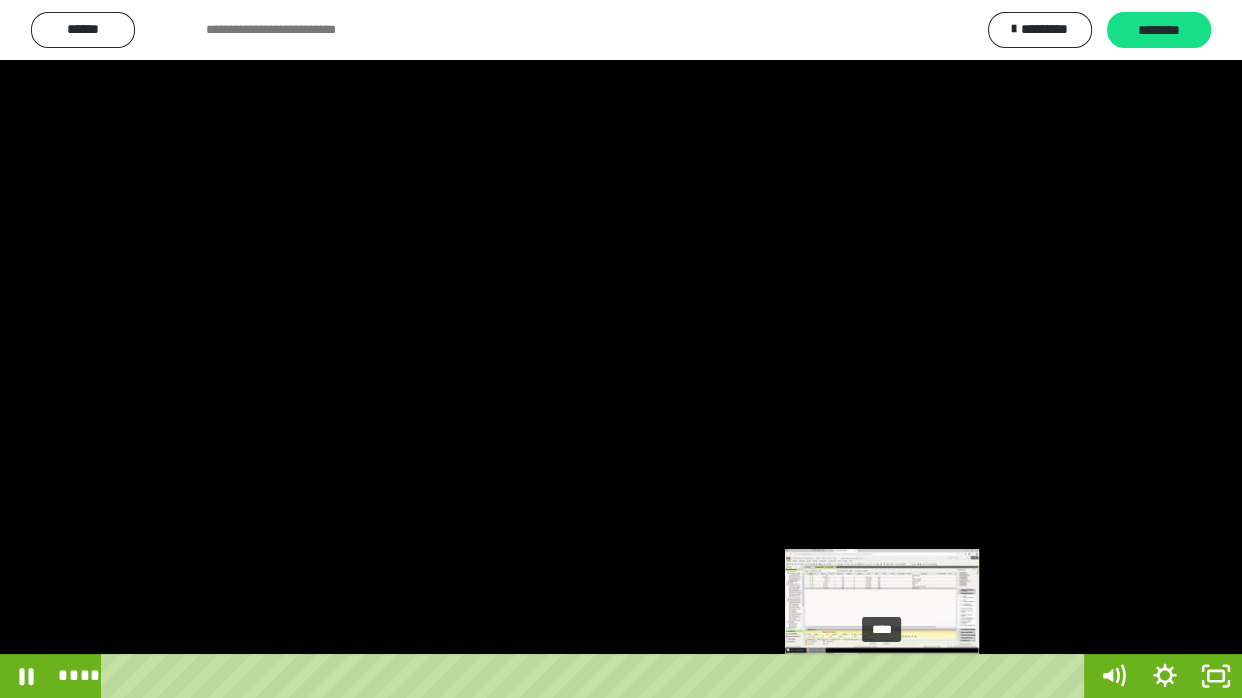 click on "****" at bounding box center (597, 676) 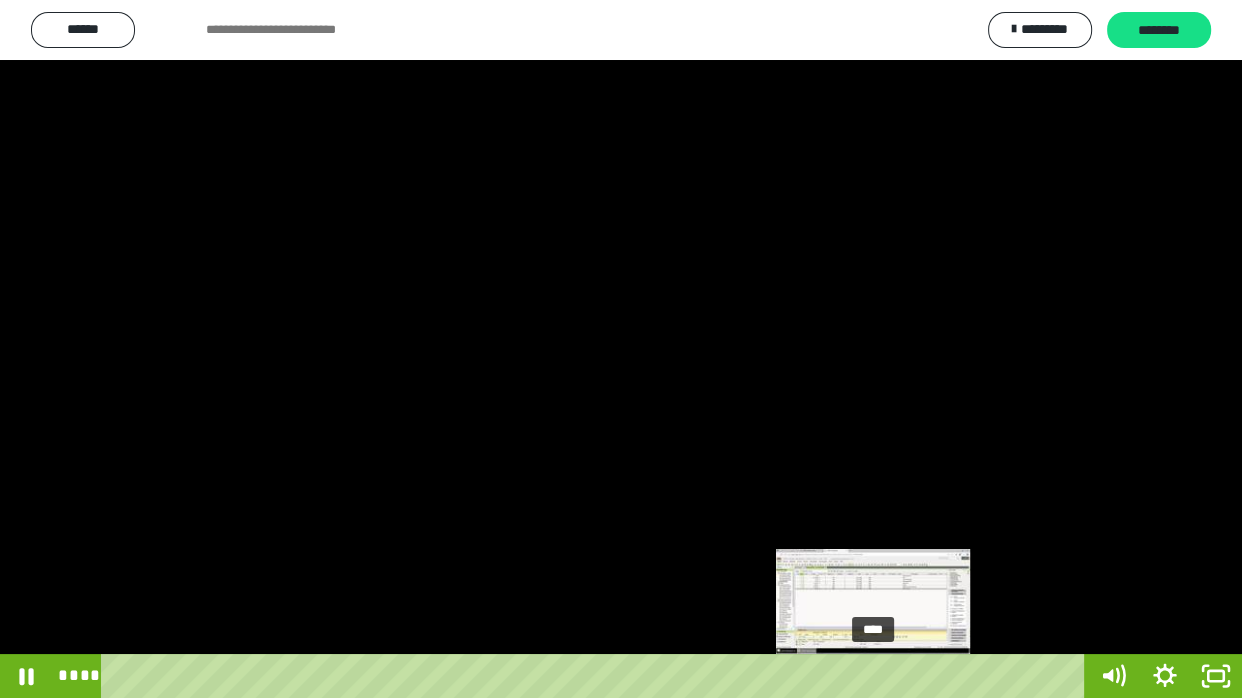 click on "****" at bounding box center [597, 676] 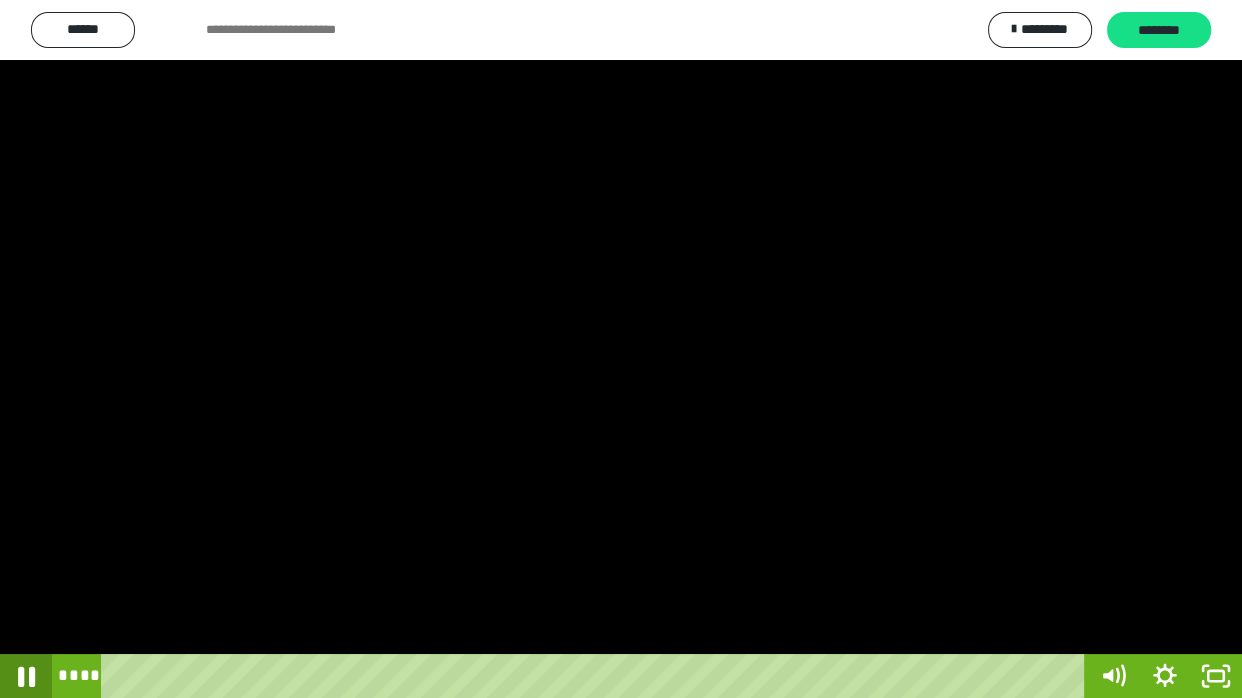 click 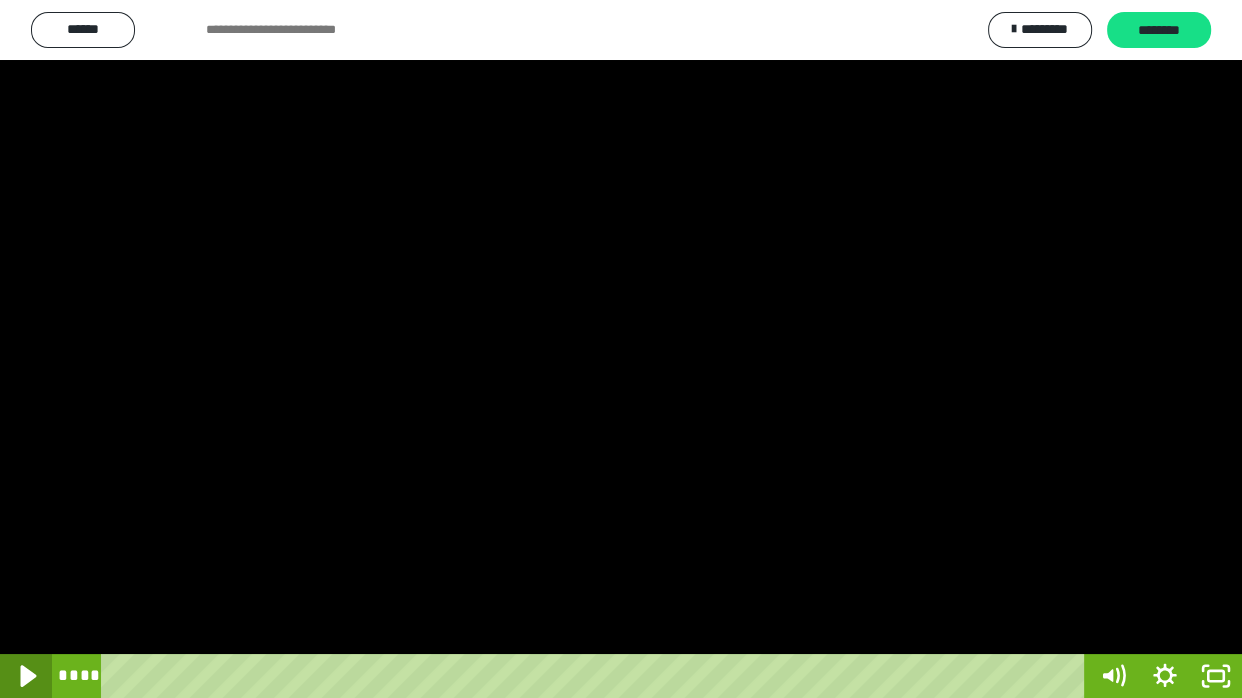click 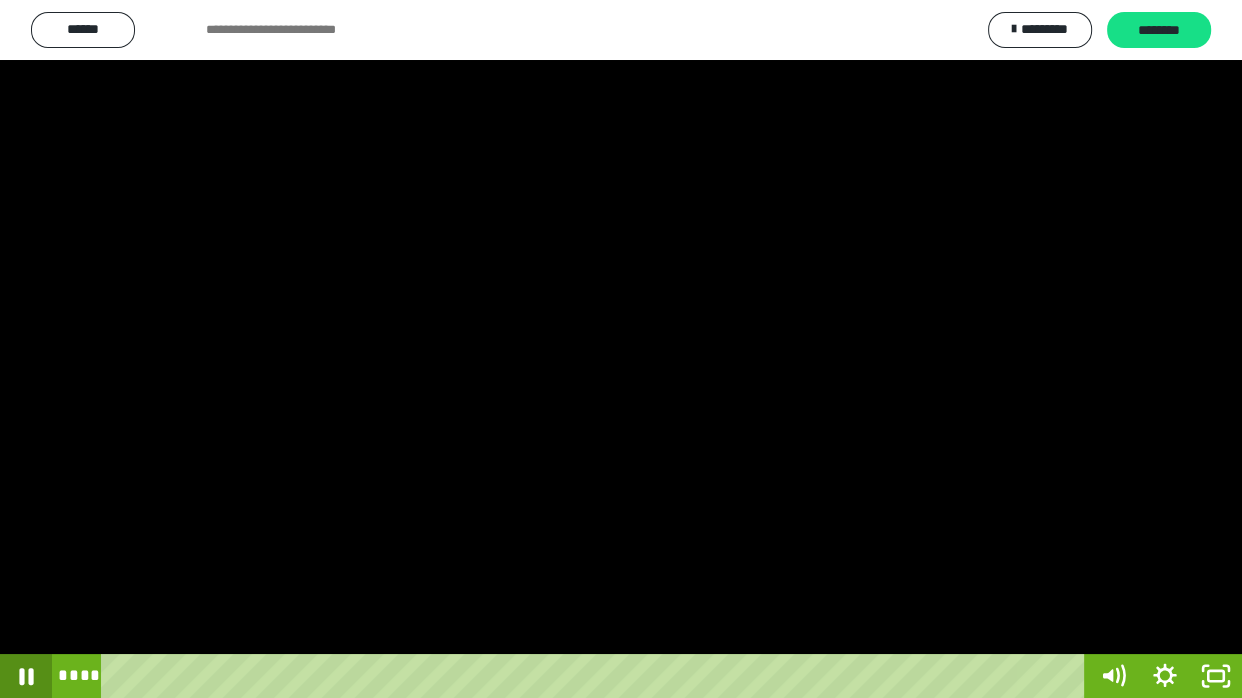 click 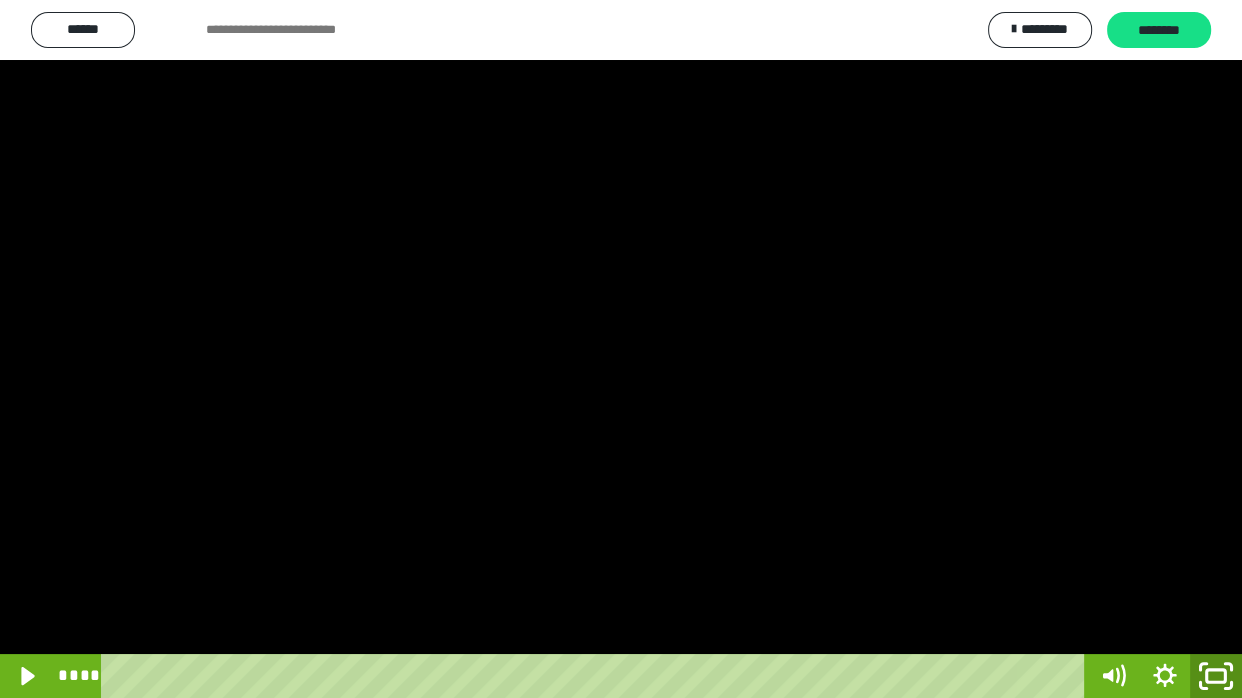 click 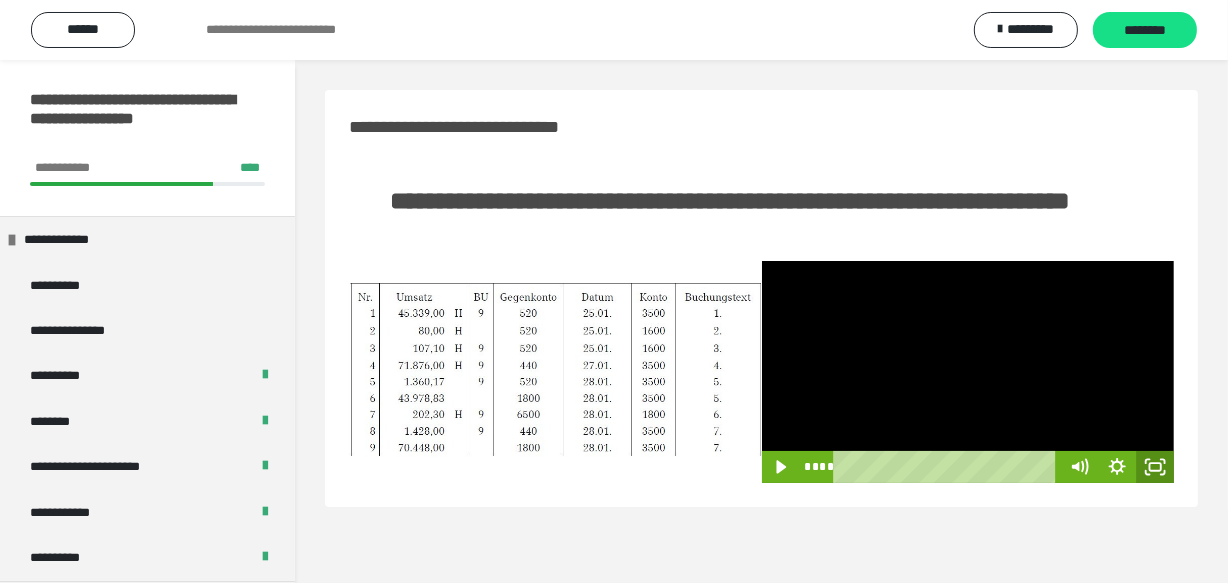 drag, startPoint x: 1164, startPoint y: 501, endPoint x: 1151, endPoint y: 581, distance: 81.04937 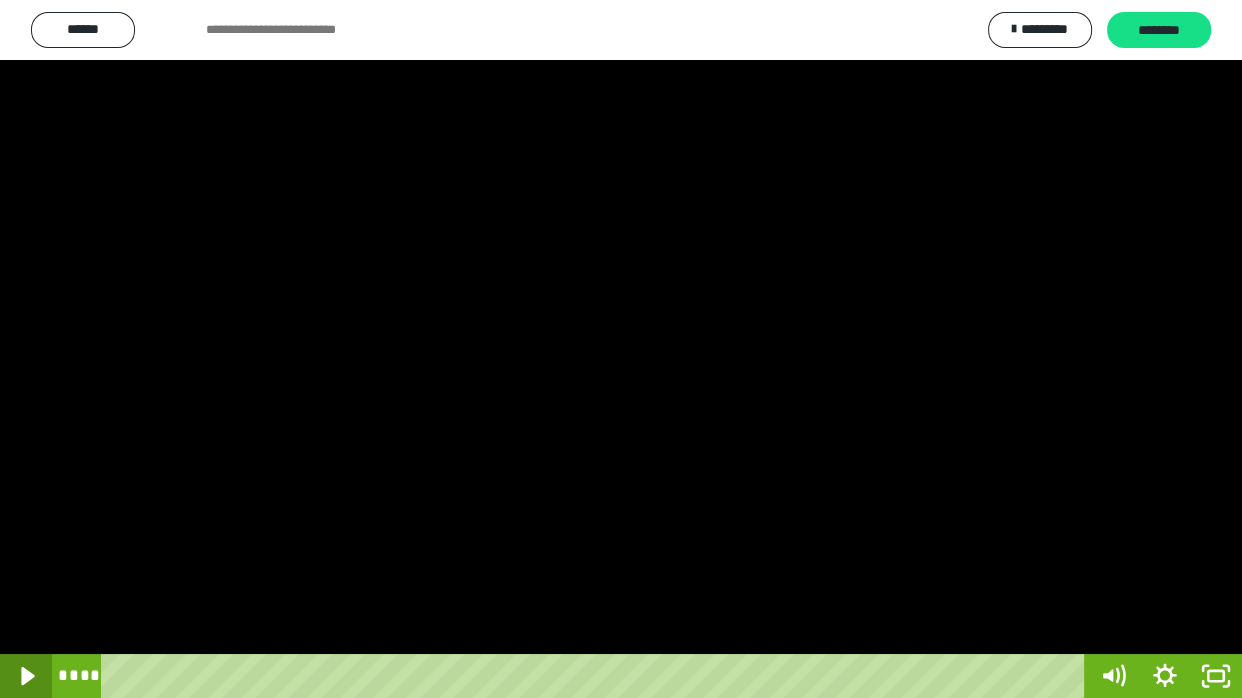 click 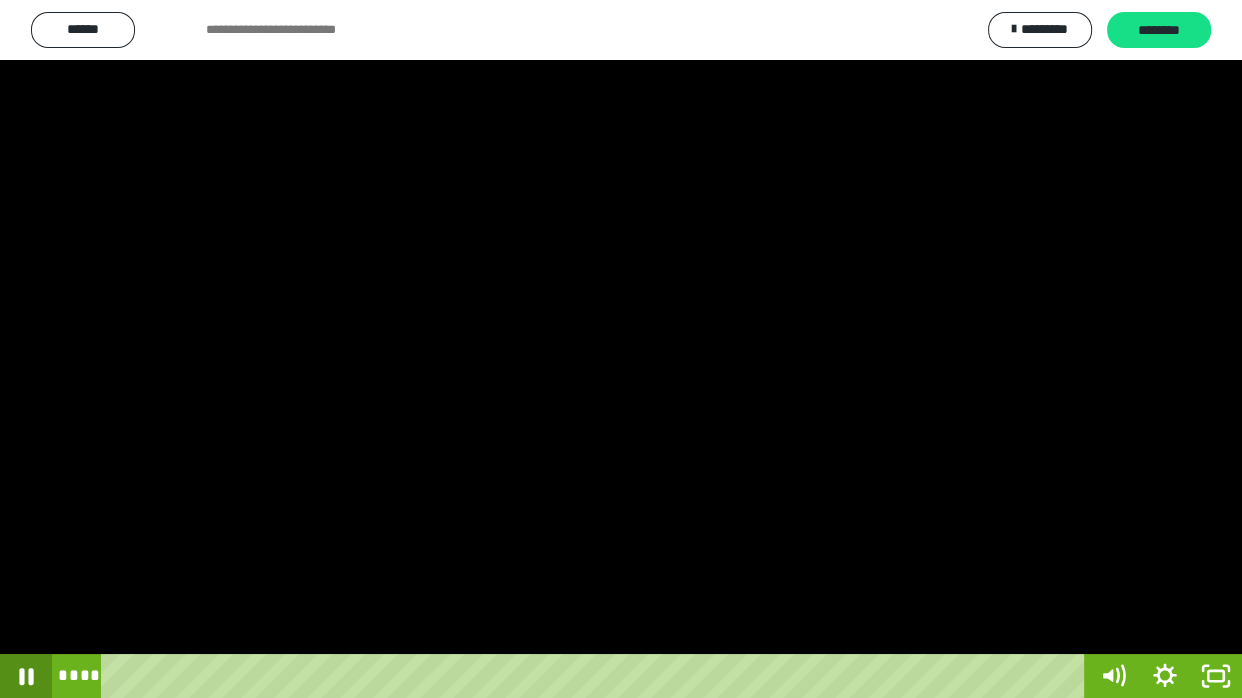 click 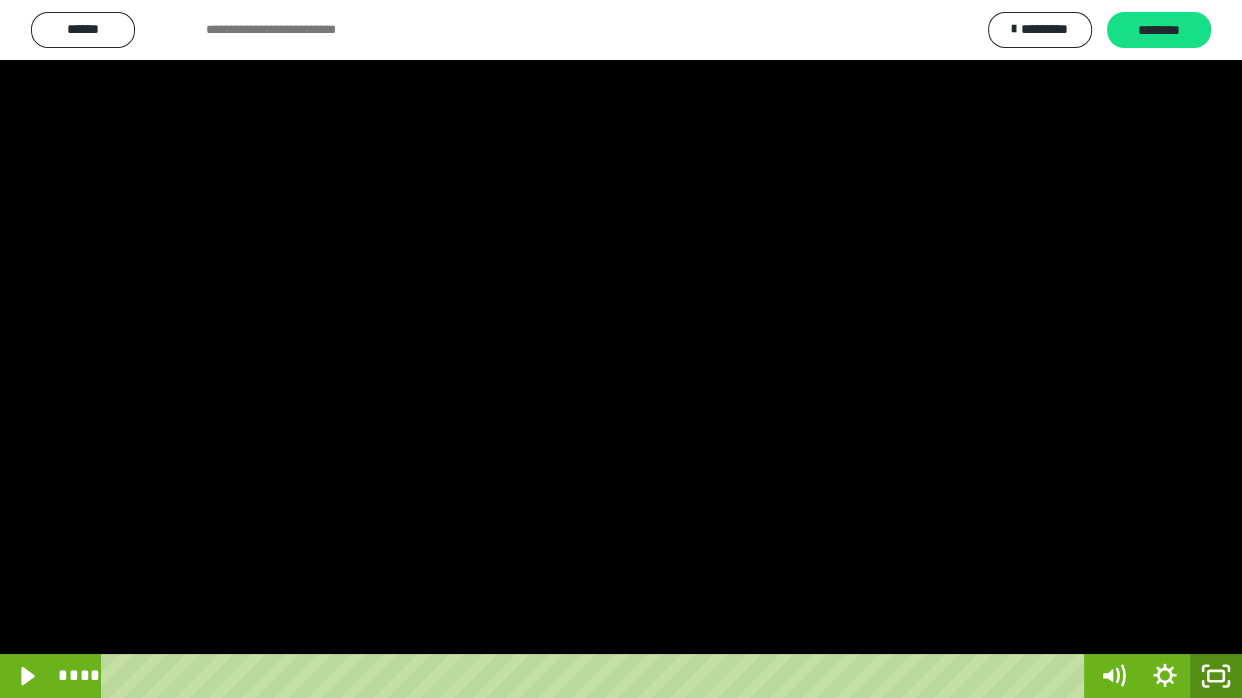 click 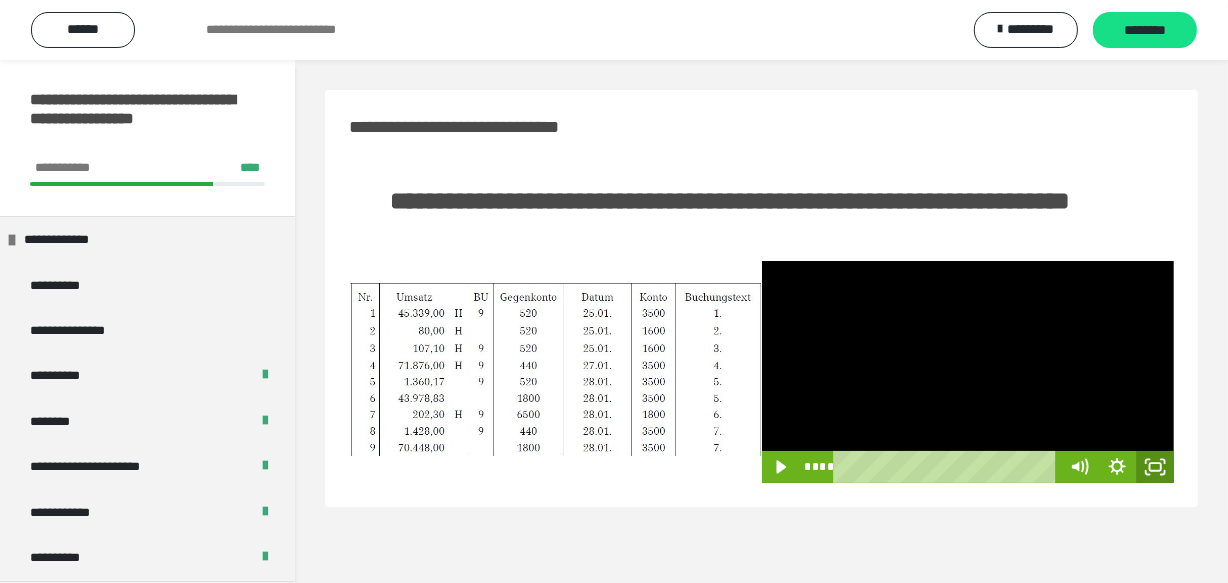 click 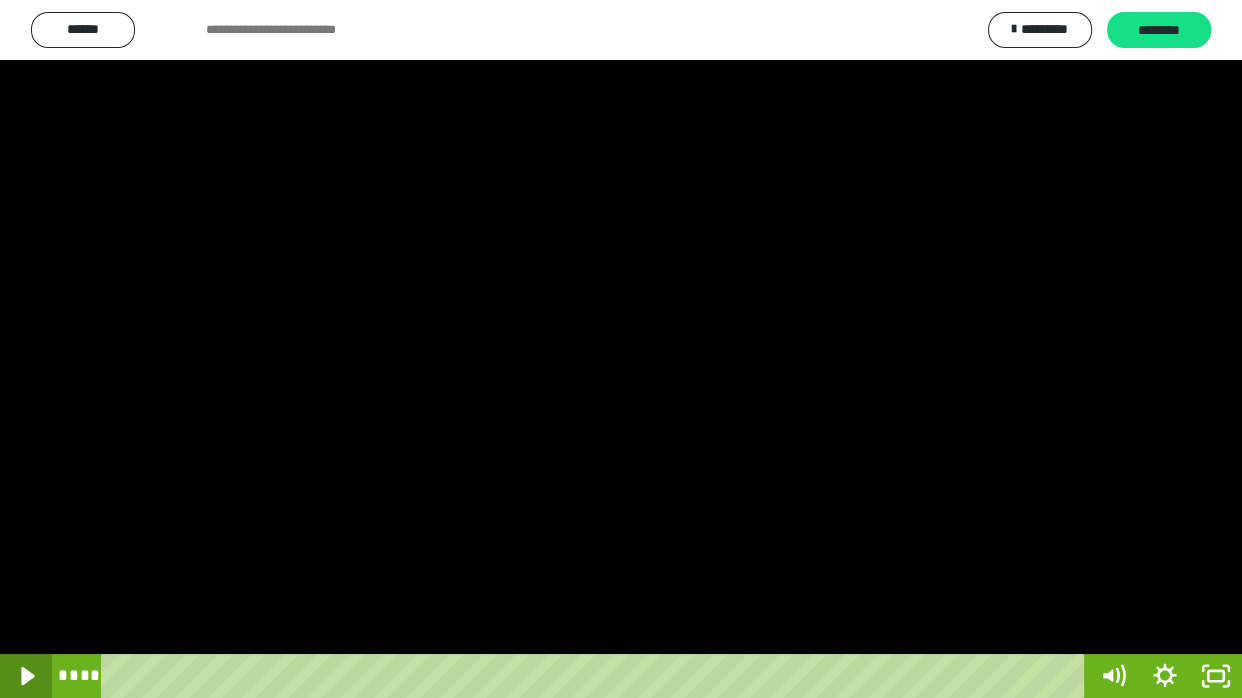 click 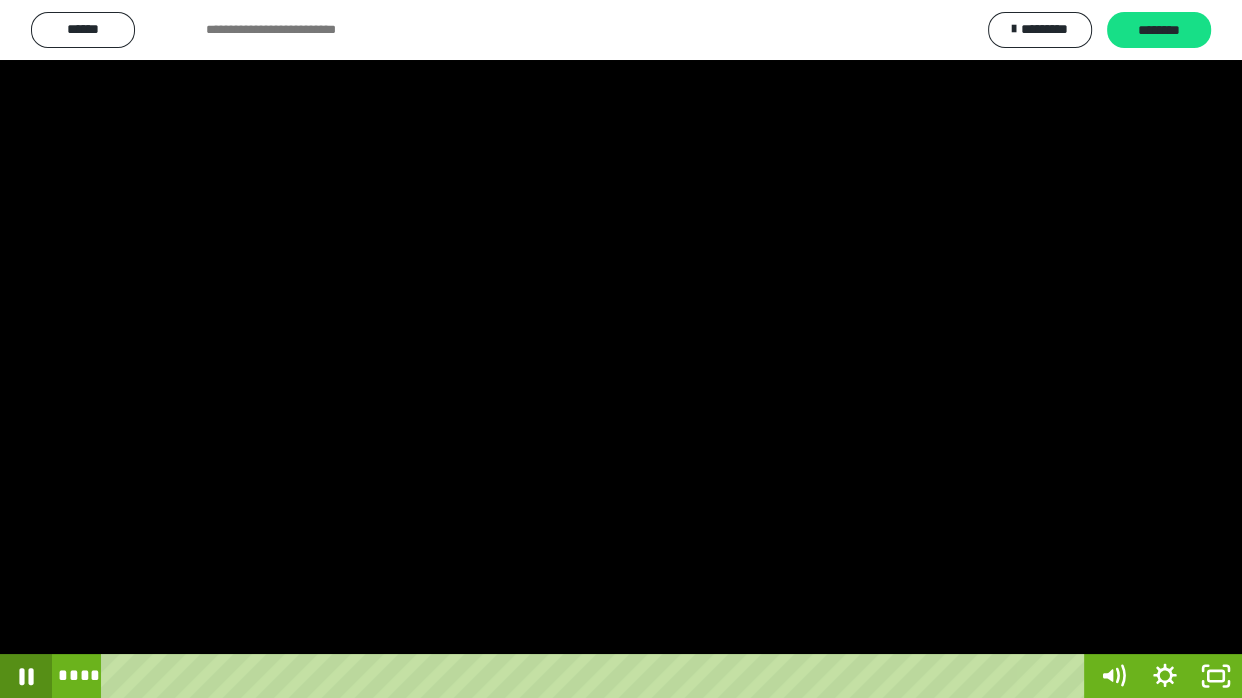 click 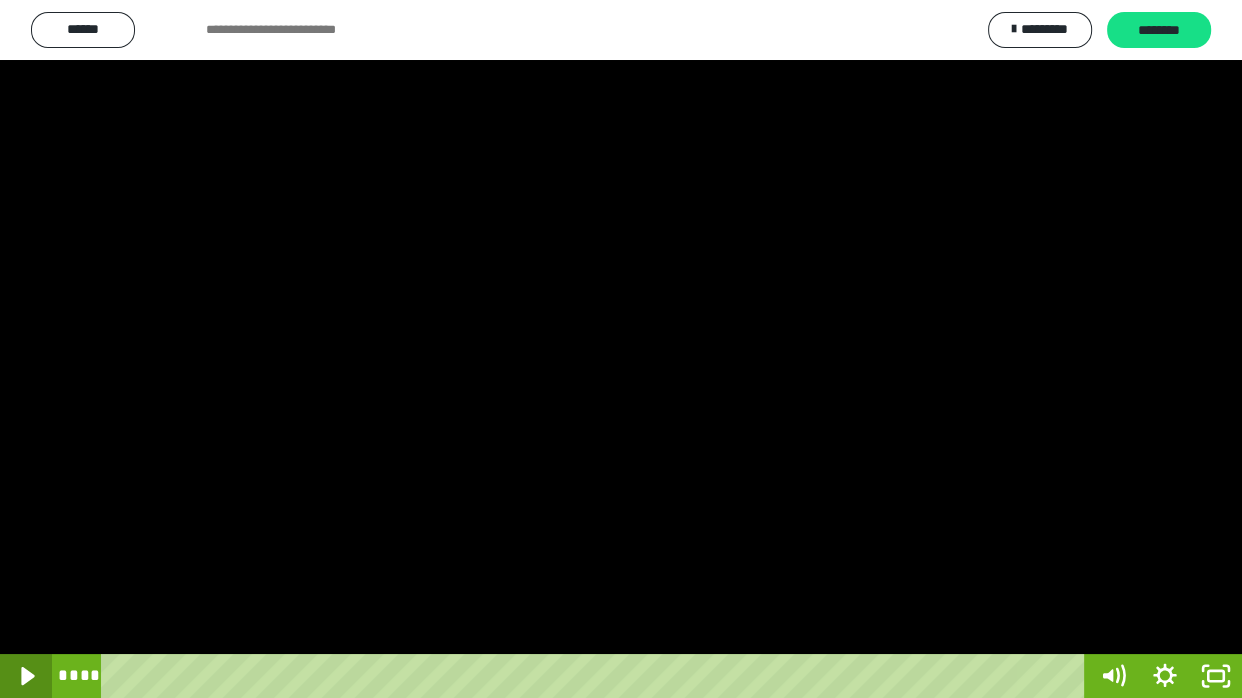 click 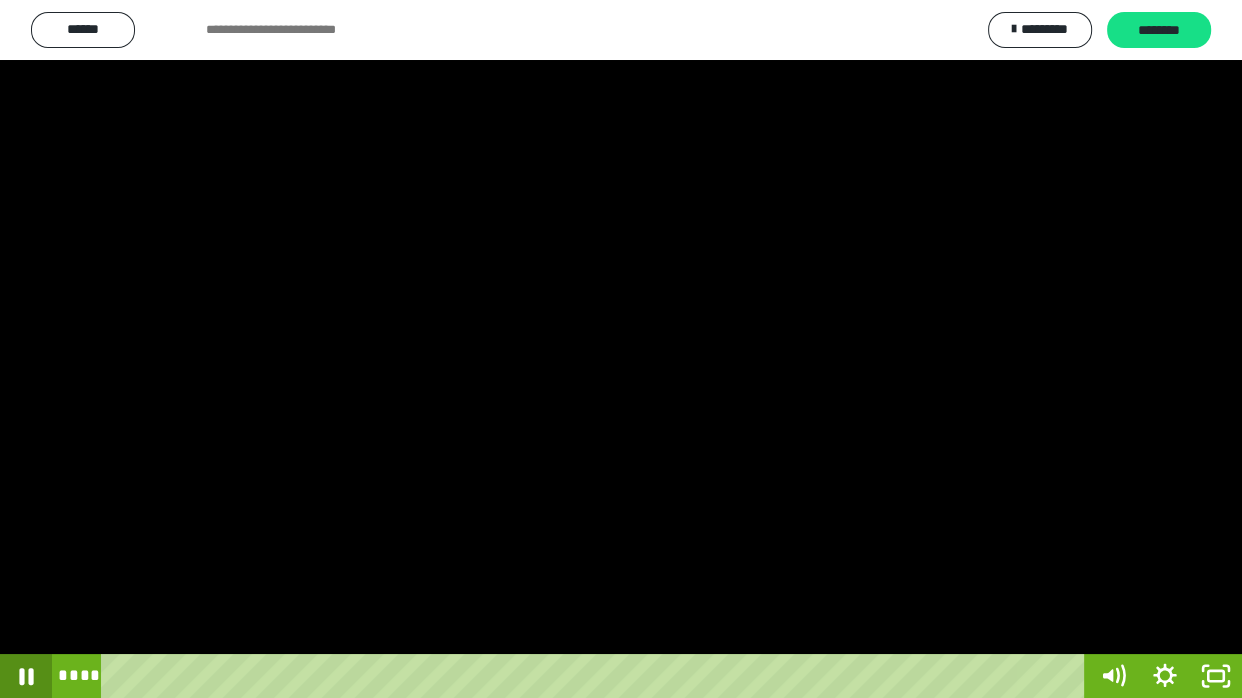click 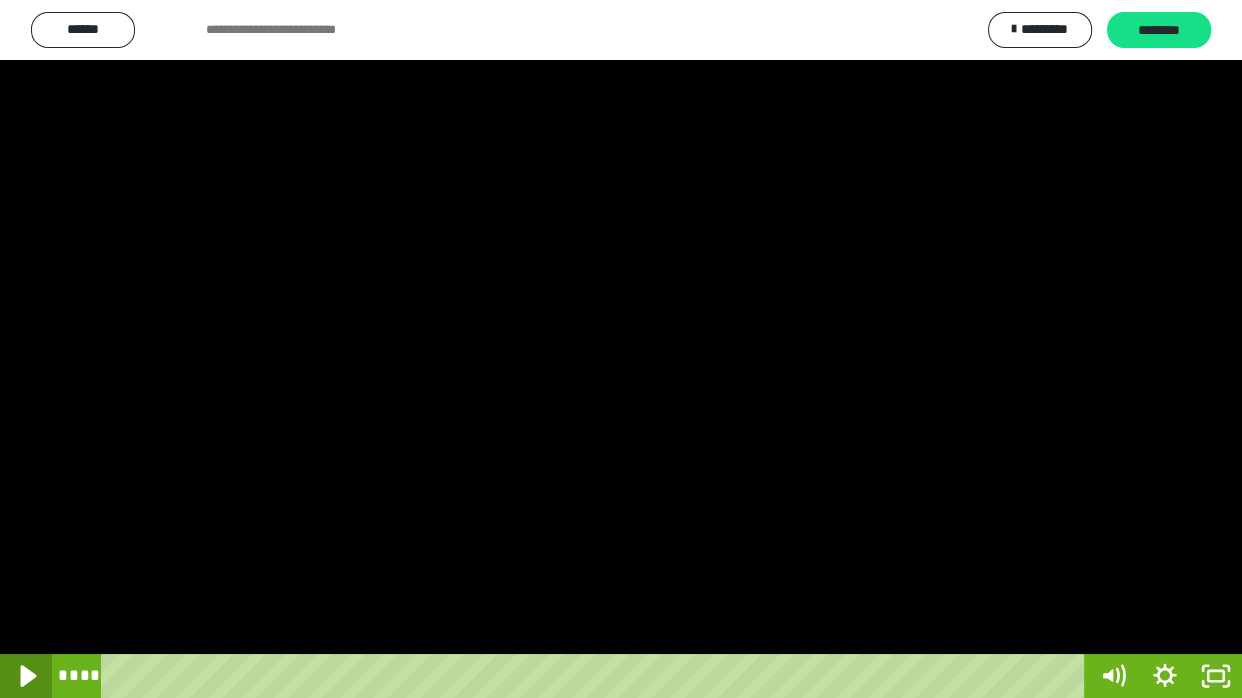 click 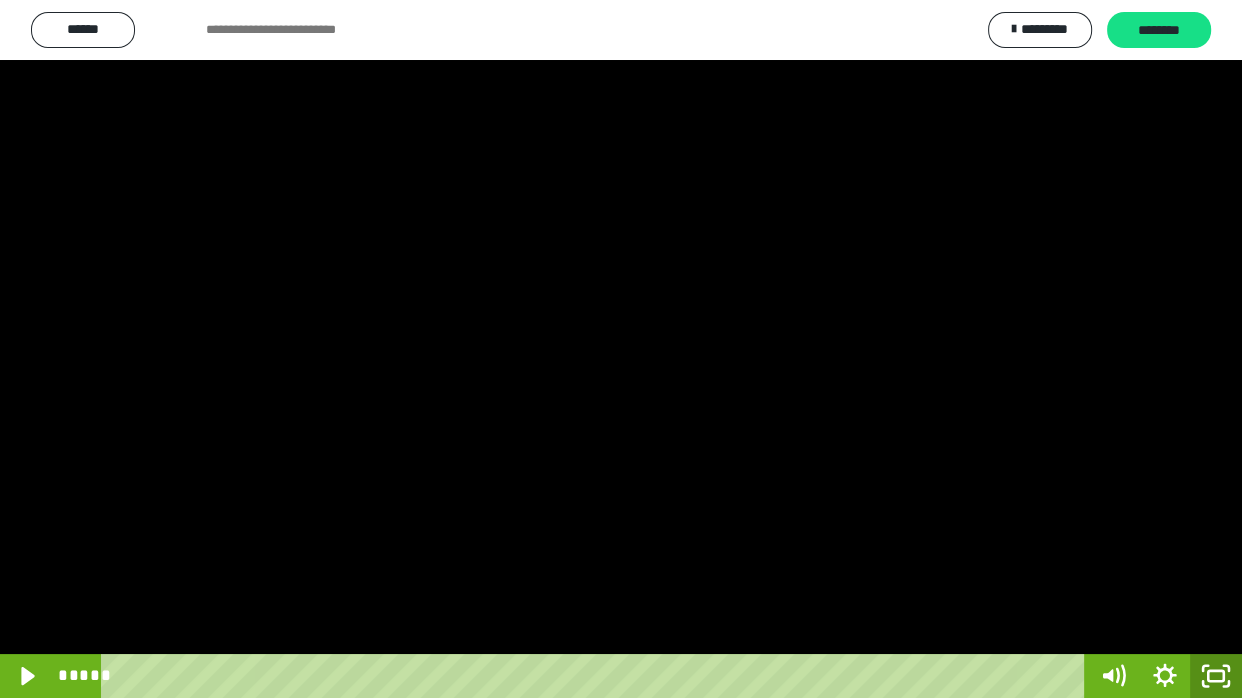 click 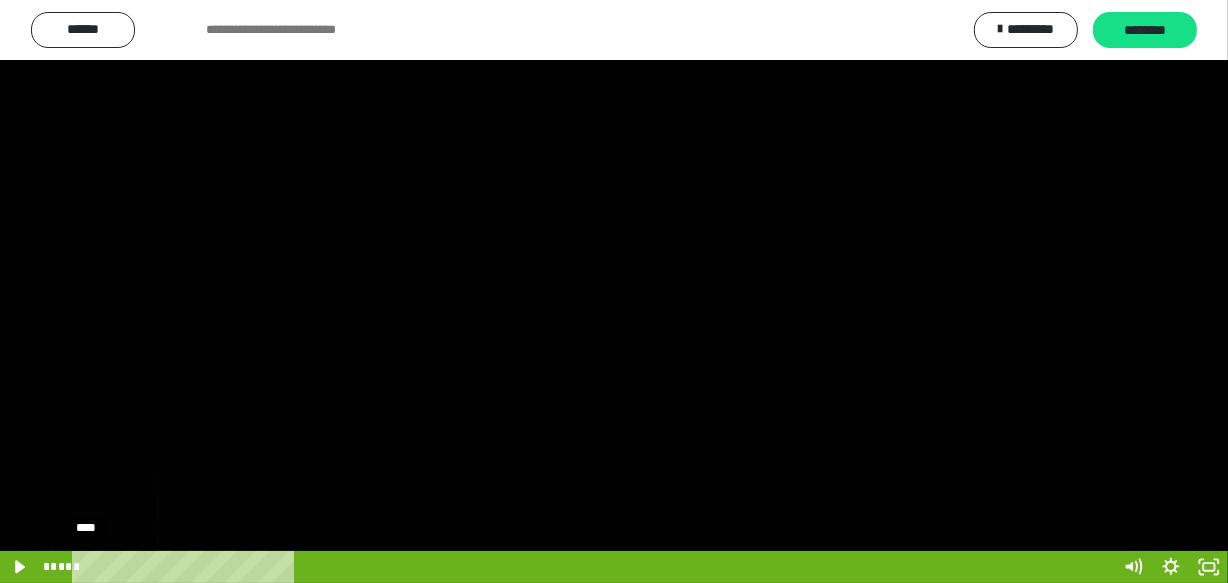 scroll, scrollTop: 60, scrollLeft: 0, axis: vertical 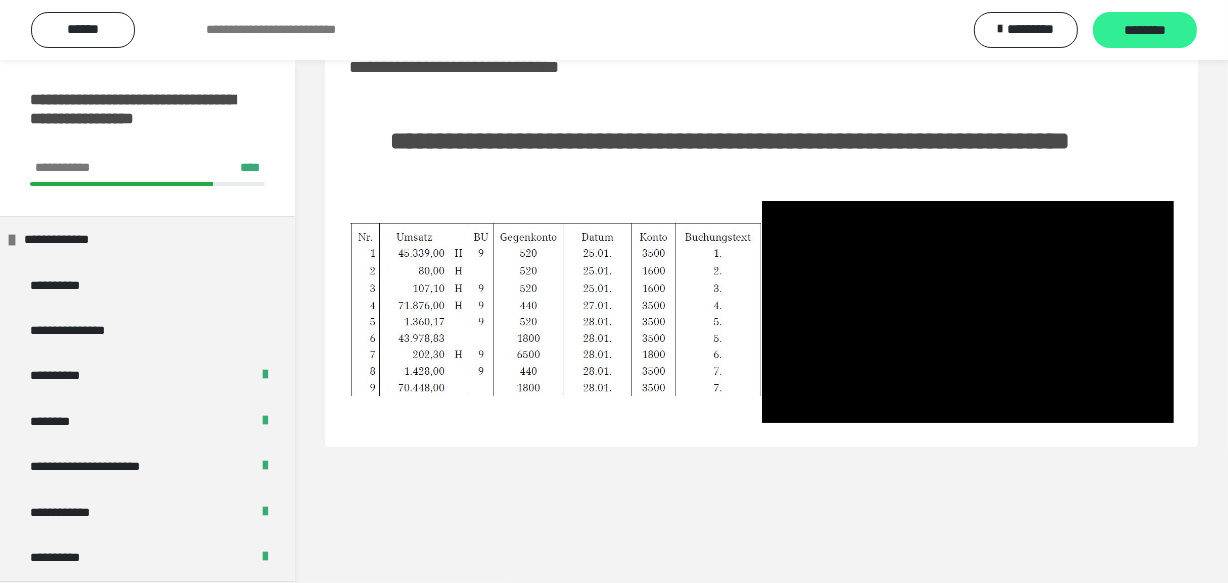 click on "********" at bounding box center (1145, 31) 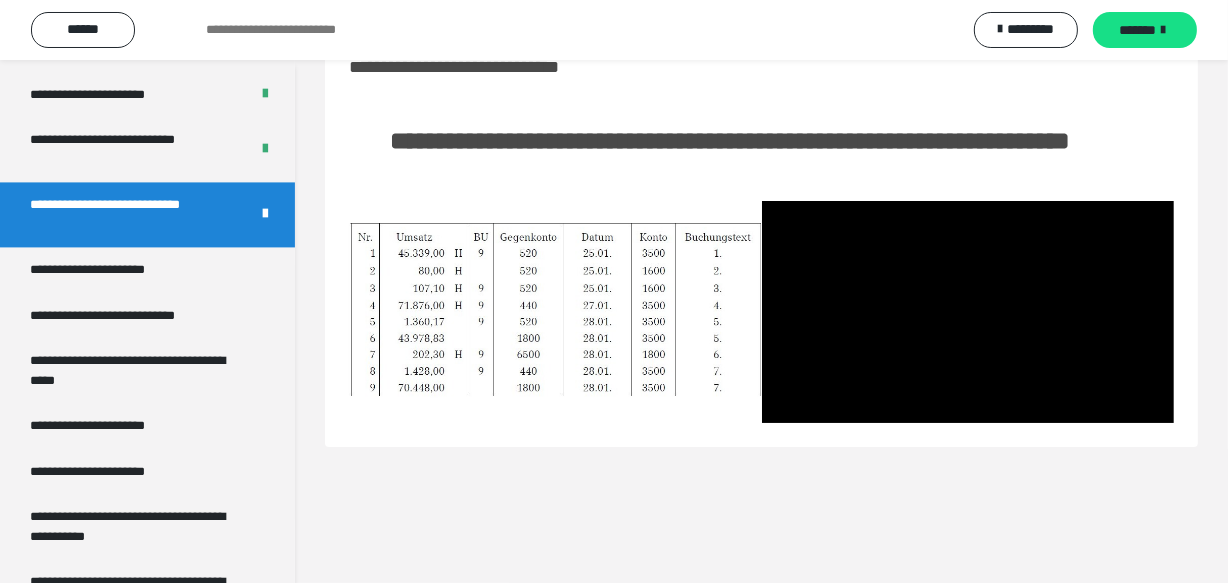 scroll, scrollTop: 3906, scrollLeft: 0, axis: vertical 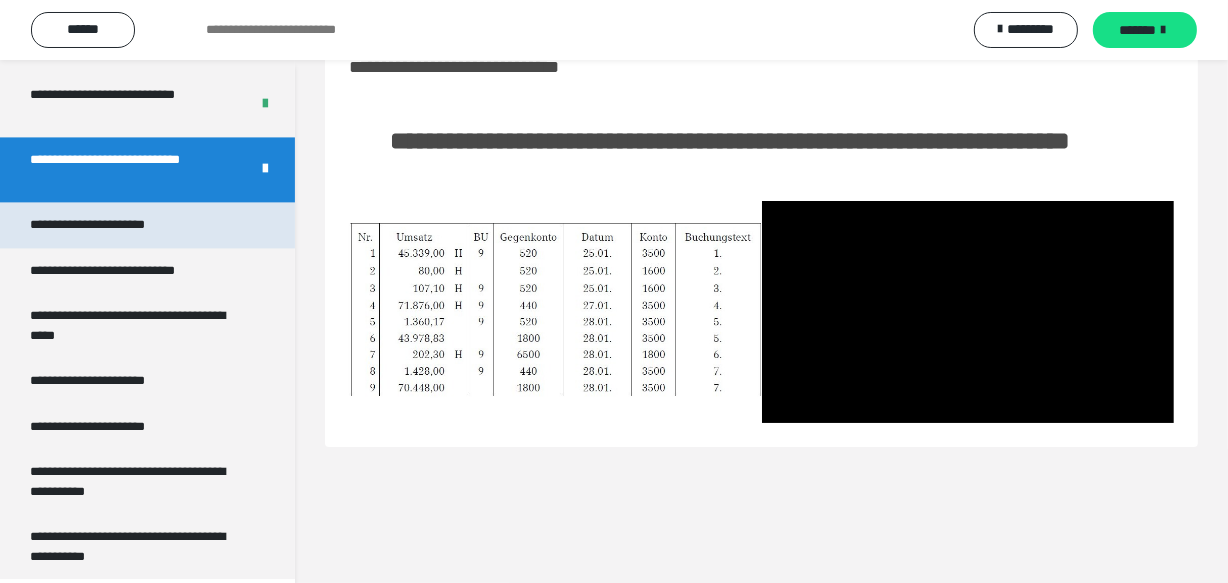 click on "**********" at bounding box center [109, 224] 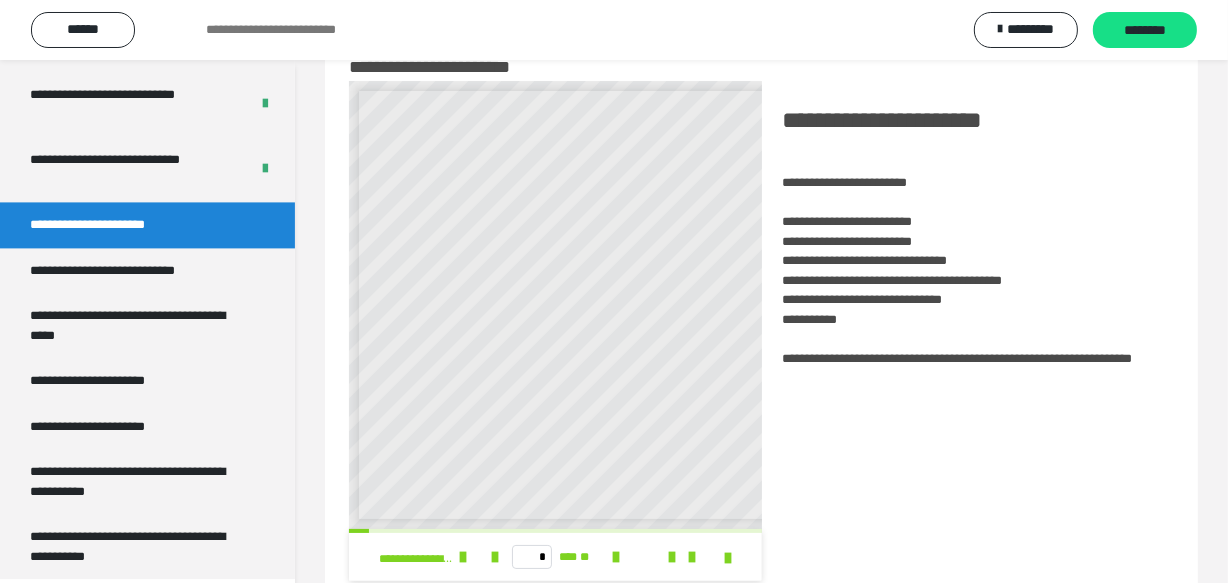 scroll, scrollTop: 6, scrollLeft: 0, axis: vertical 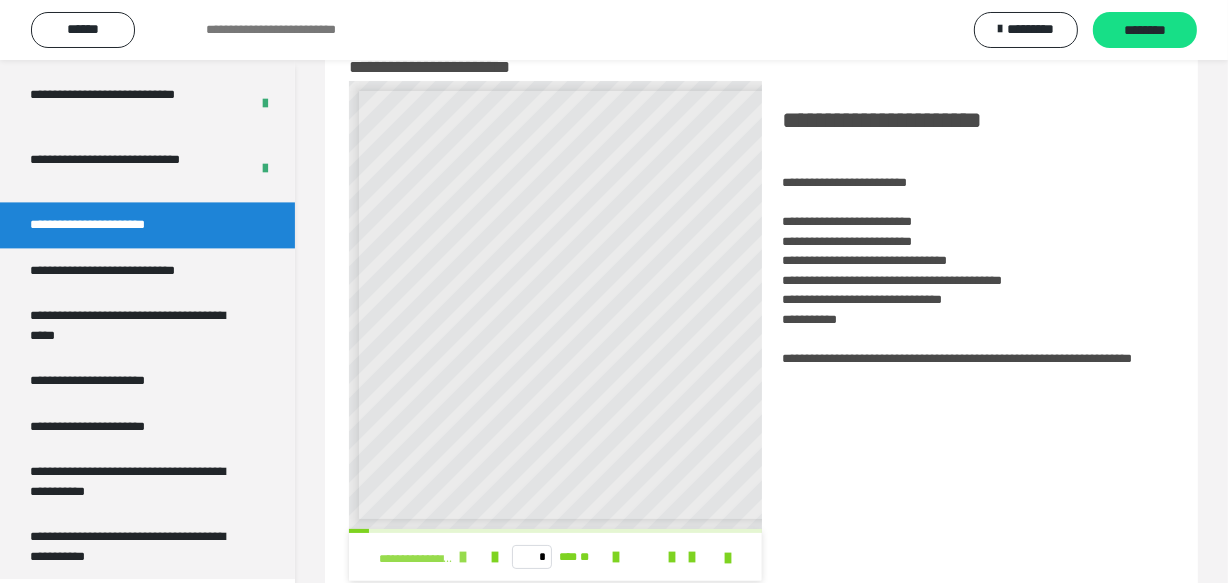 click at bounding box center (463, 557) 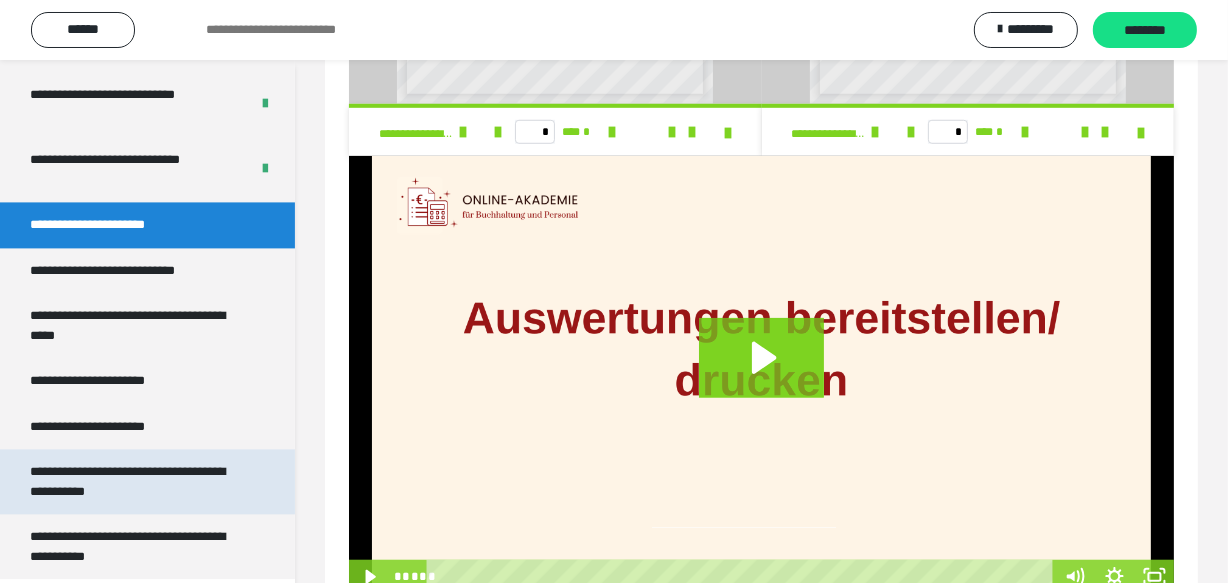 scroll, scrollTop: 1465, scrollLeft: 0, axis: vertical 